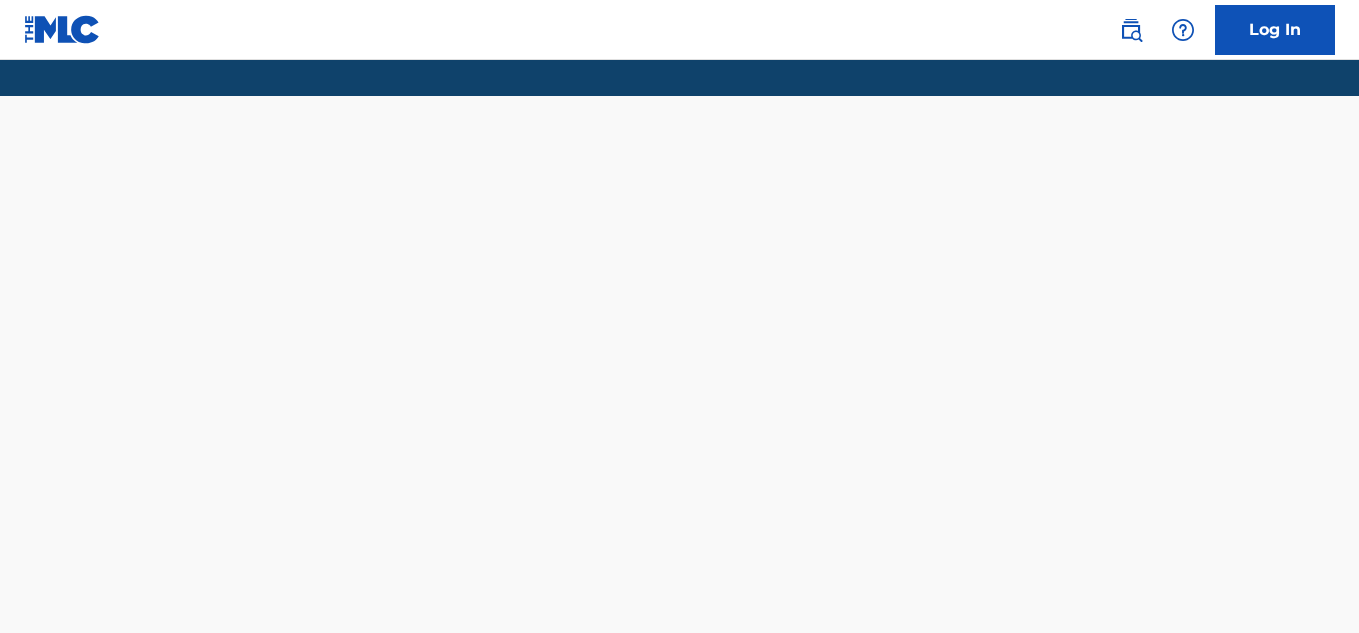 scroll, scrollTop: 0, scrollLeft: 0, axis: both 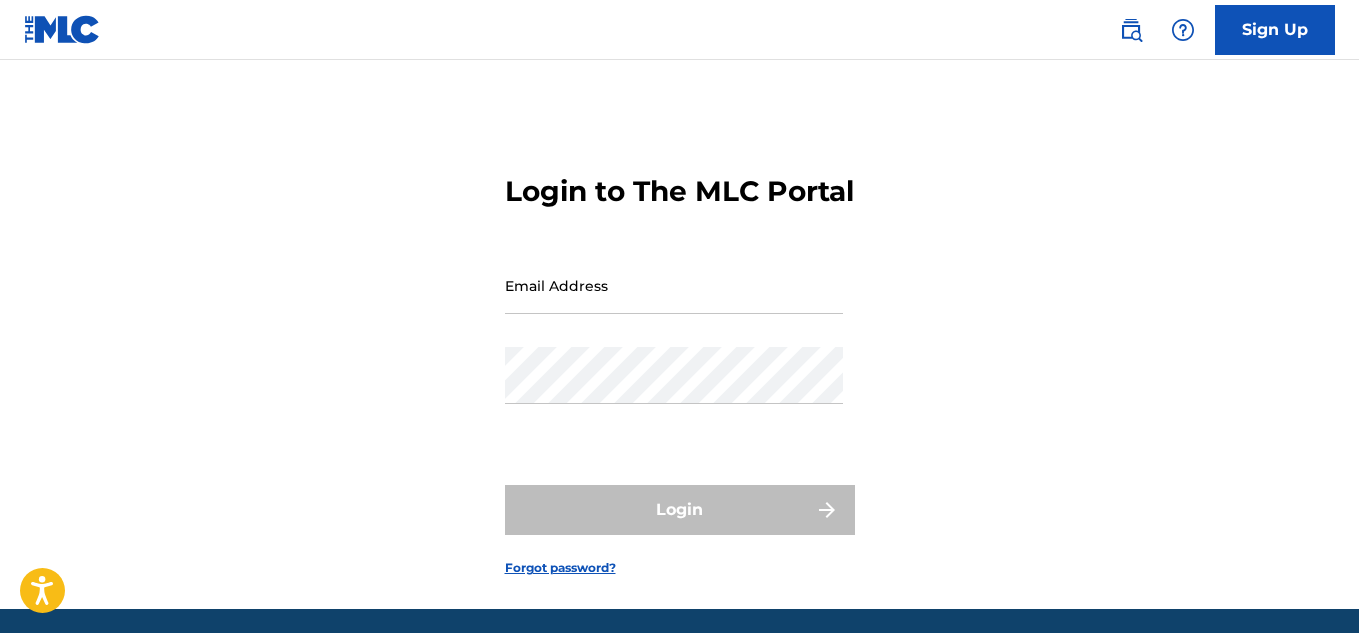 click on "Email Address" at bounding box center [674, 285] 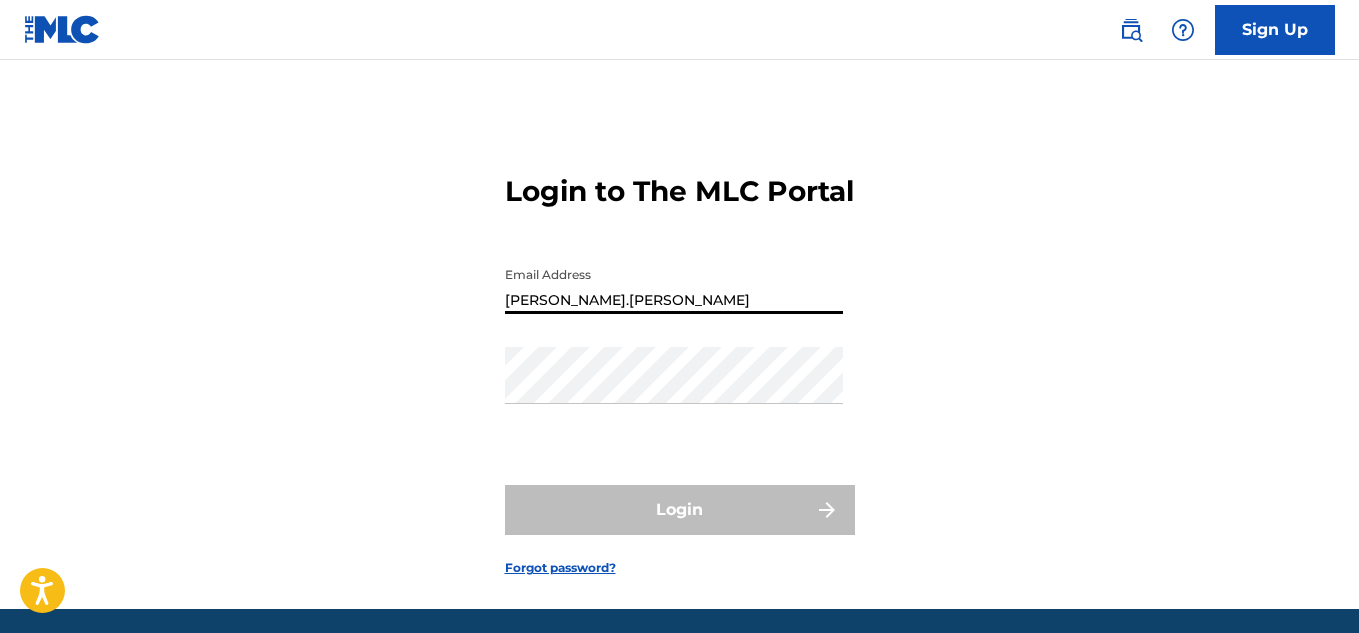 type on "[EMAIL_ADDRESS][PERSON_NAME][DOMAIN_NAME]" 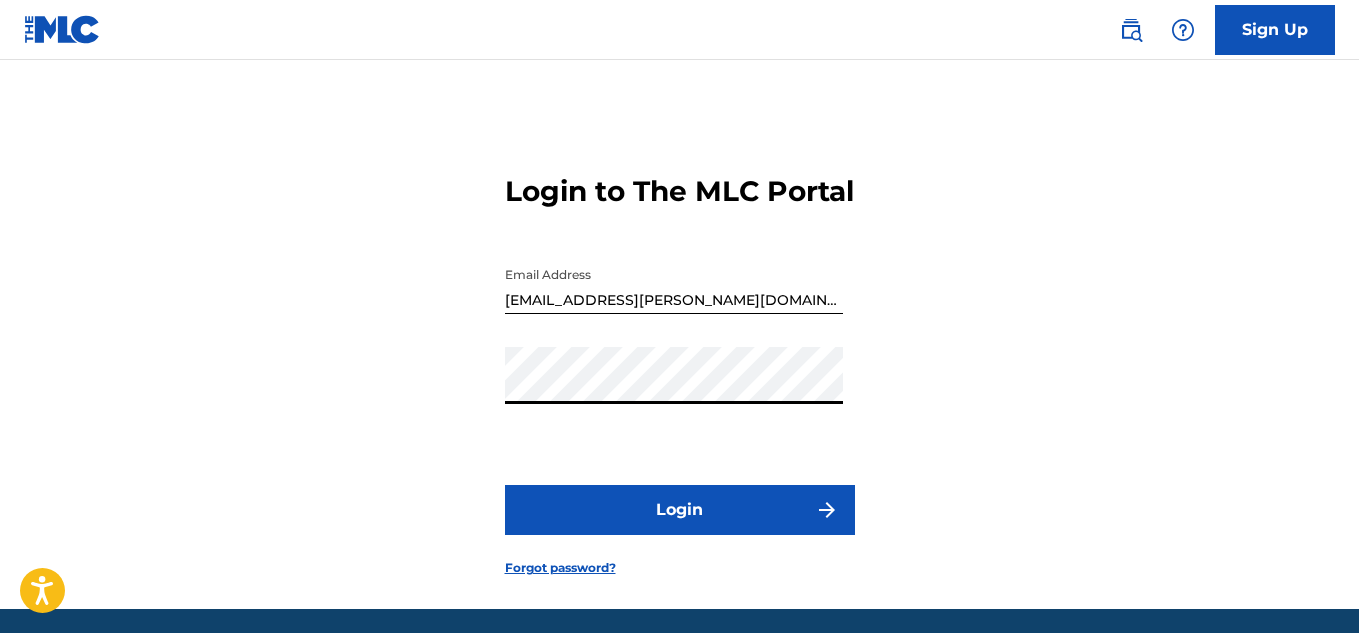 click on "Login" at bounding box center [680, 510] 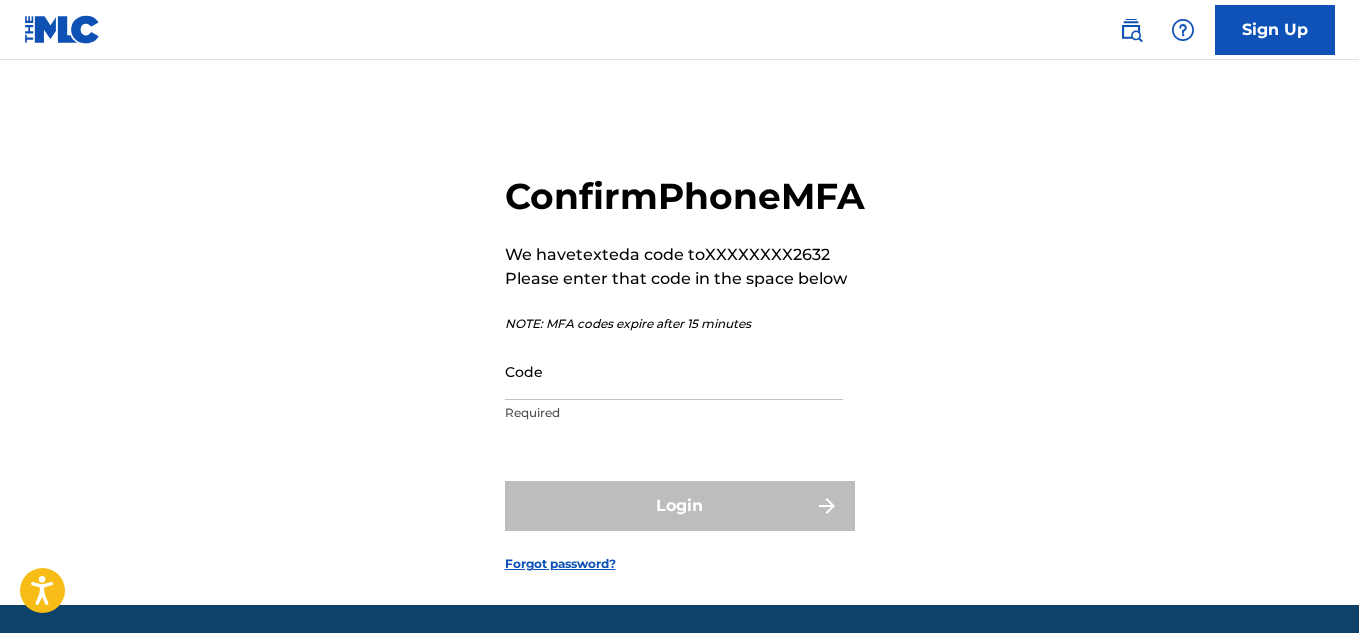 click on "Code" at bounding box center (674, 371) 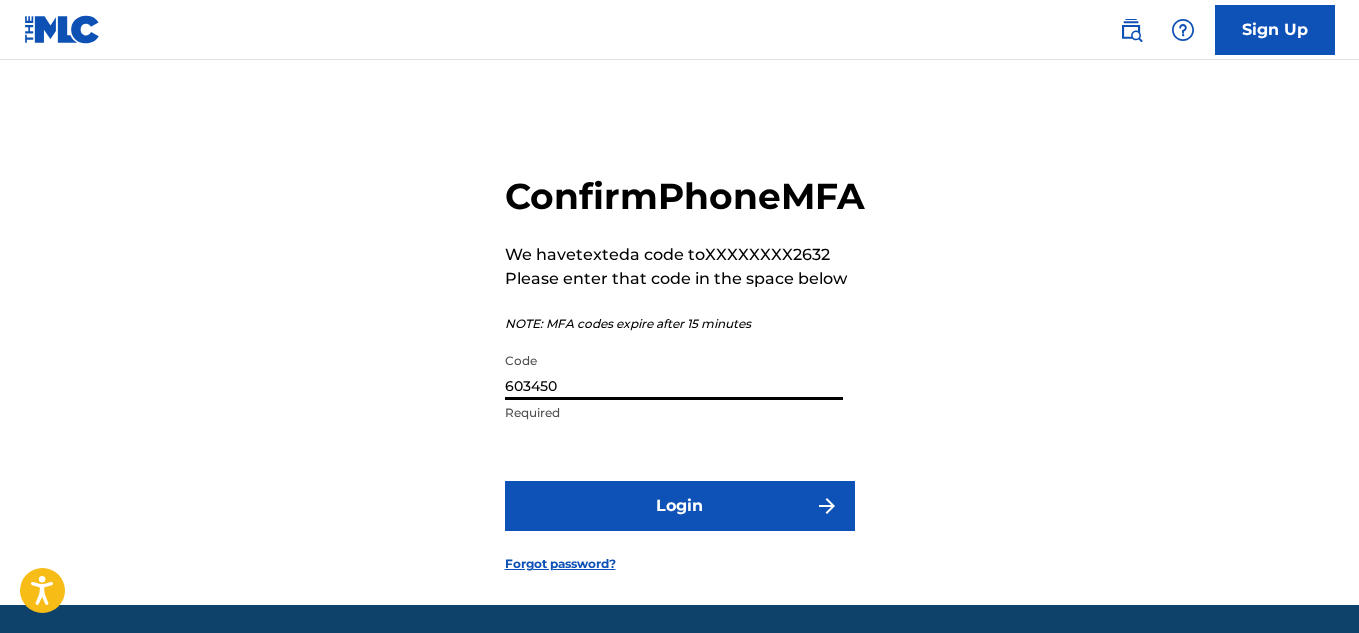 type on "603450" 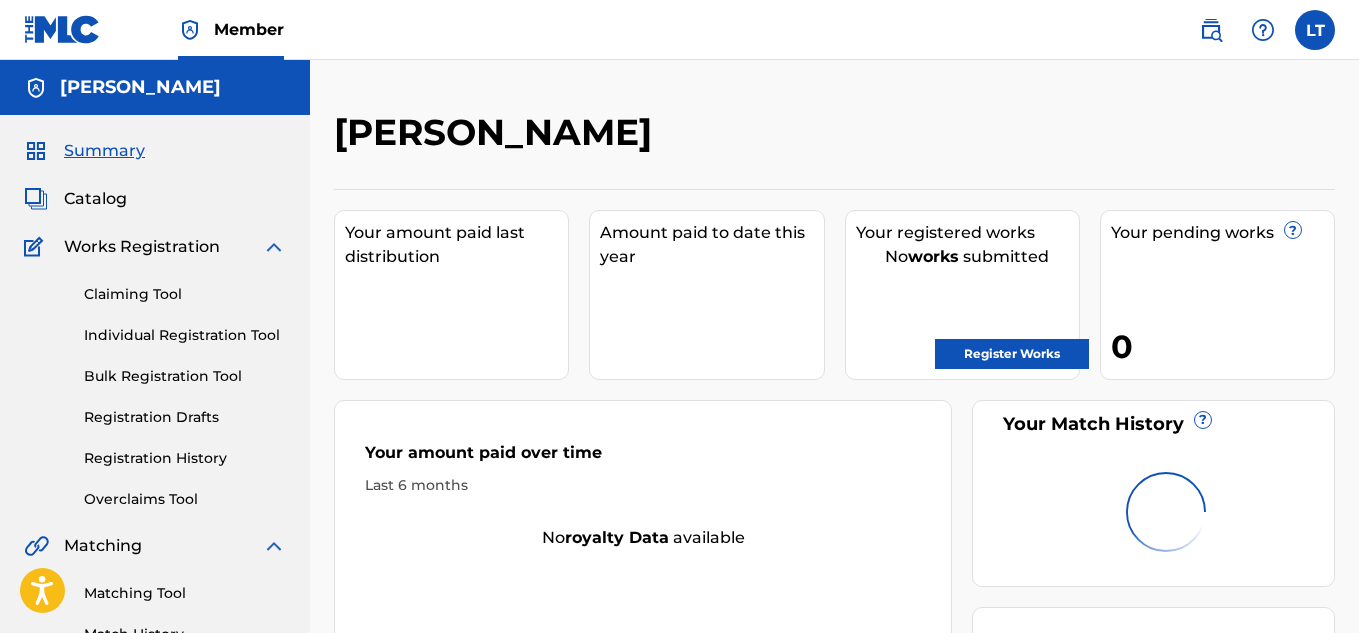scroll, scrollTop: 0, scrollLeft: 0, axis: both 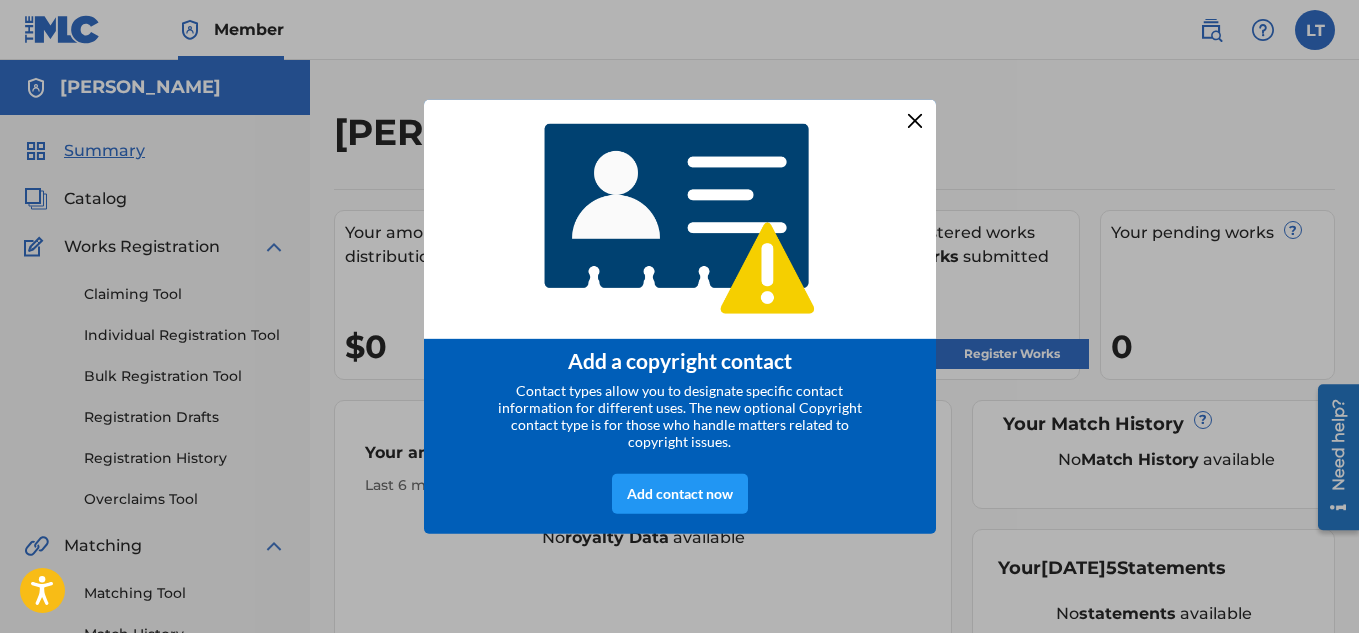 click at bounding box center [914, 120] 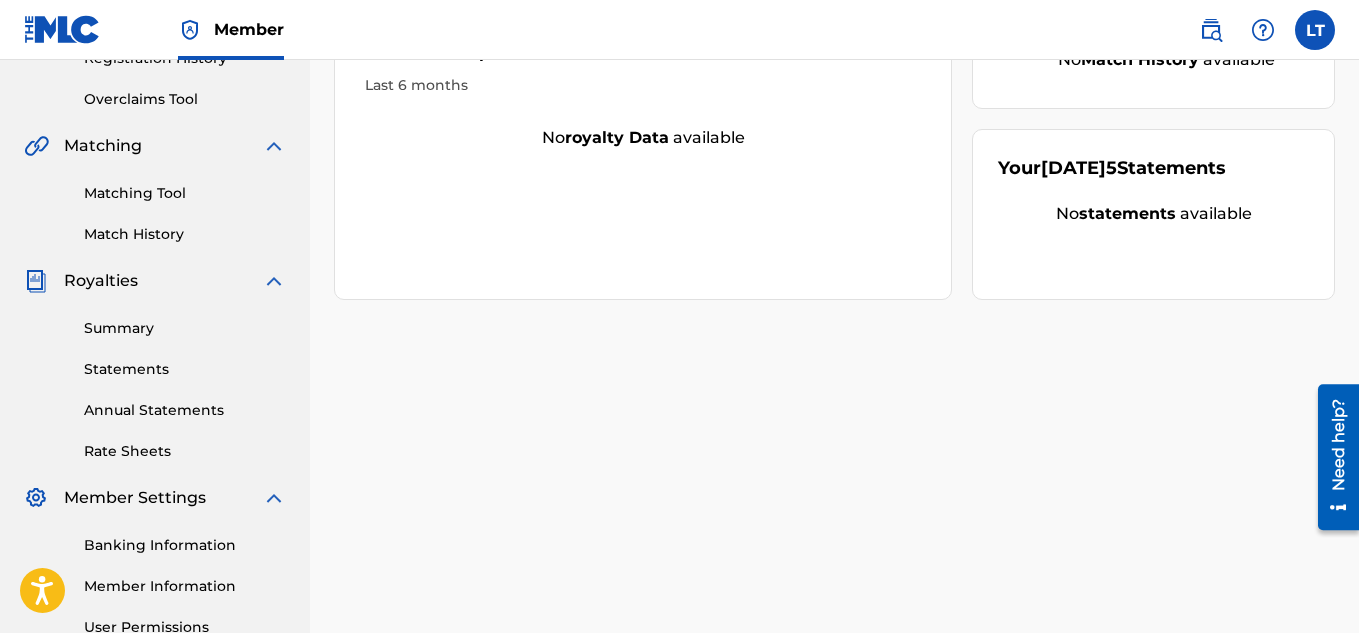 scroll, scrollTop: 600, scrollLeft: 0, axis: vertical 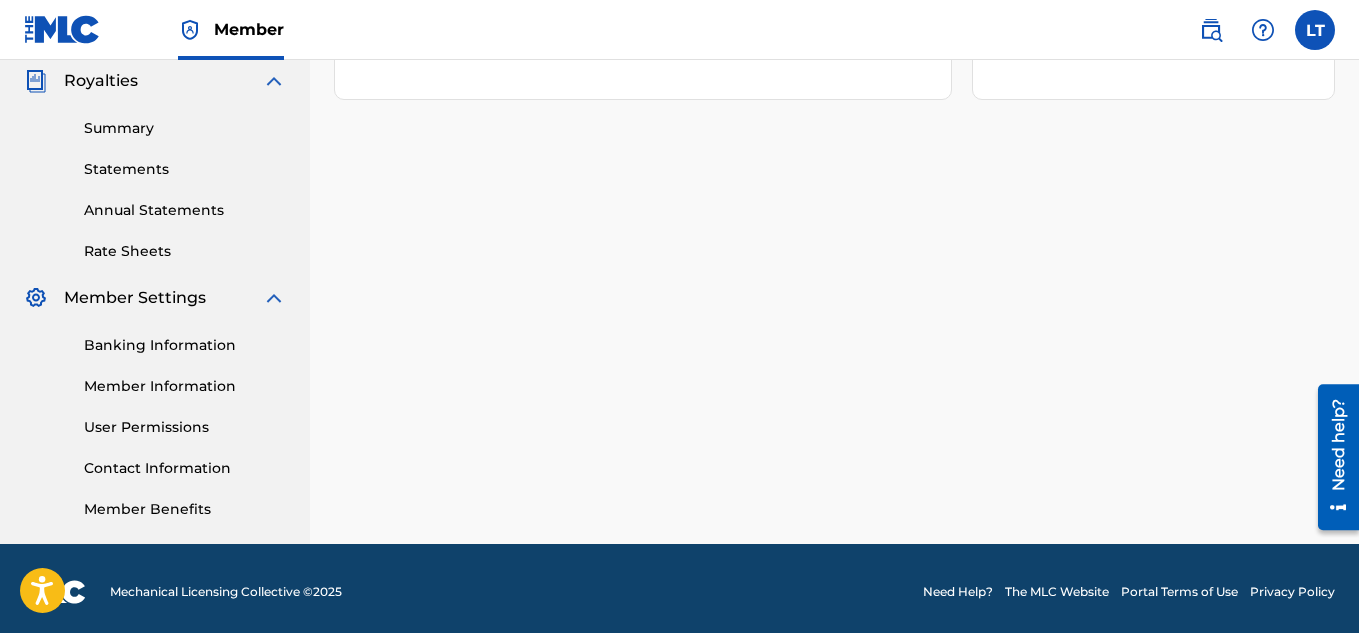 click on "Banking Information" at bounding box center [185, 345] 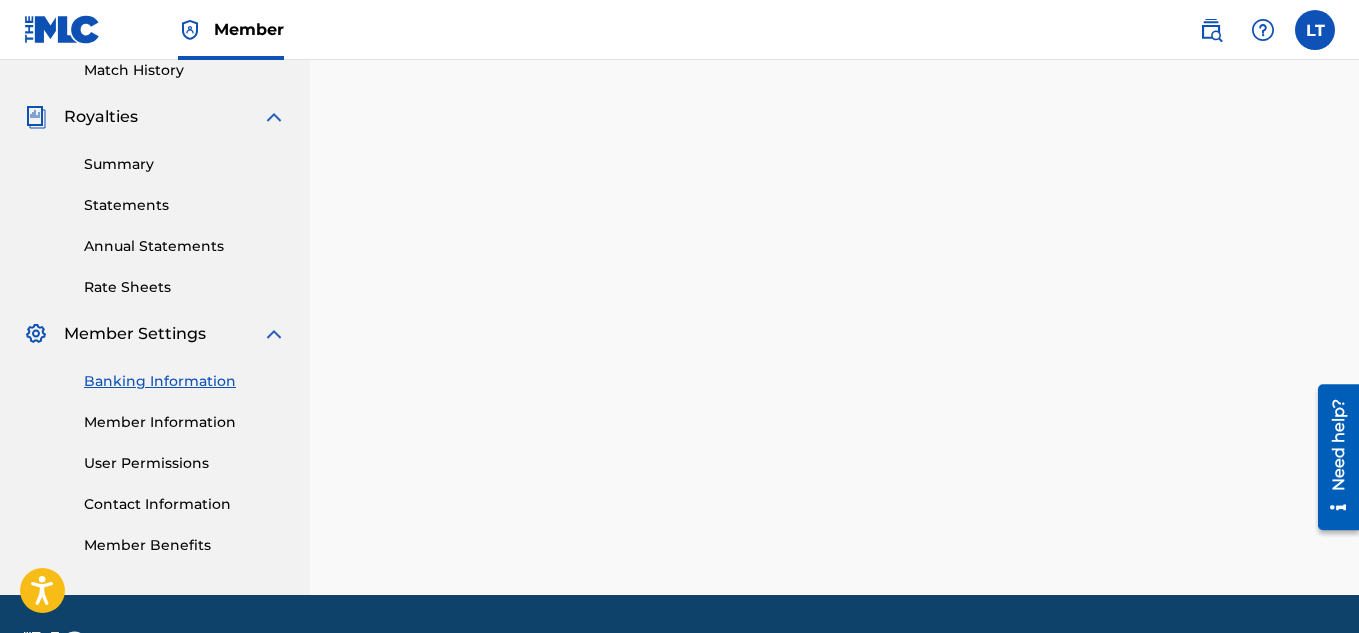 scroll, scrollTop: 607, scrollLeft: 0, axis: vertical 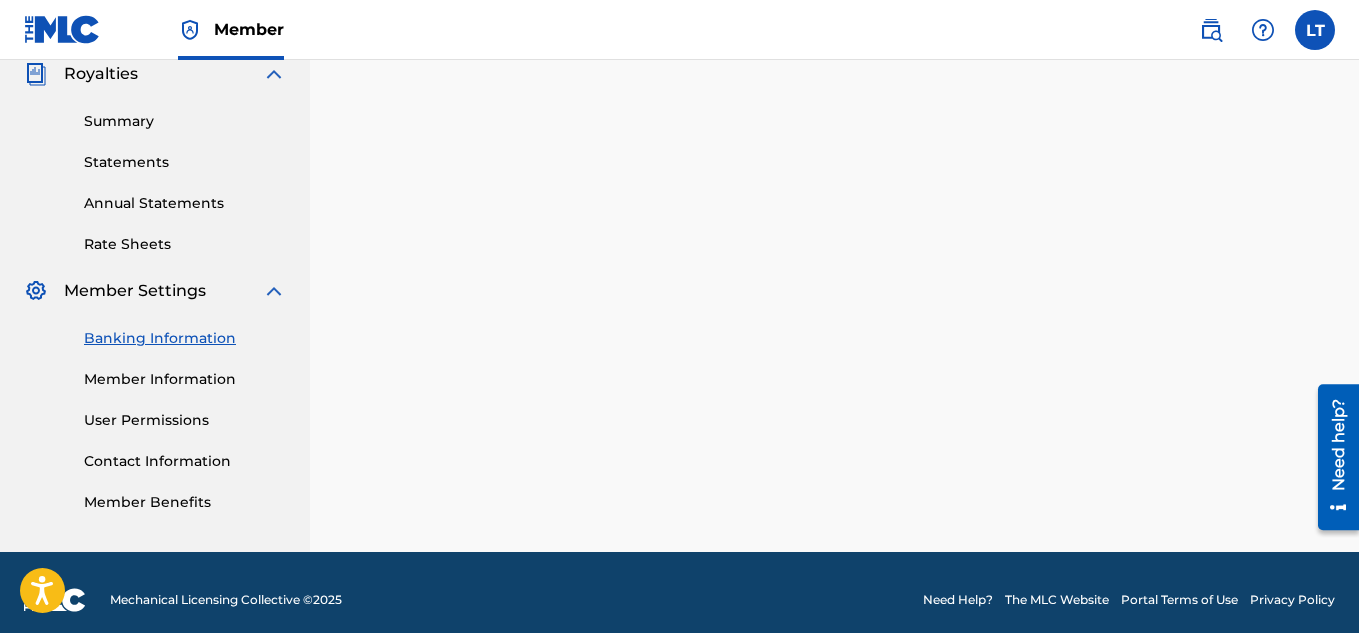 click on "Member Information" at bounding box center [185, 379] 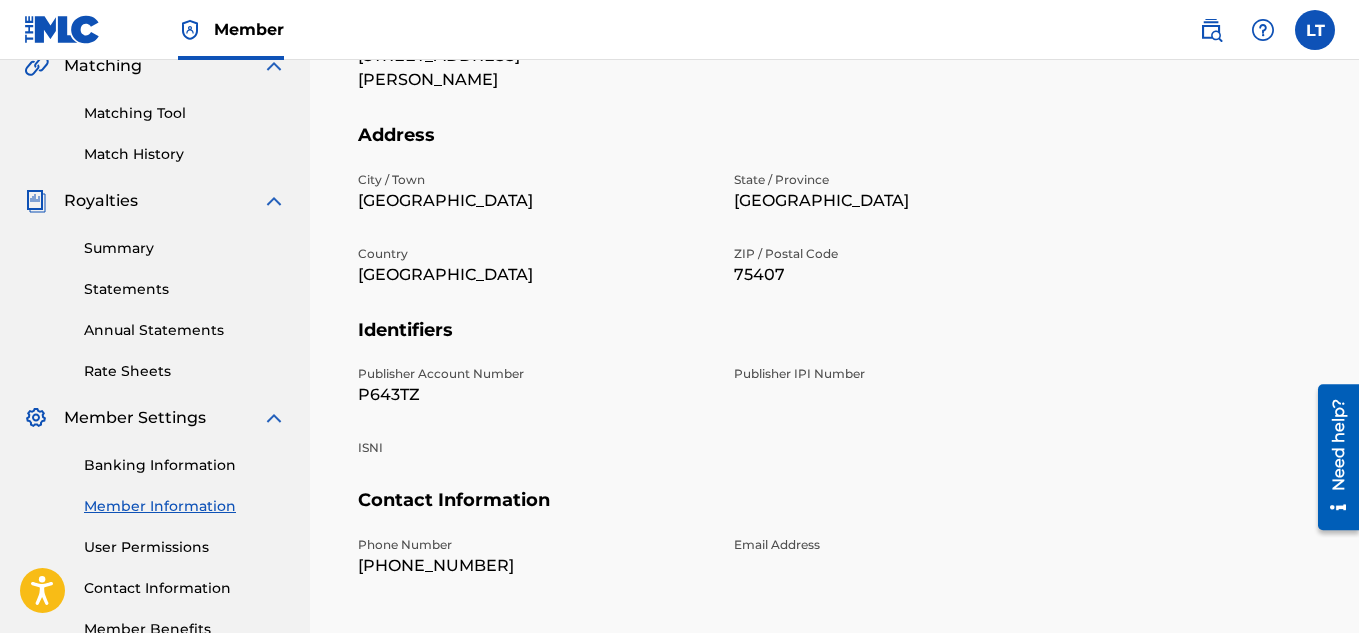 scroll, scrollTop: 300, scrollLeft: 0, axis: vertical 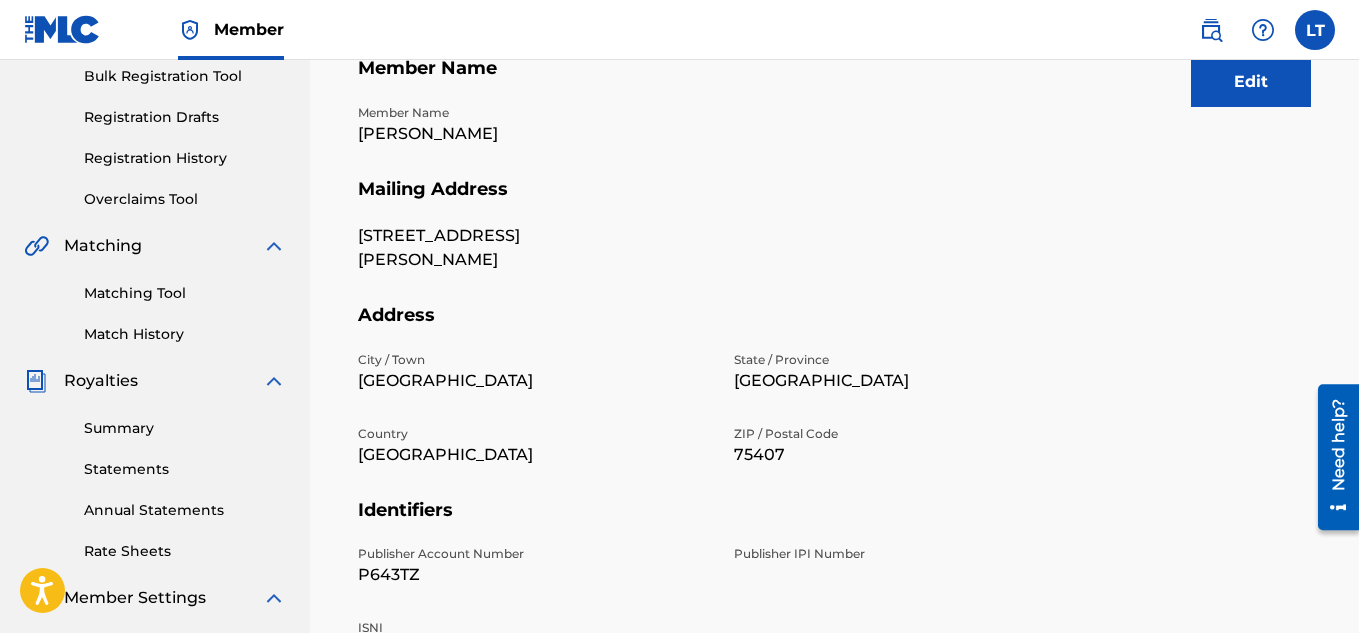 click on "Edit" at bounding box center (1251, 82) 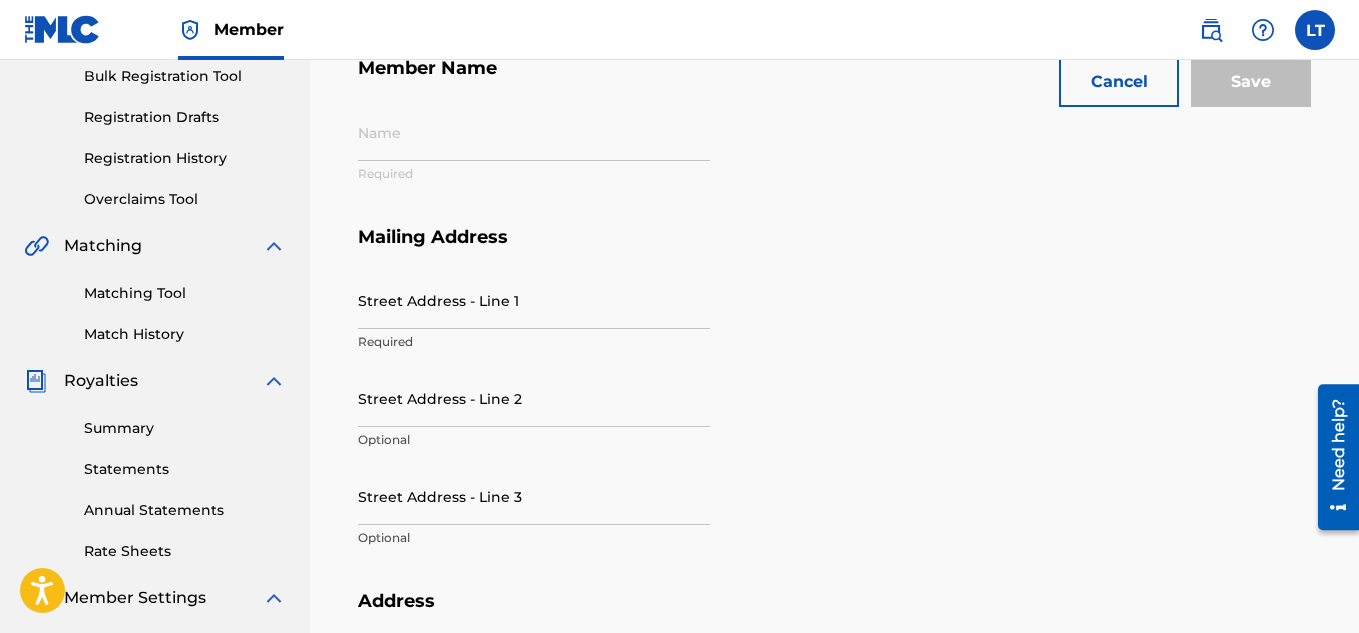 type on "[PERSON_NAME]" 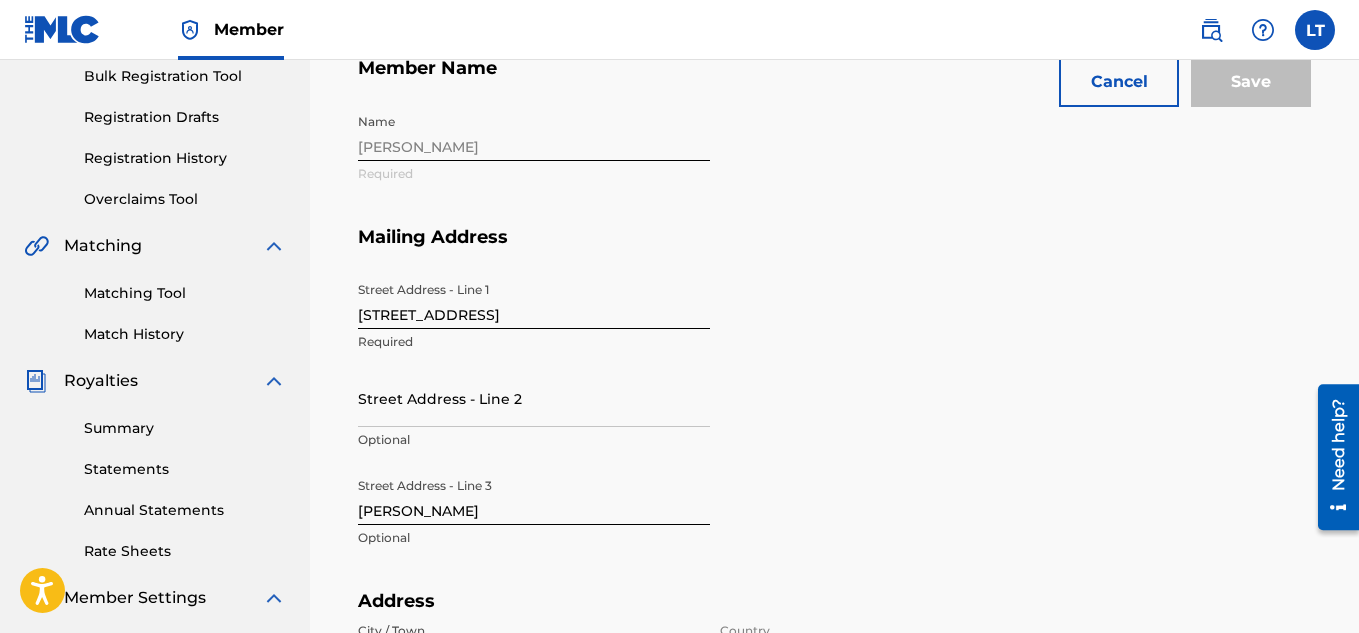 click on "Name [PERSON_NAME]Required" at bounding box center [722, 165] 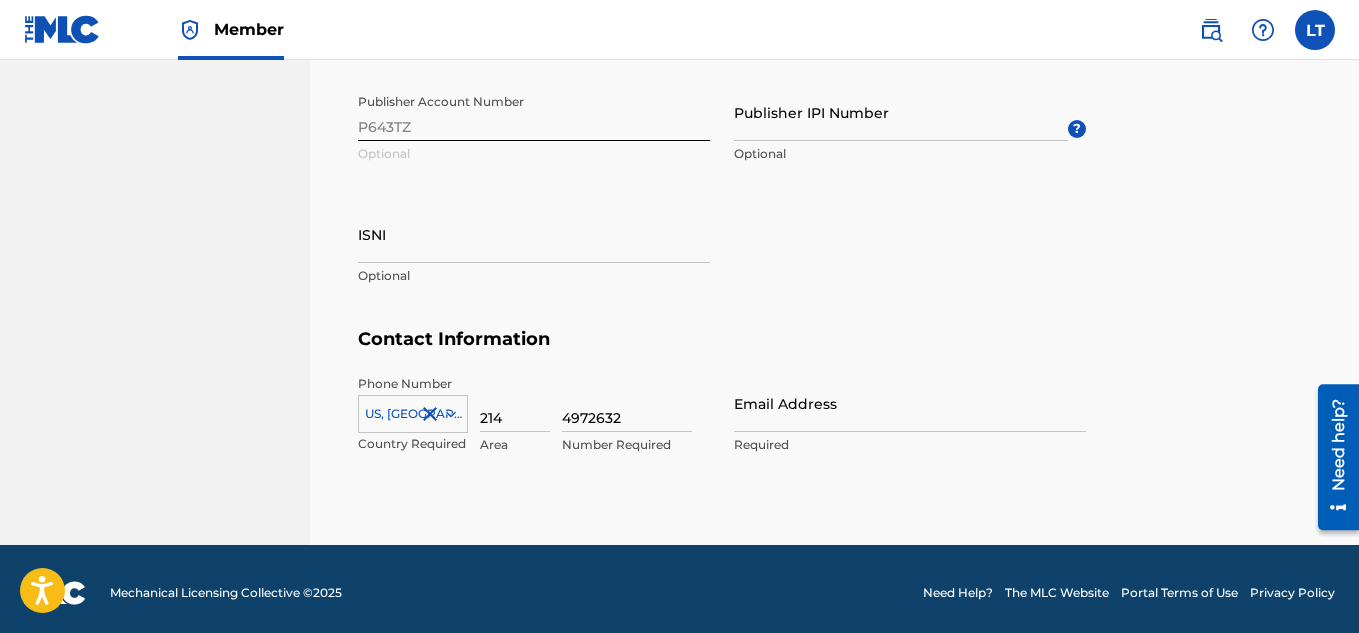 scroll, scrollTop: 1100, scrollLeft: 0, axis: vertical 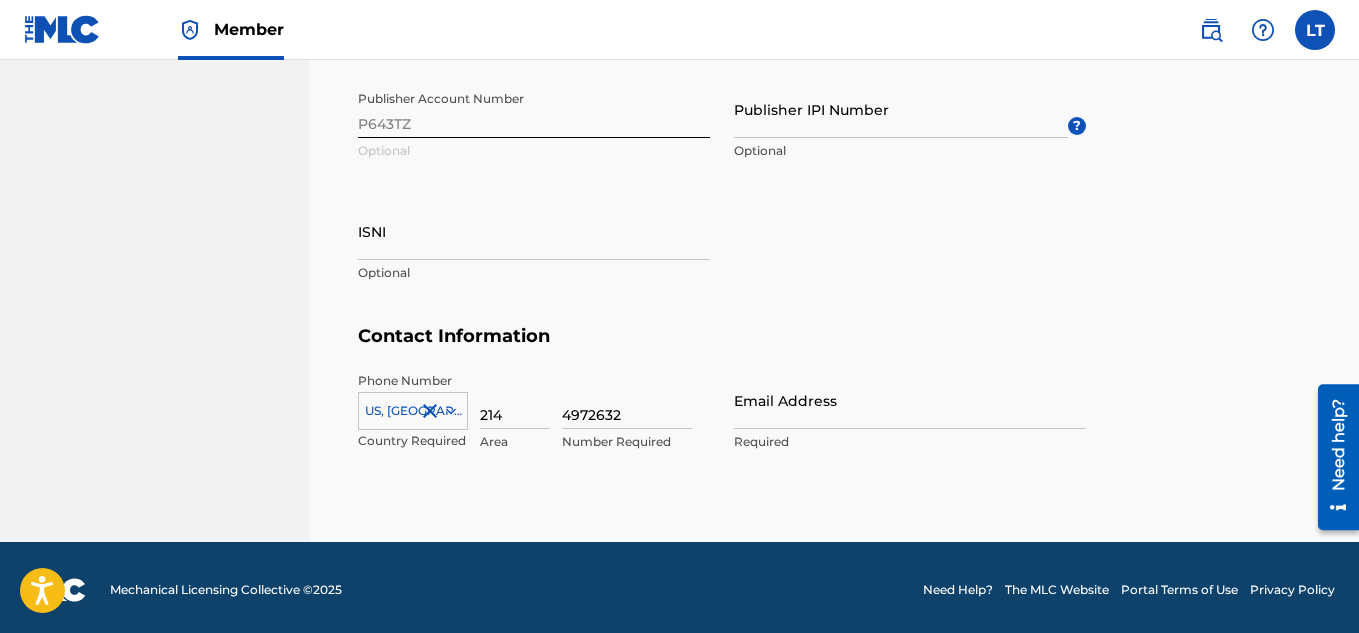 click on "Email Address" at bounding box center (910, 400) 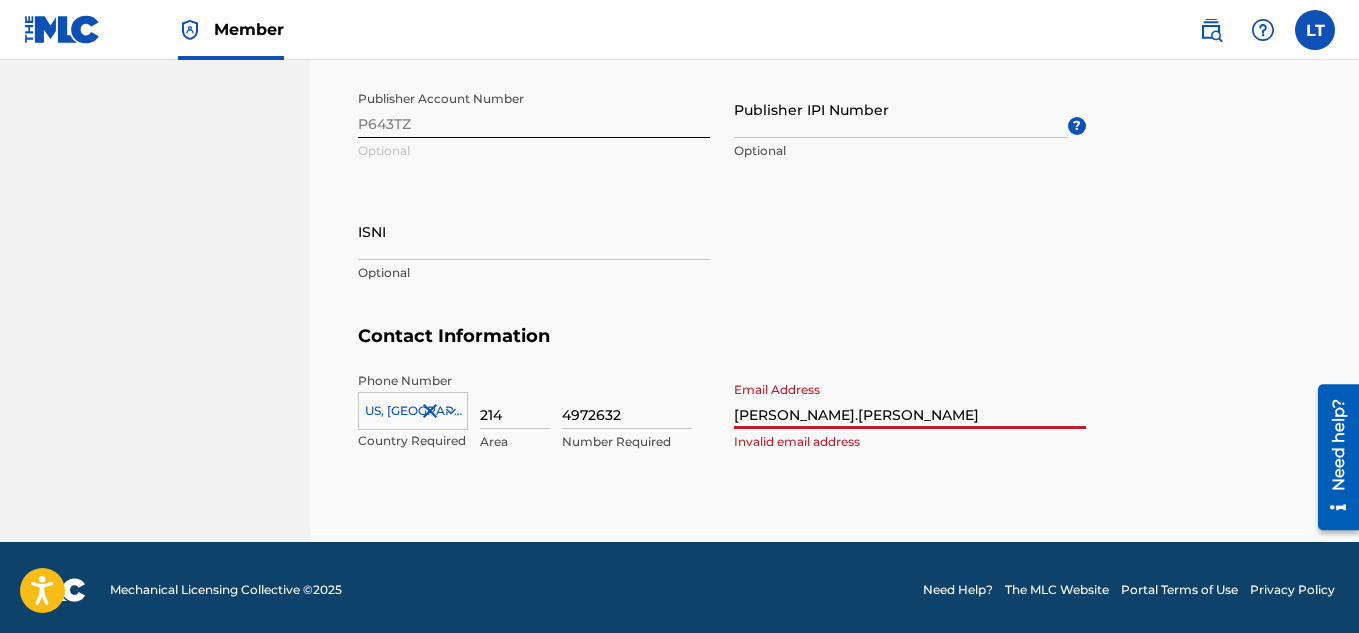 type on "[EMAIL_ADDRESS][PERSON_NAME][DOMAIN_NAME]" 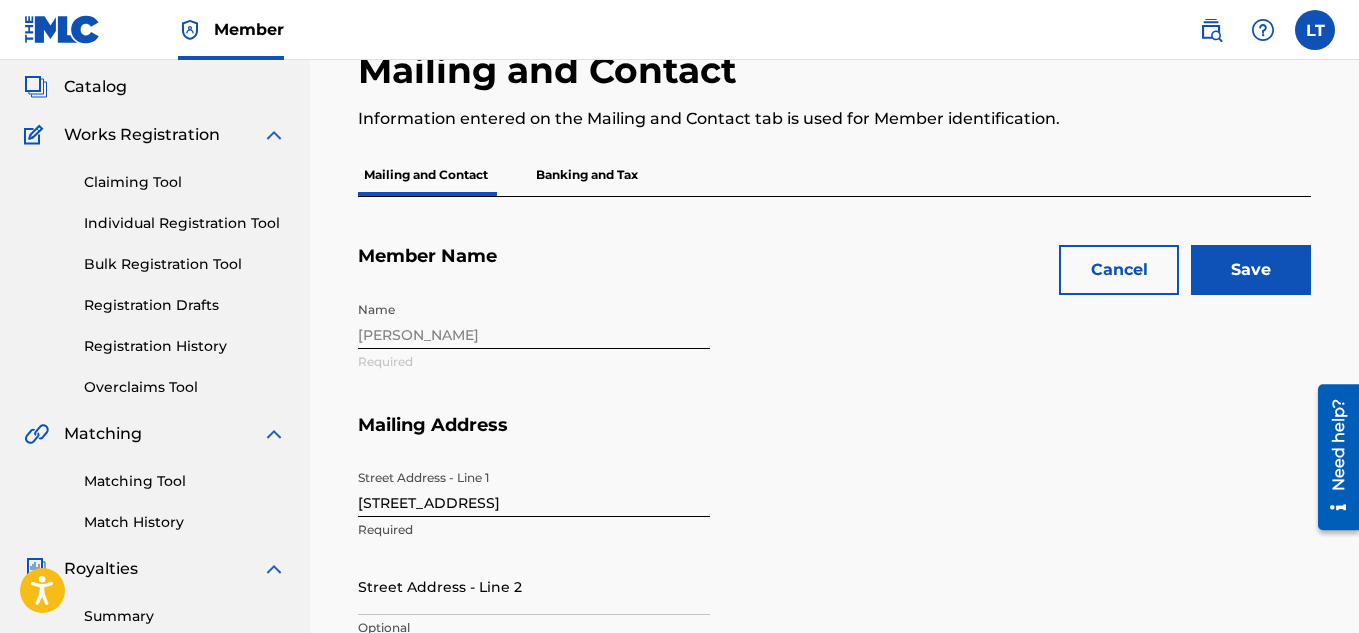 scroll, scrollTop: 100, scrollLeft: 0, axis: vertical 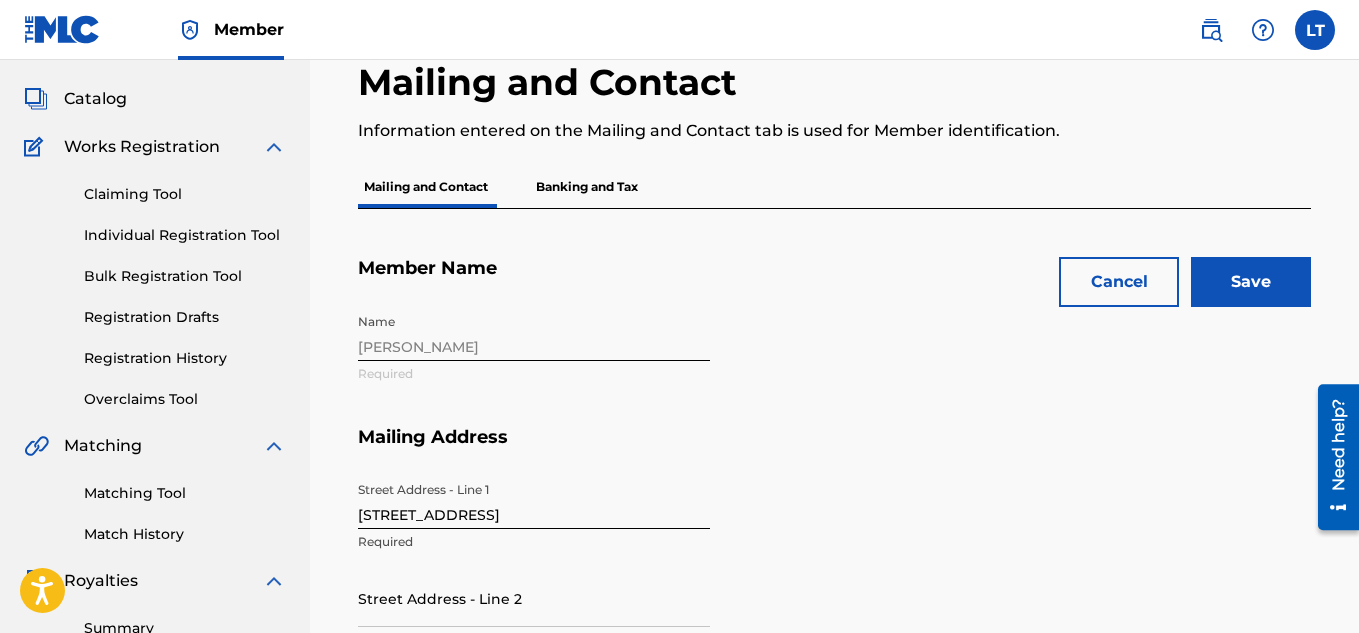 click on "Save" at bounding box center (1251, 282) 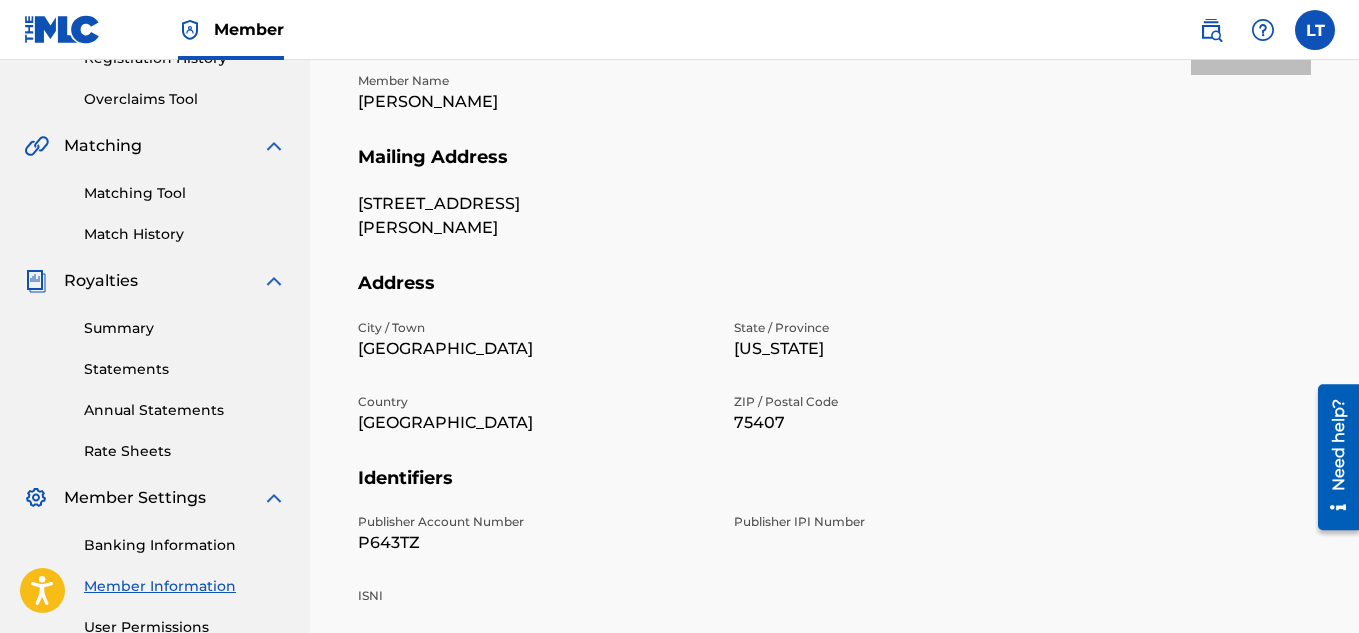 scroll, scrollTop: 600, scrollLeft: 0, axis: vertical 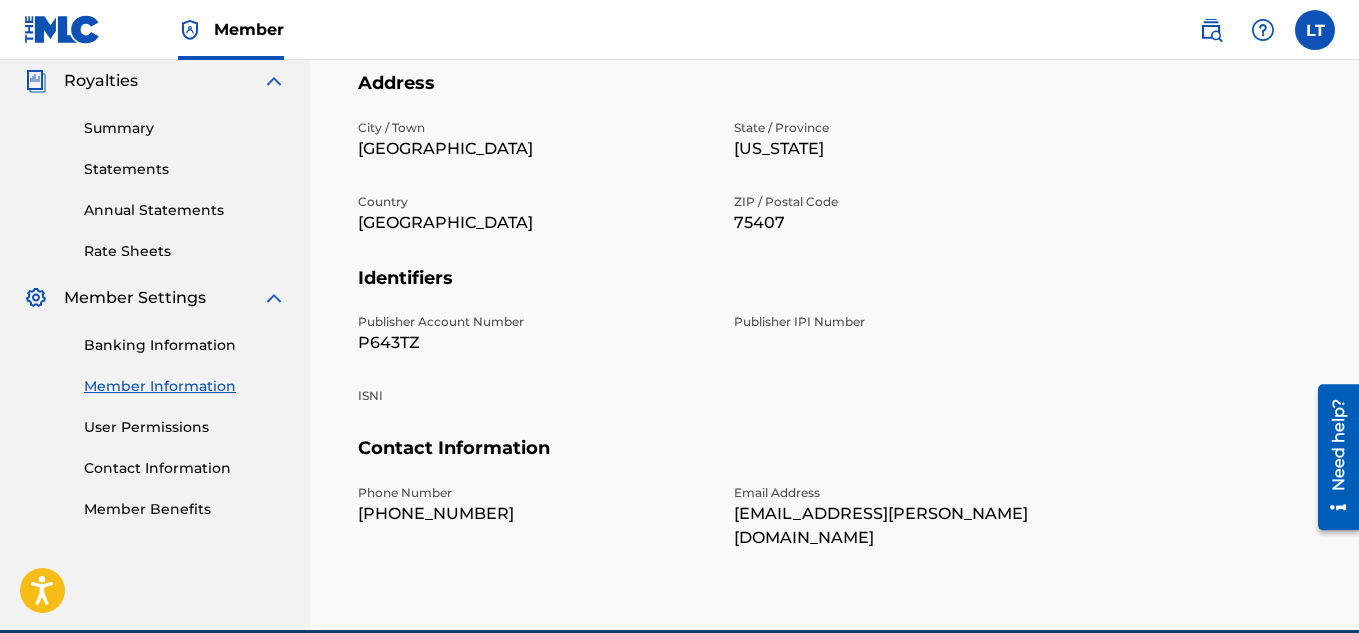 click on "User Permissions" at bounding box center (185, 427) 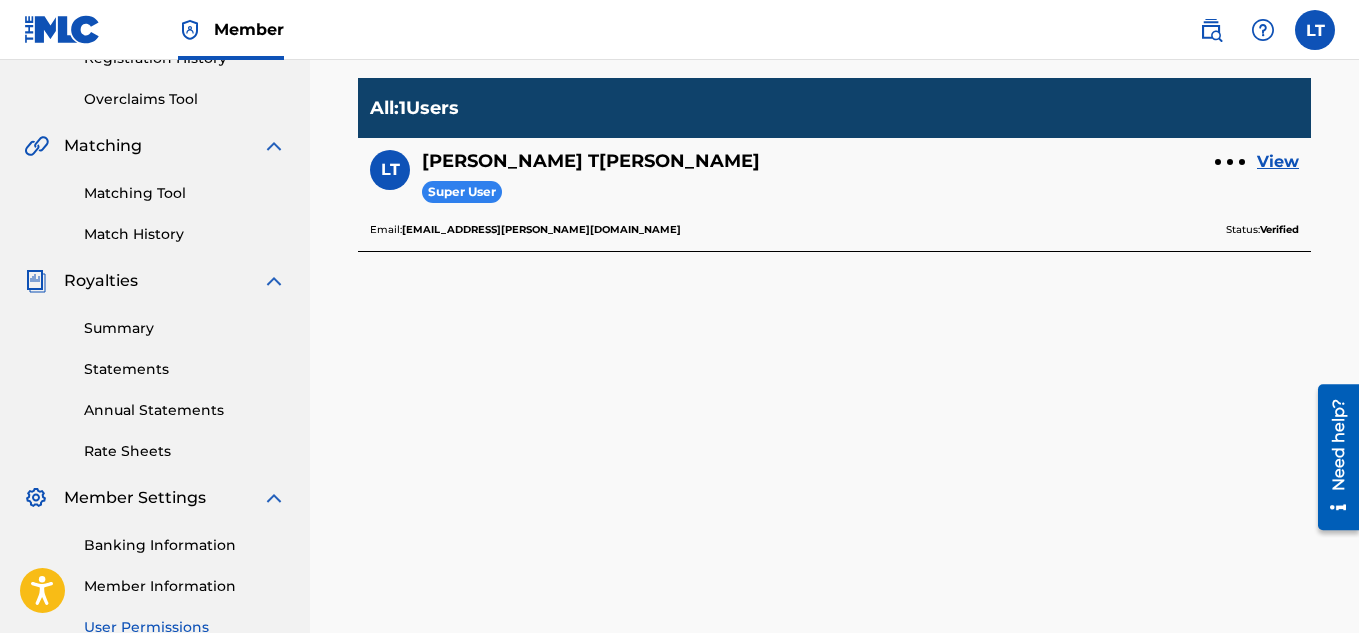 scroll, scrollTop: 500, scrollLeft: 0, axis: vertical 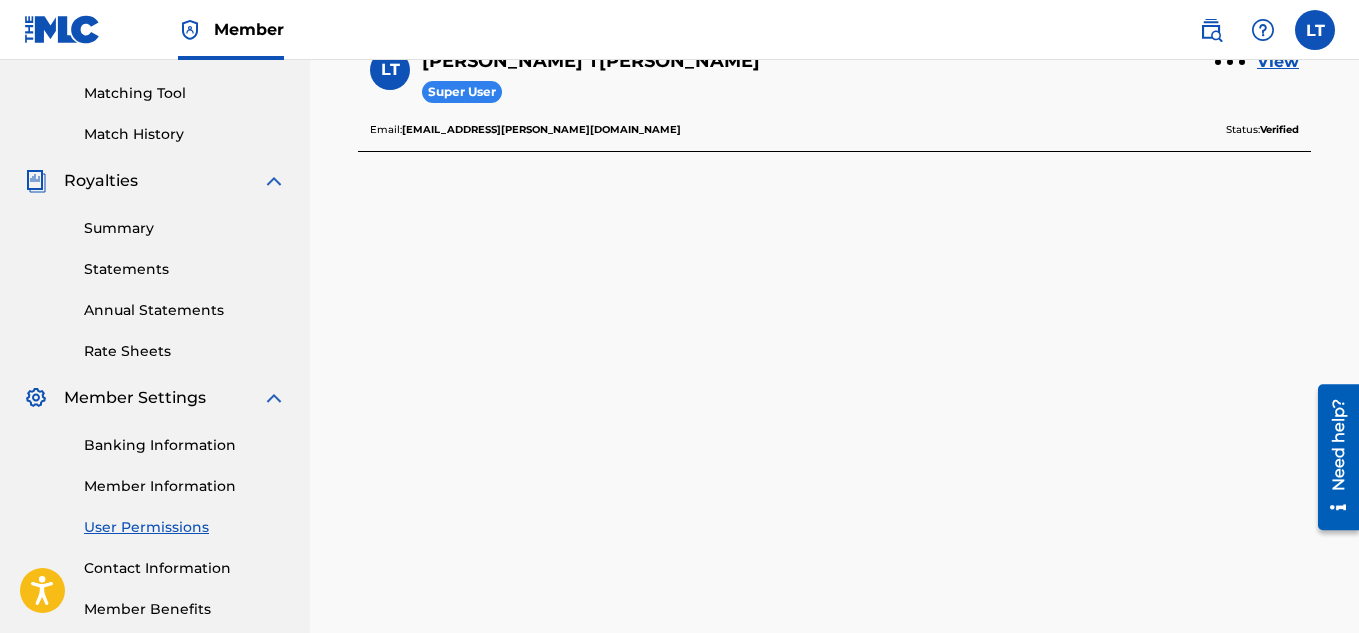 click on "Contact Information" at bounding box center [185, 568] 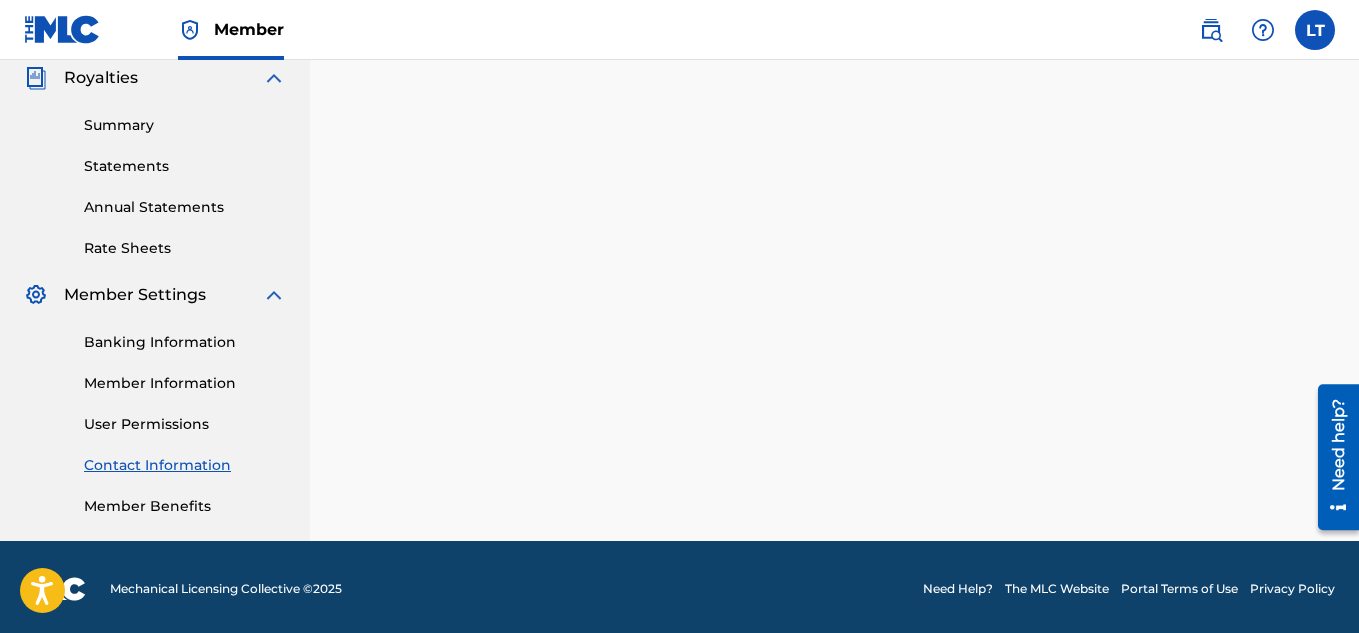 scroll, scrollTop: 607, scrollLeft: 0, axis: vertical 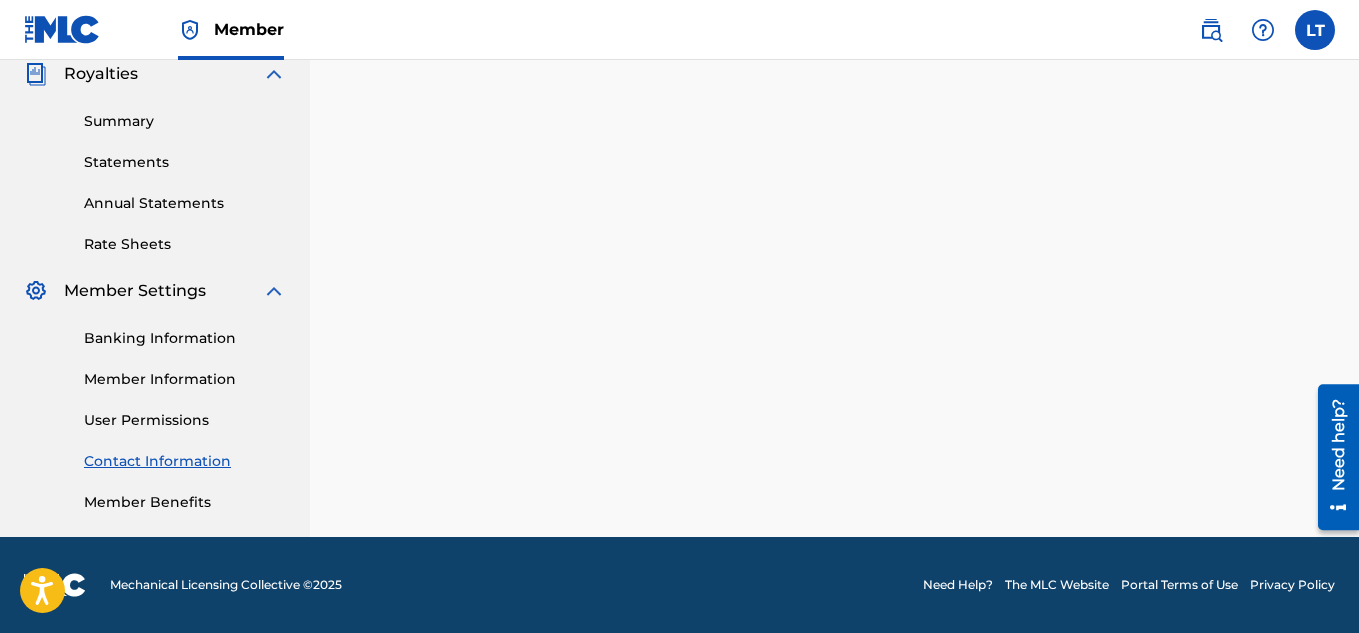 click on "Member Benefits" at bounding box center (185, 502) 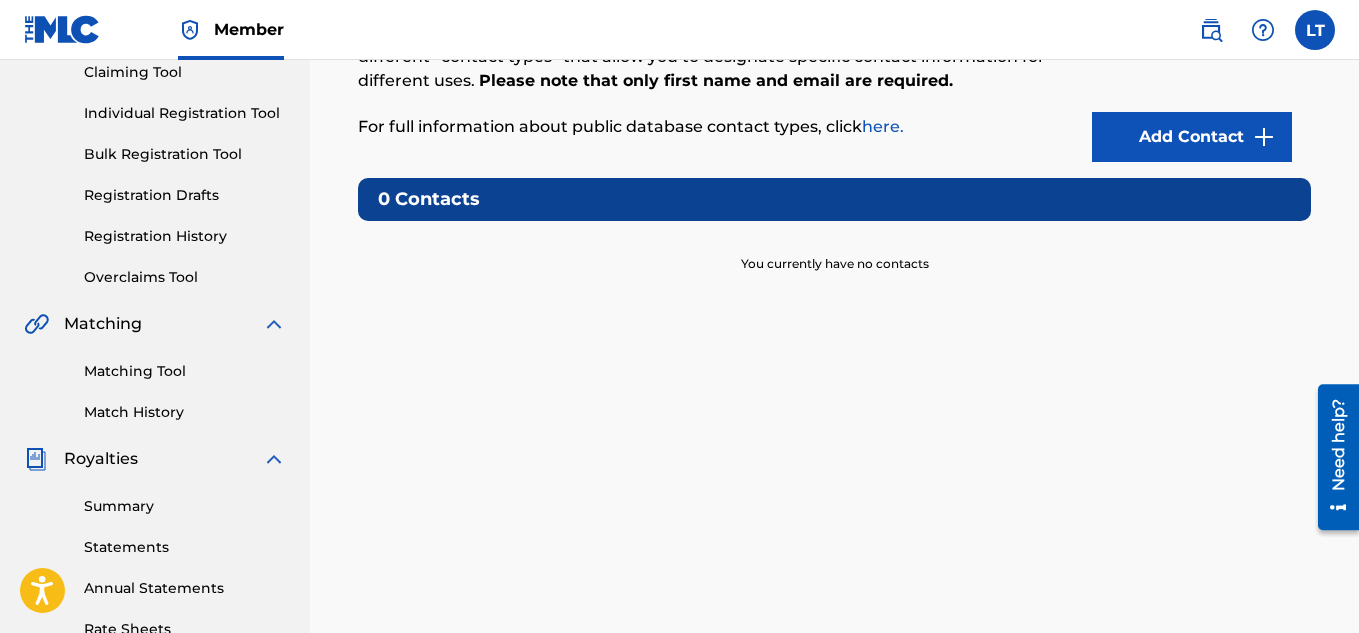 scroll, scrollTop: 7, scrollLeft: 0, axis: vertical 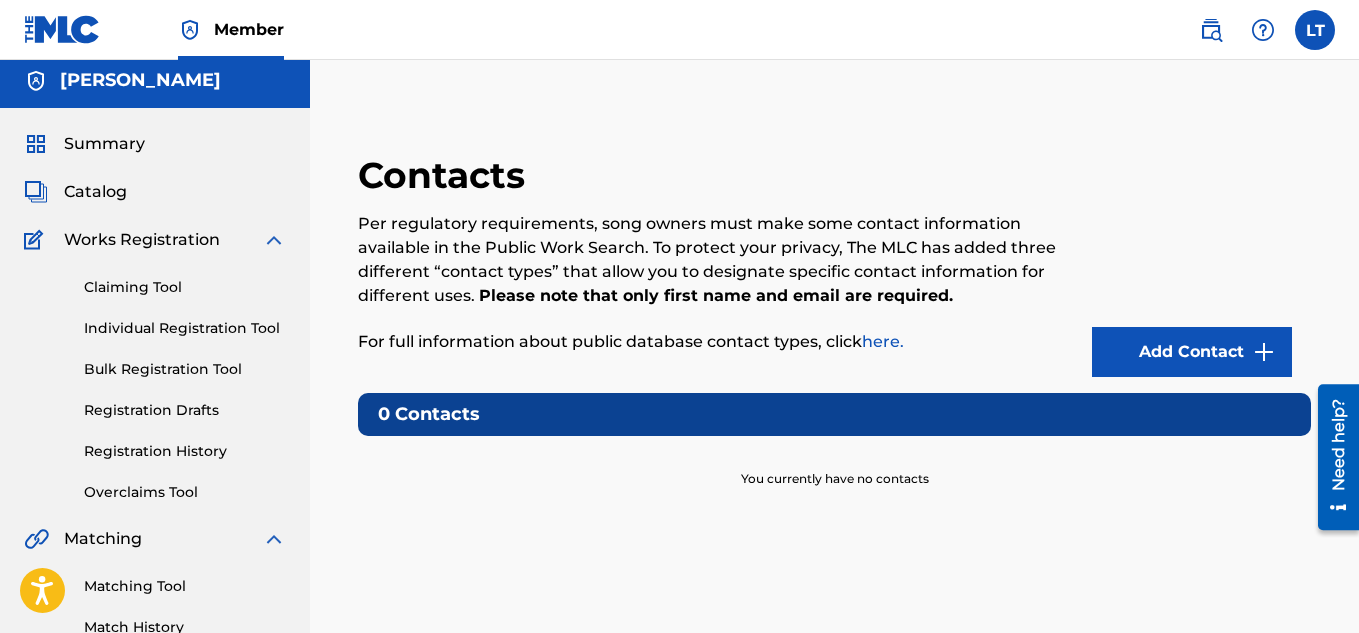 click at bounding box center [62, 29] 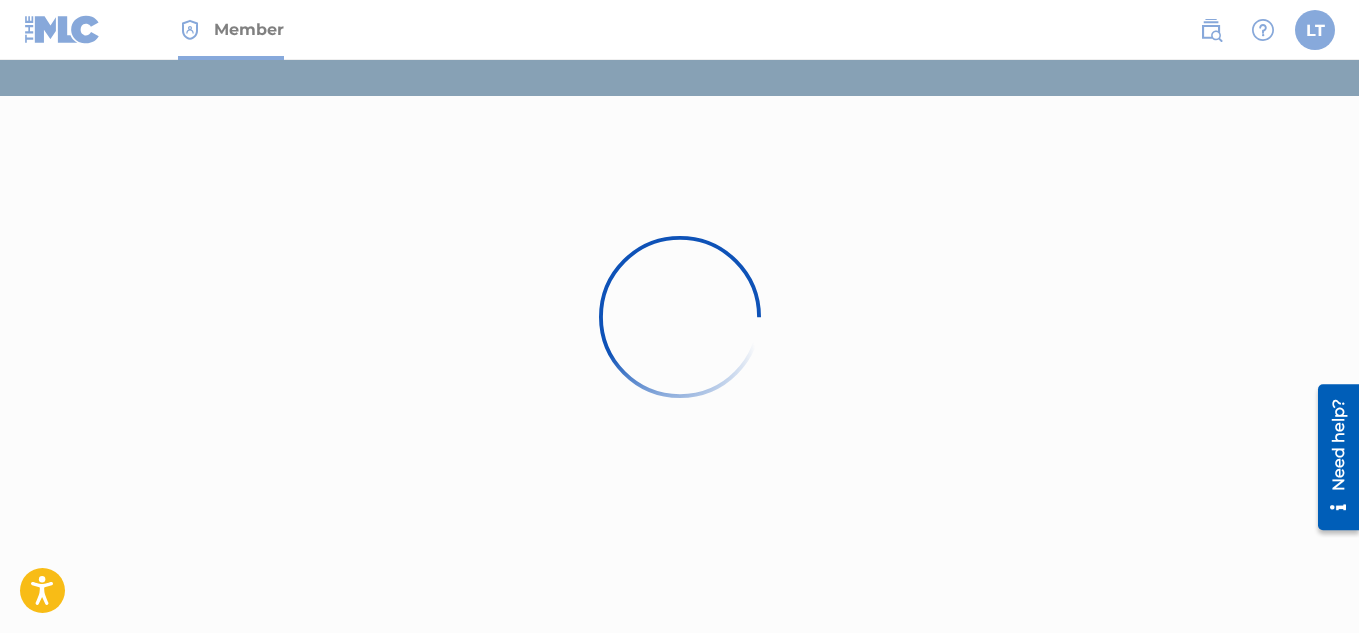 scroll, scrollTop: 0, scrollLeft: 0, axis: both 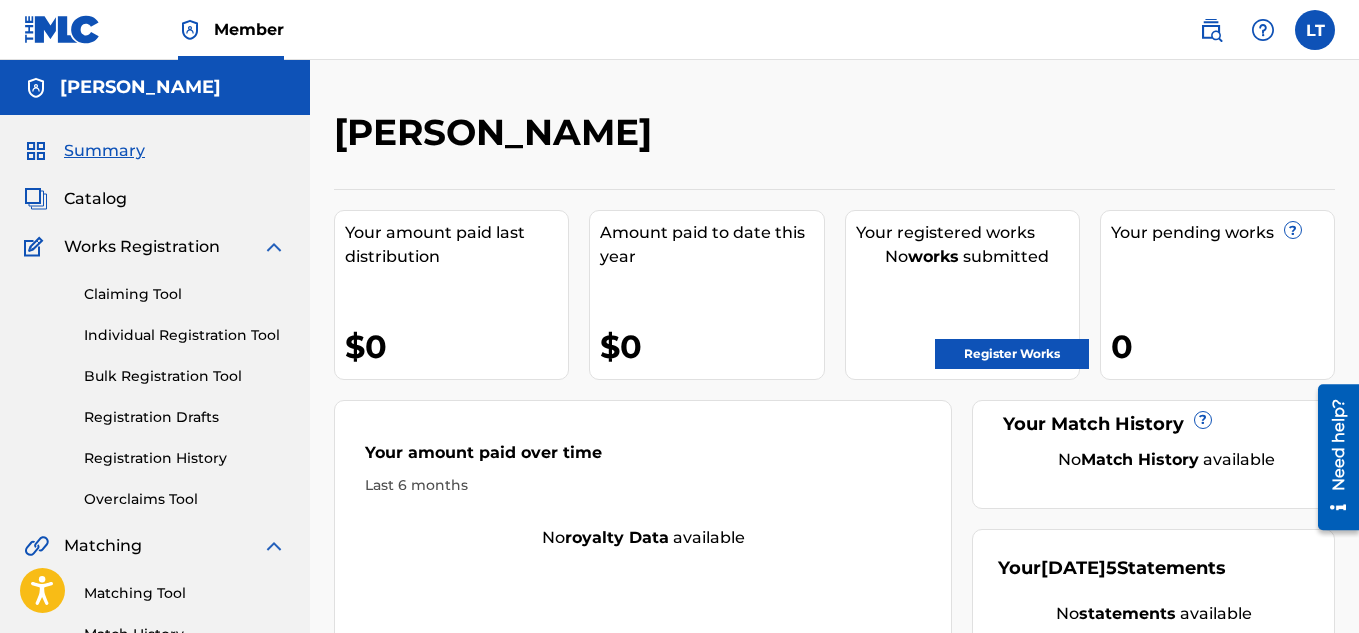 click on "Register Works" at bounding box center (1012, 354) 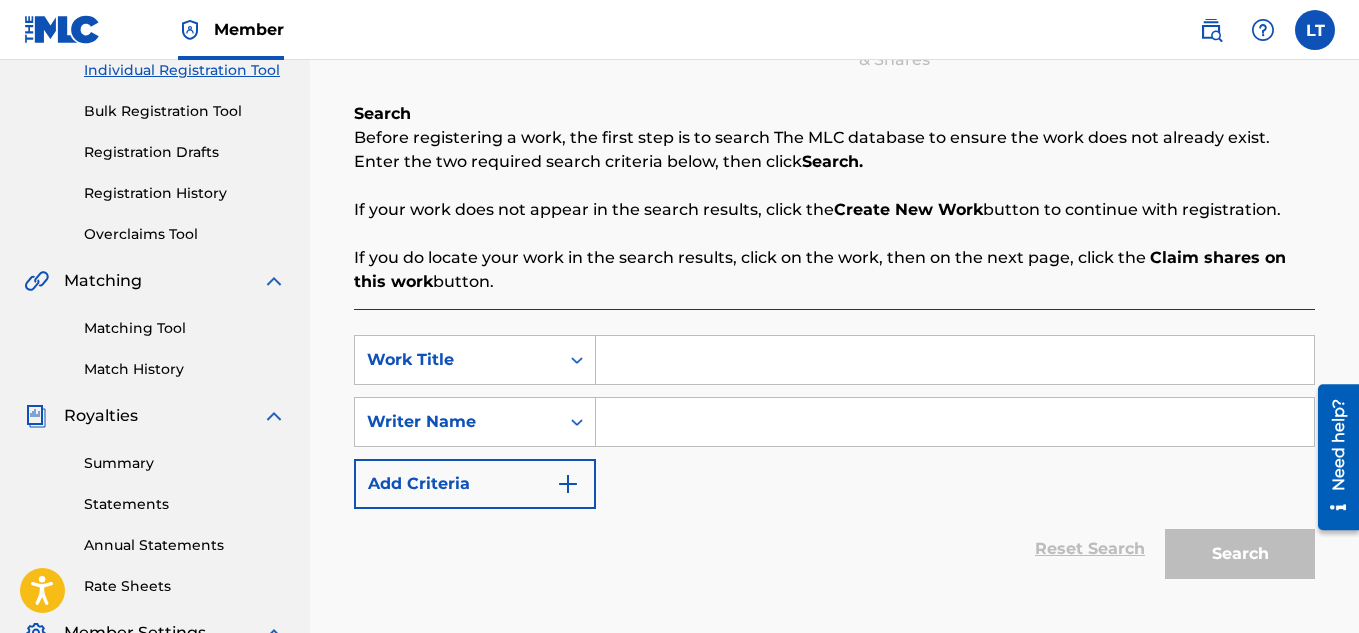 scroll, scrollTop: 300, scrollLeft: 0, axis: vertical 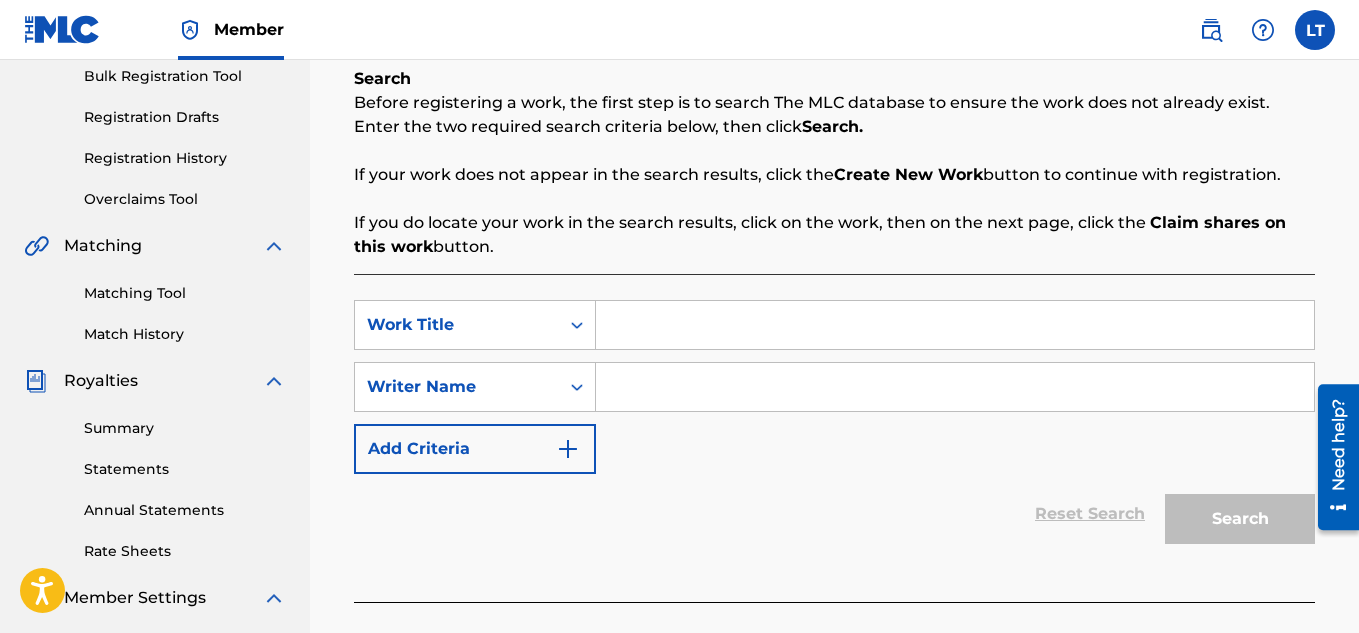 click at bounding box center [955, 325] 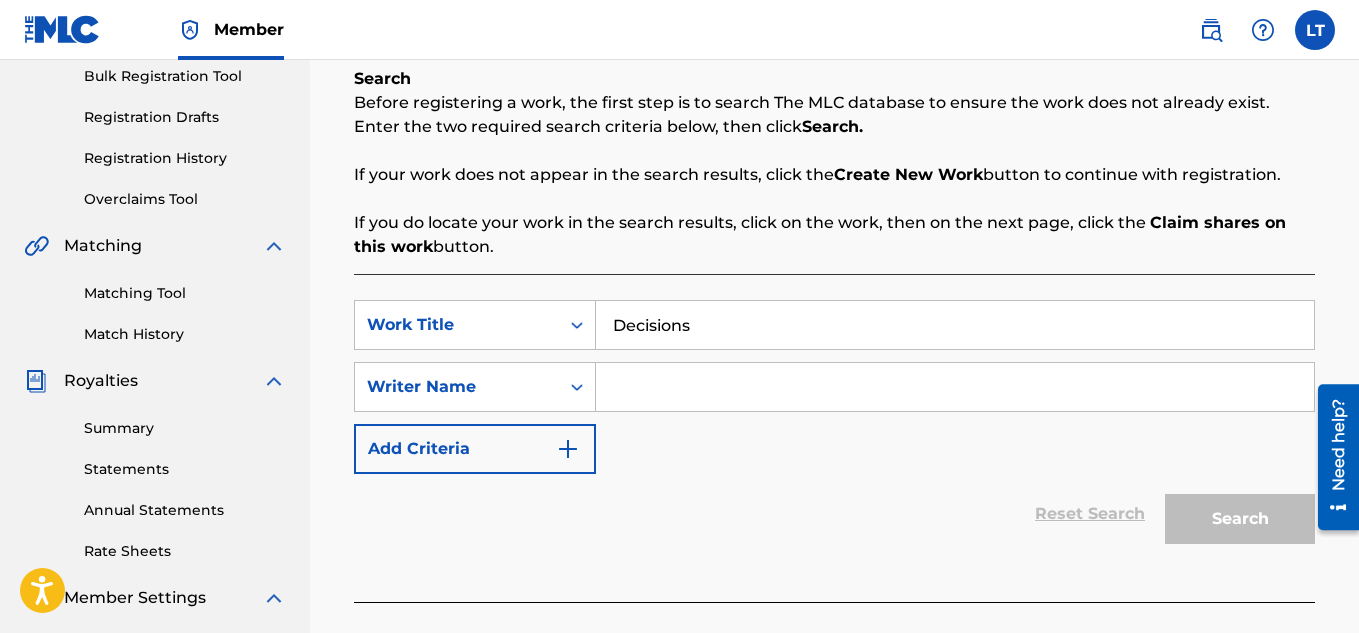 type on "Decisions" 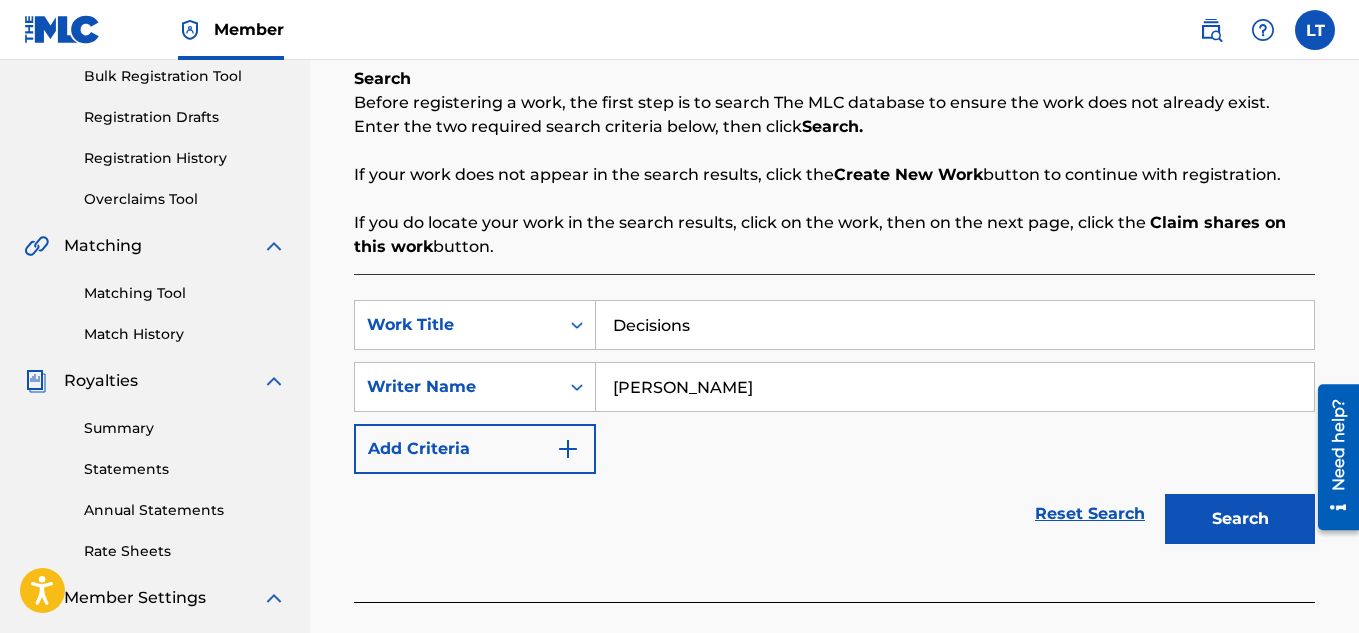 type on "[PERSON_NAME]" 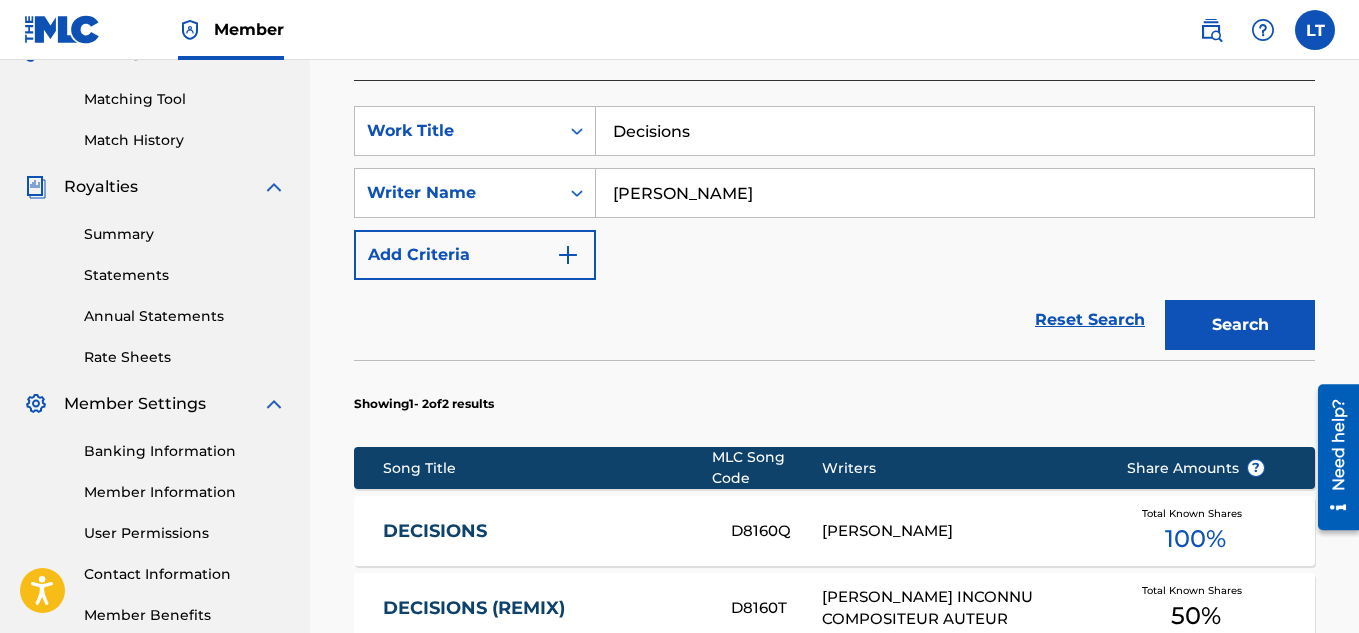 scroll, scrollTop: 600, scrollLeft: 0, axis: vertical 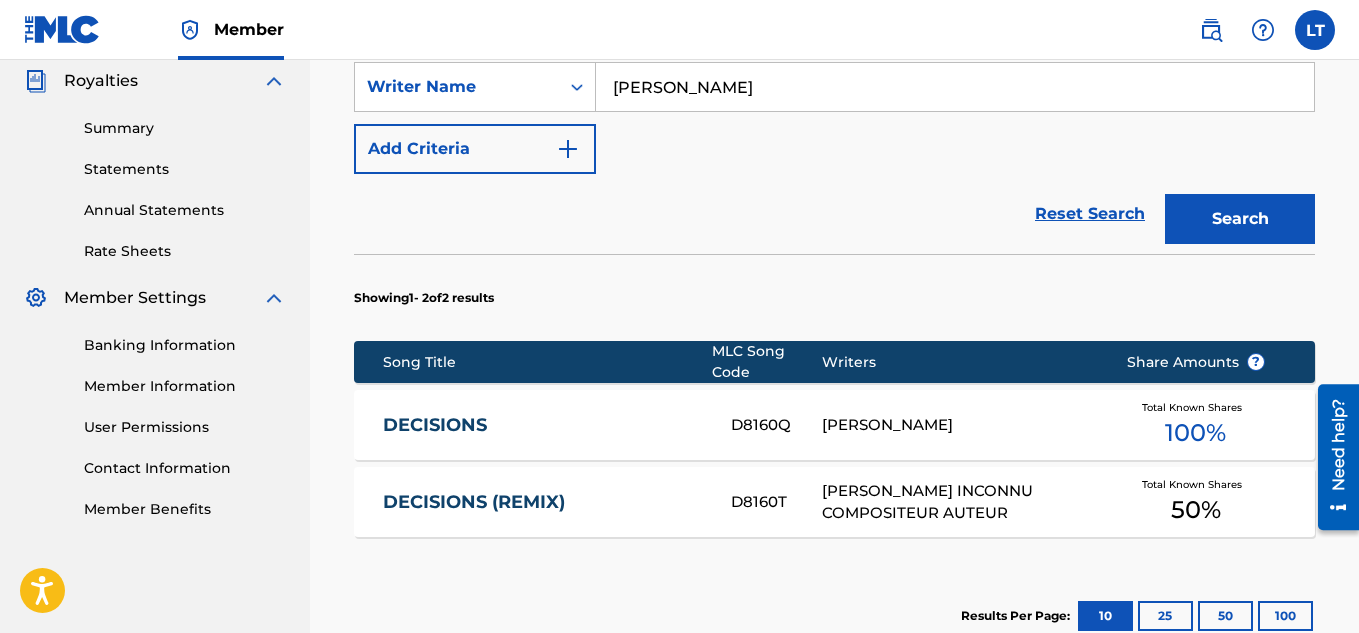 click on "DECISIONS D8160Q [PERSON_NAME]Total Known Shares 100 %" at bounding box center [834, 425] 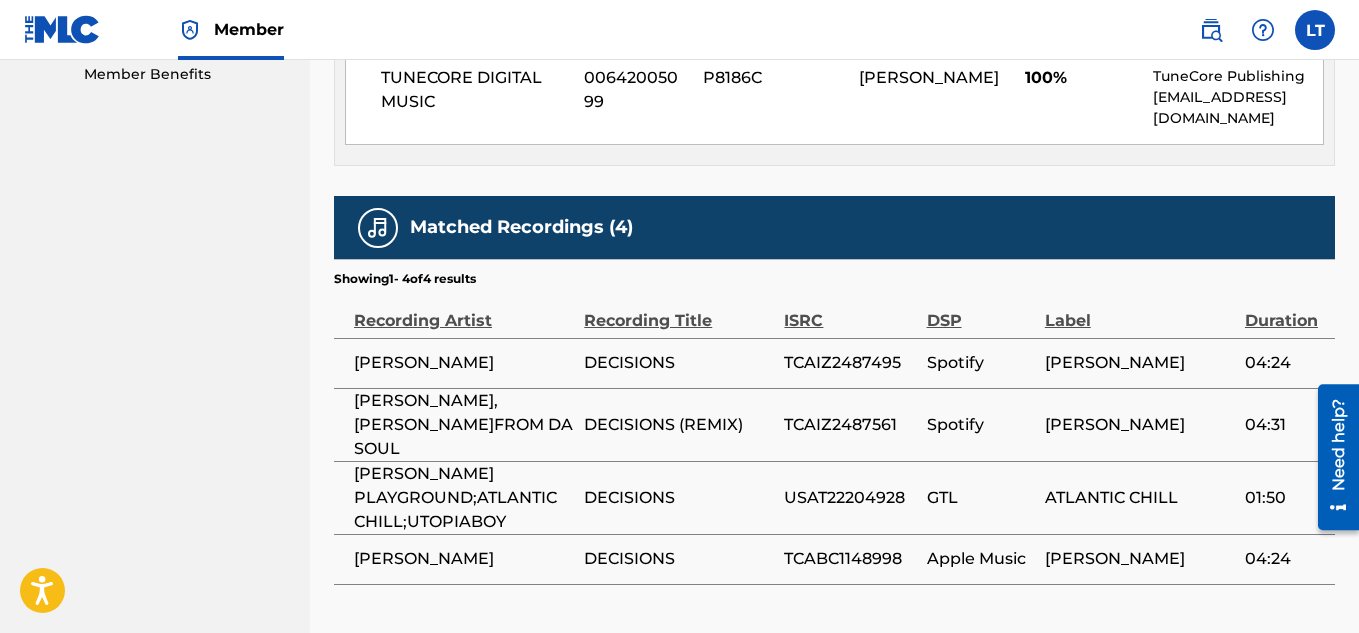scroll, scrollTop: 1140, scrollLeft: 0, axis: vertical 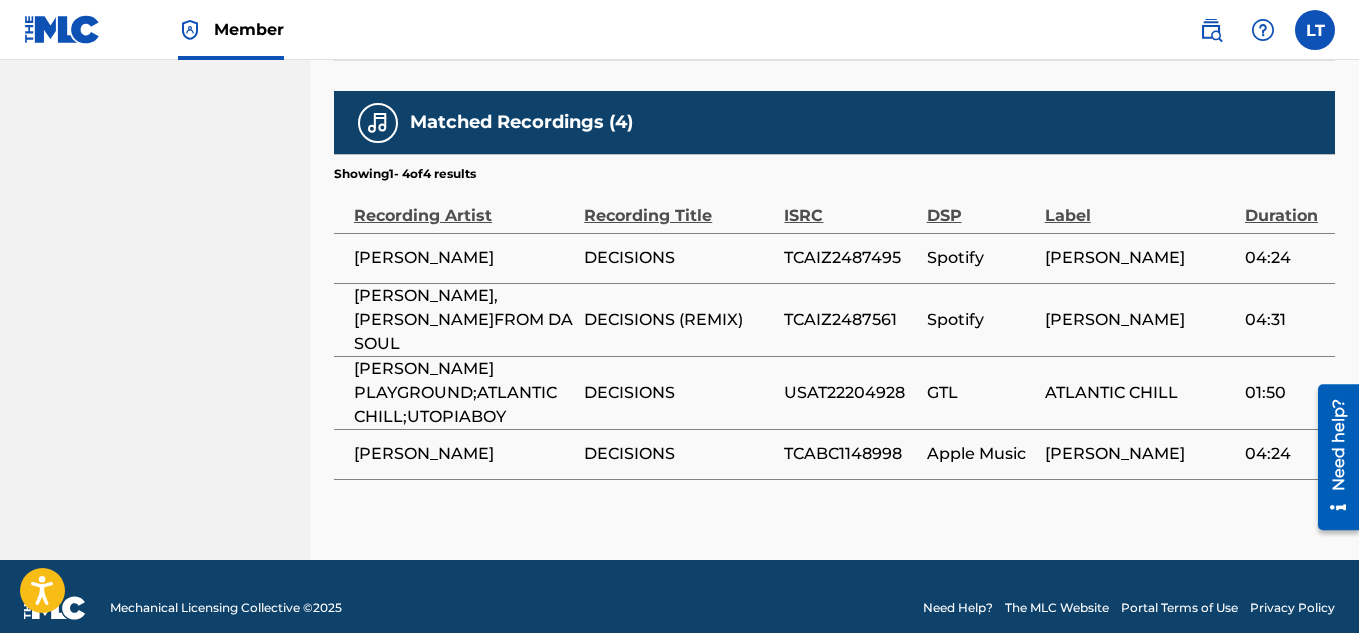 click on "DECISIONS" at bounding box center [679, 393] 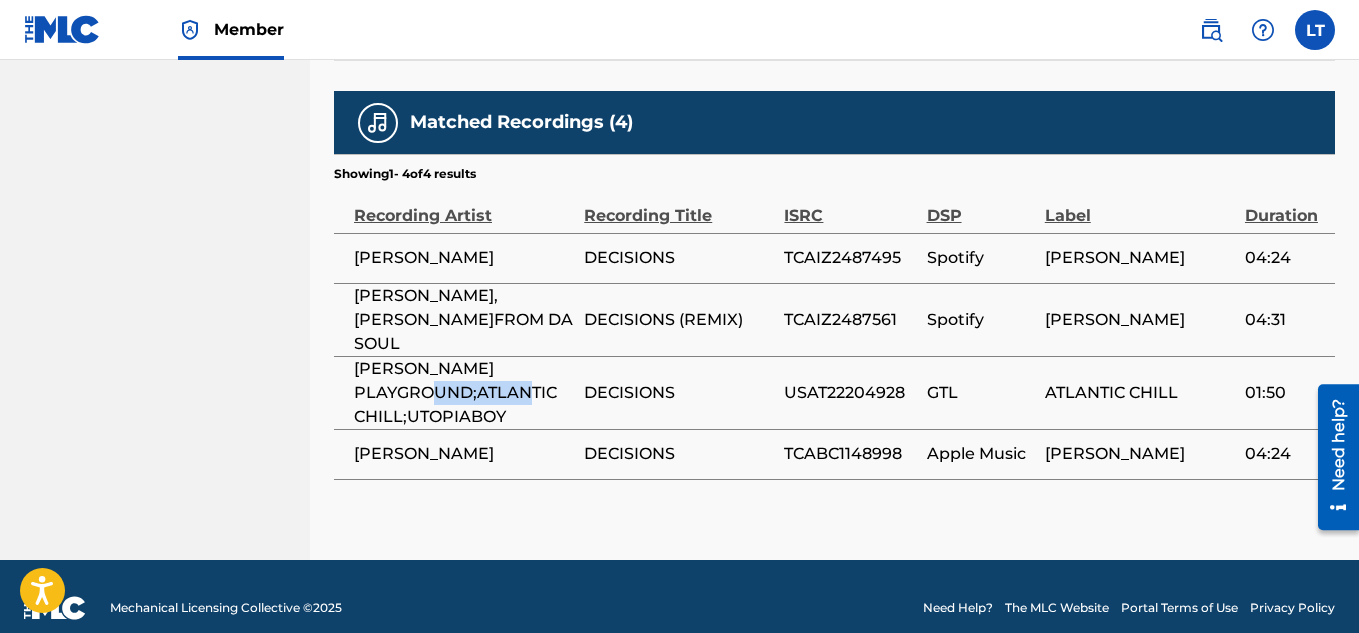 click on "[PERSON_NAME] PLAYGROUND;ATLANTIC CHILL;UTOPIABOY" at bounding box center [464, 393] 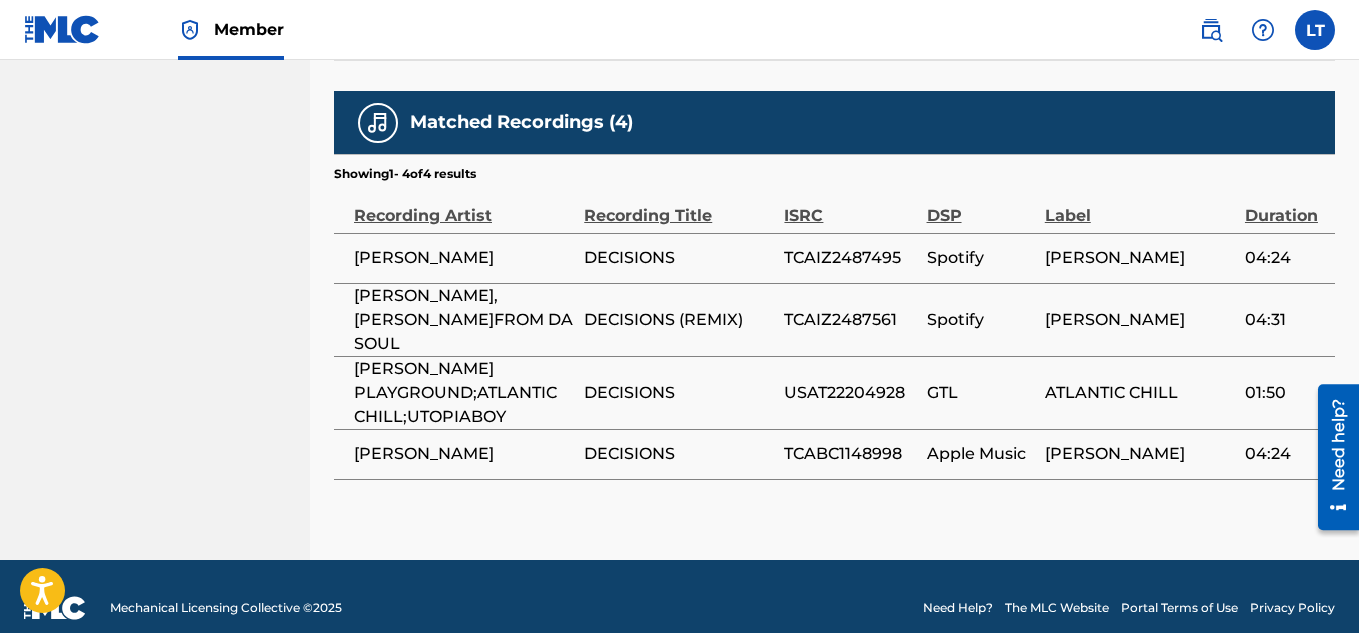 click on "DECISIONS" at bounding box center (679, 393) 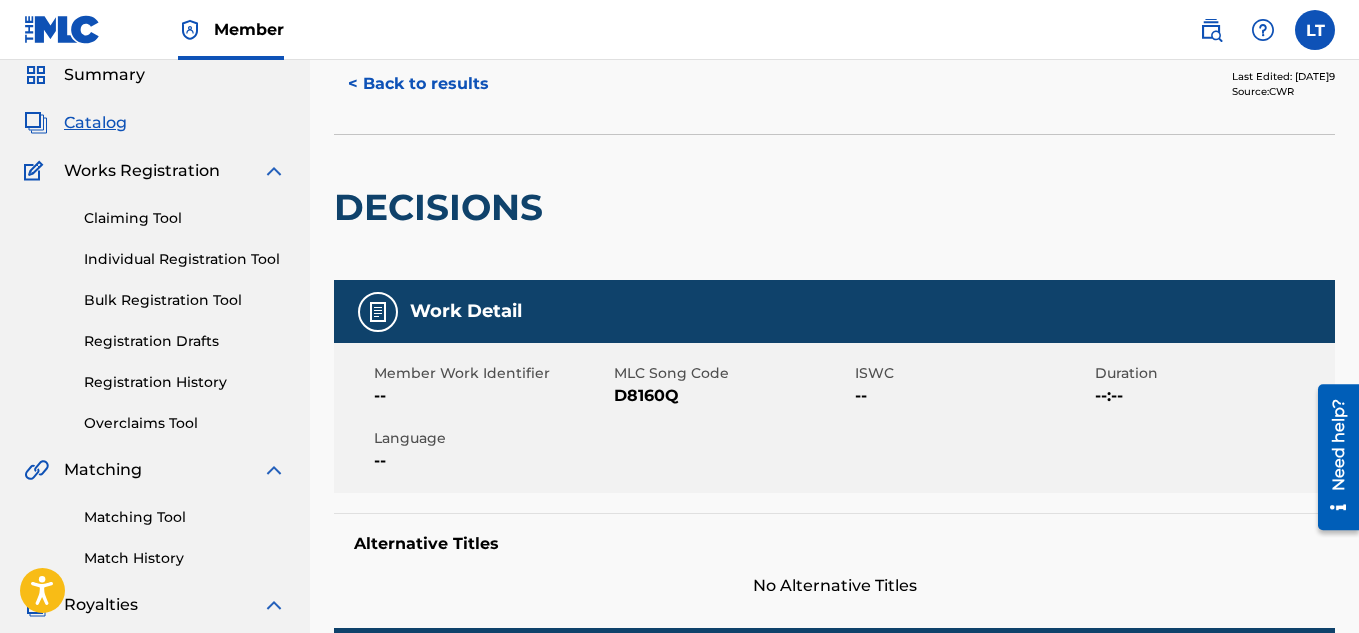 scroll, scrollTop: 0, scrollLeft: 0, axis: both 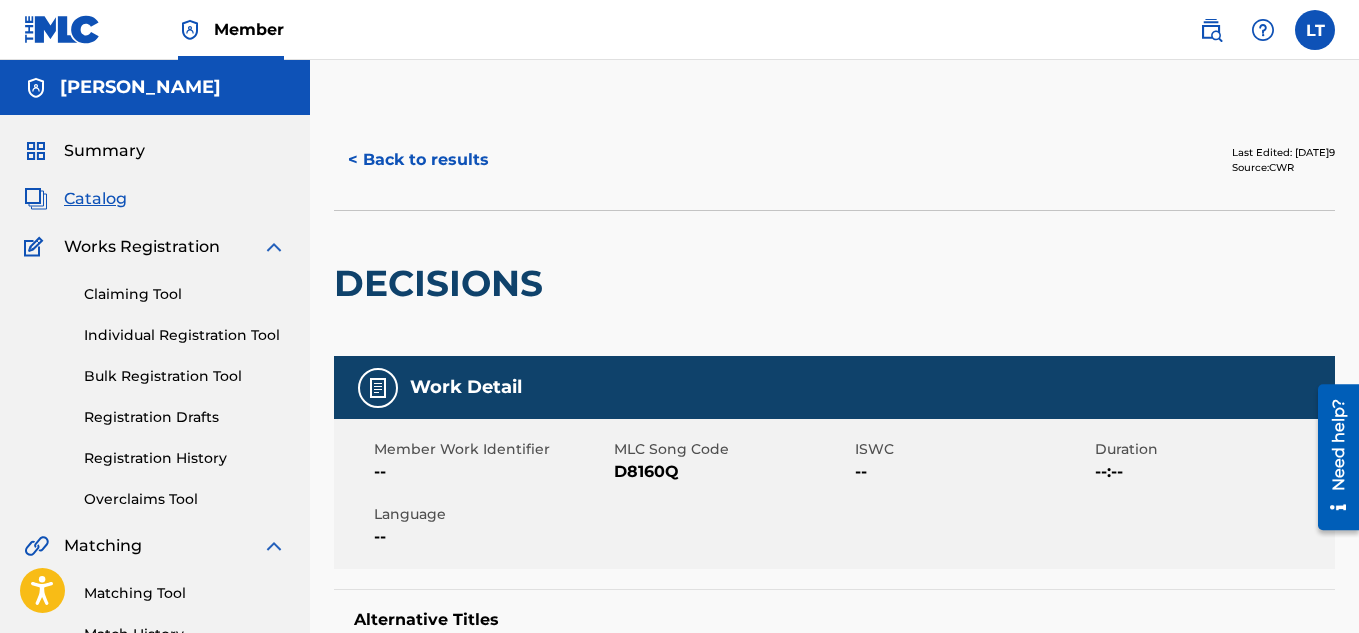 click on "< Back to results" at bounding box center [418, 160] 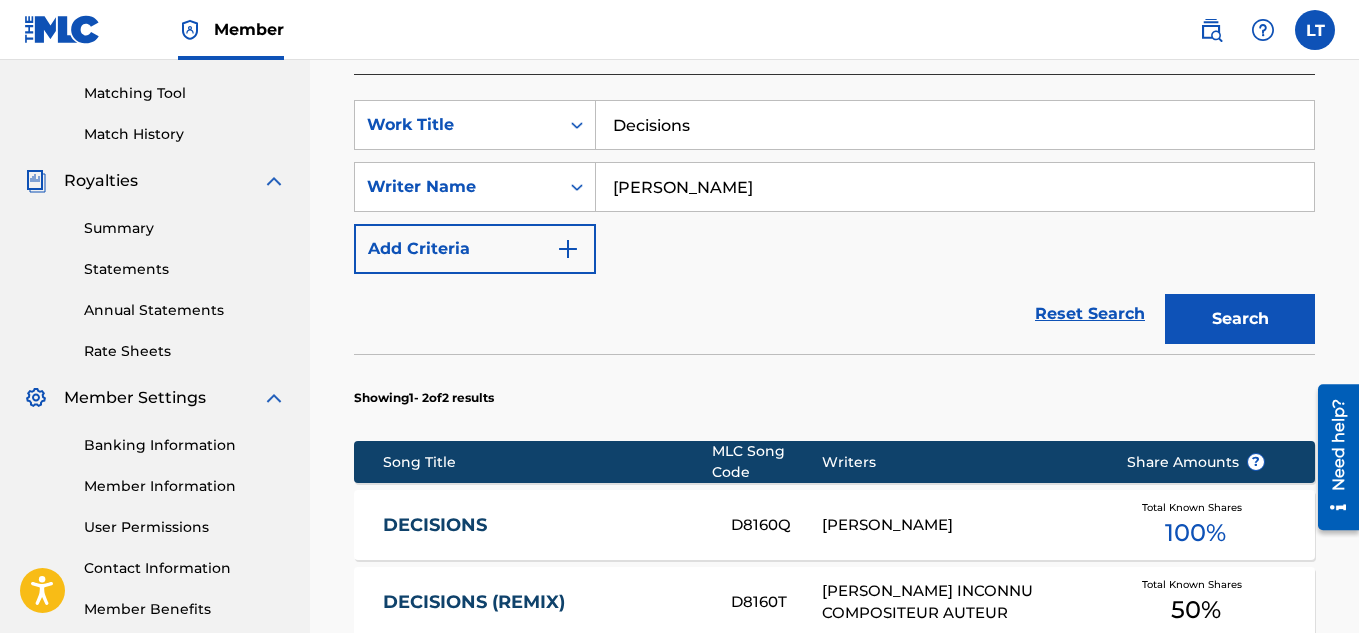 scroll, scrollTop: 800, scrollLeft: 0, axis: vertical 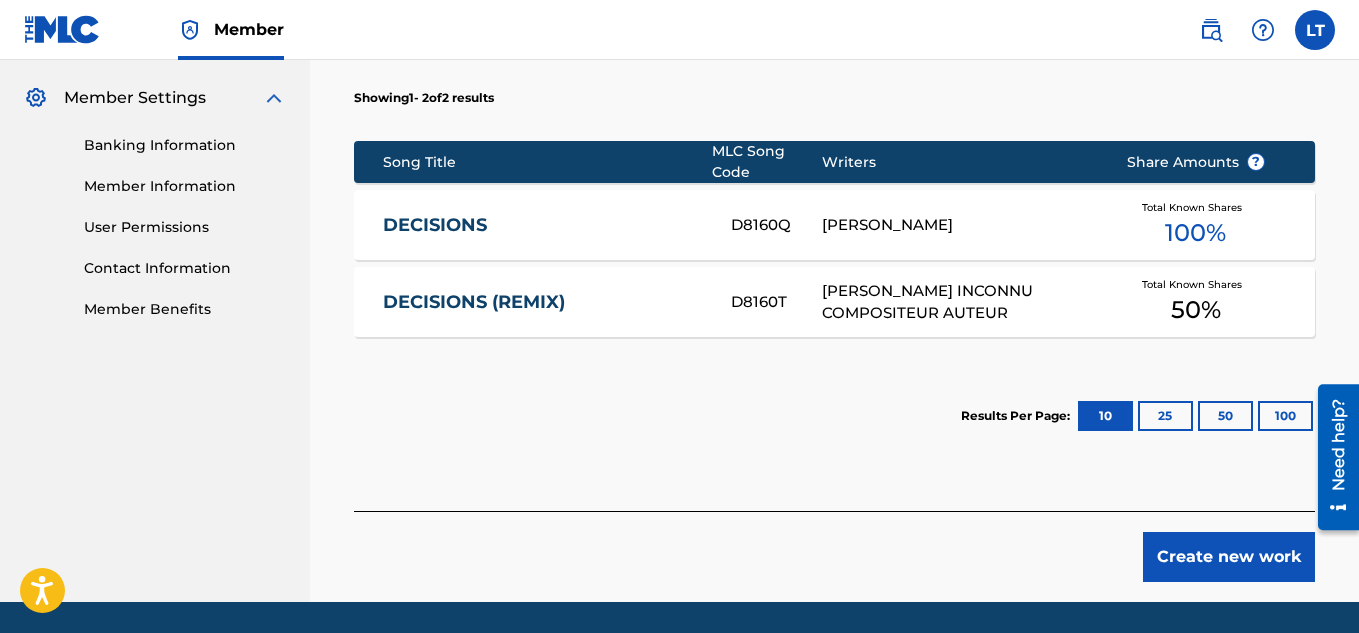 click on "DECISIONS (REMIX)" at bounding box center [543, 302] 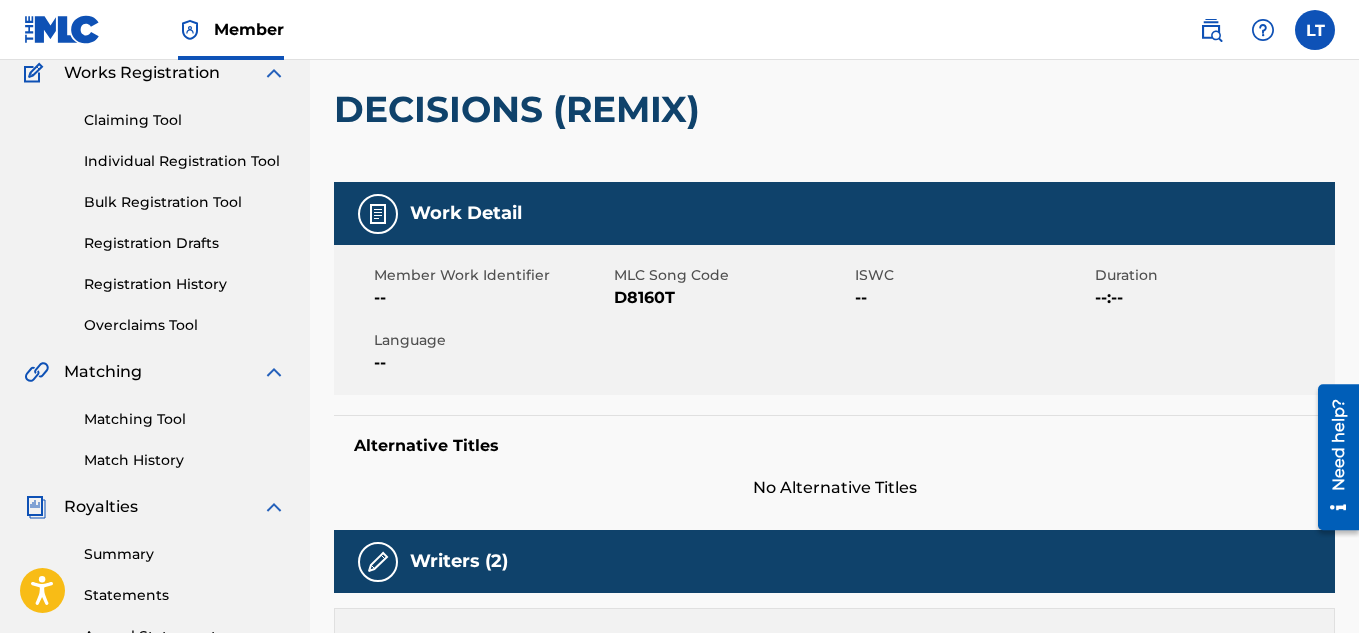 scroll, scrollTop: 0, scrollLeft: 0, axis: both 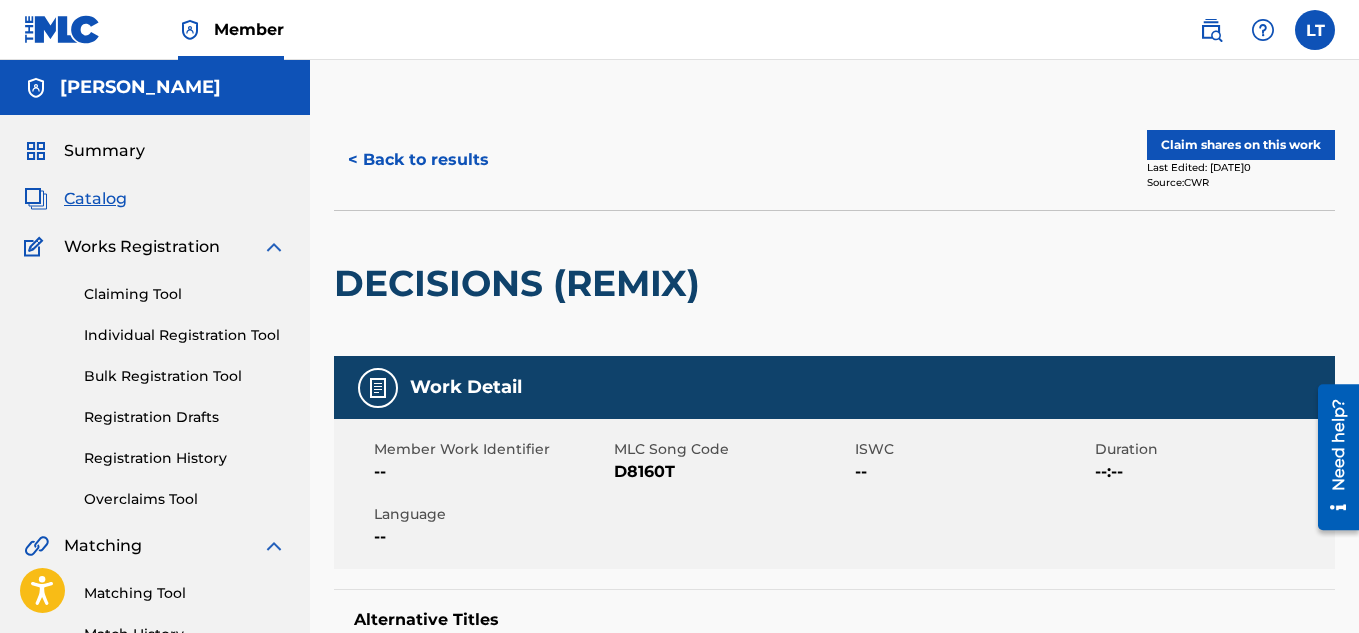 click on "< Back to results" at bounding box center [418, 160] 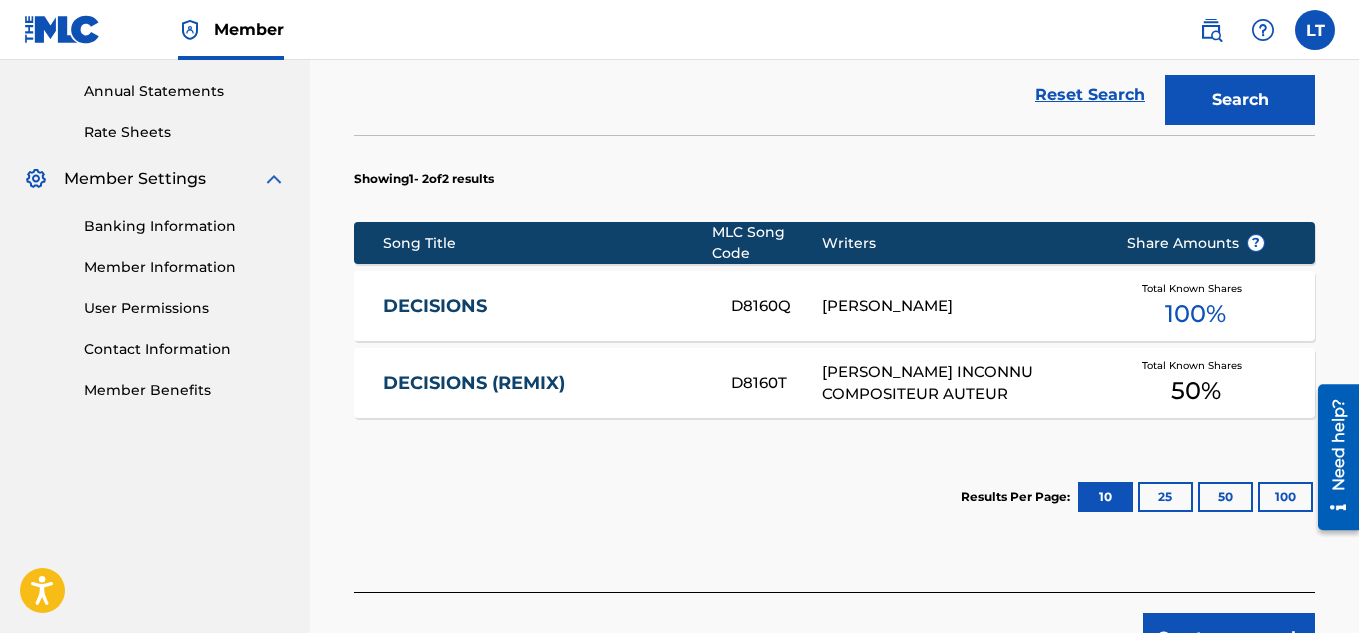 scroll, scrollTop: 865, scrollLeft: 0, axis: vertical 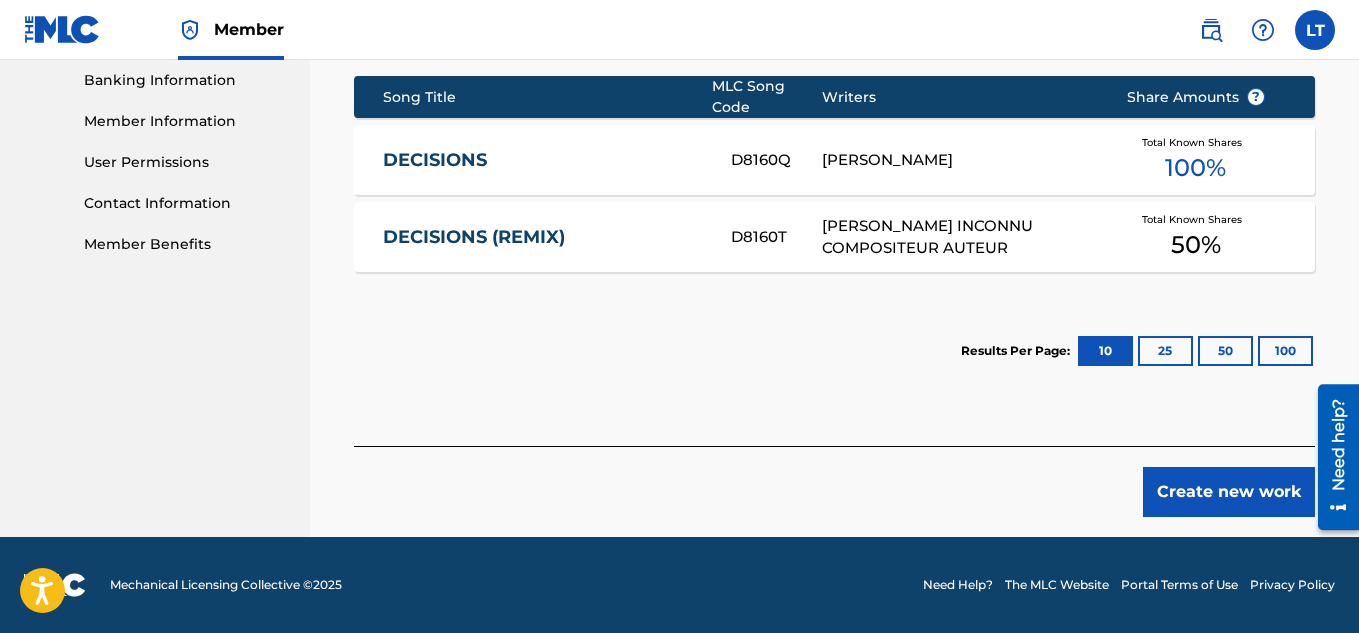 click on "[PERSON_NAME]" at bounding box center [959, 160] 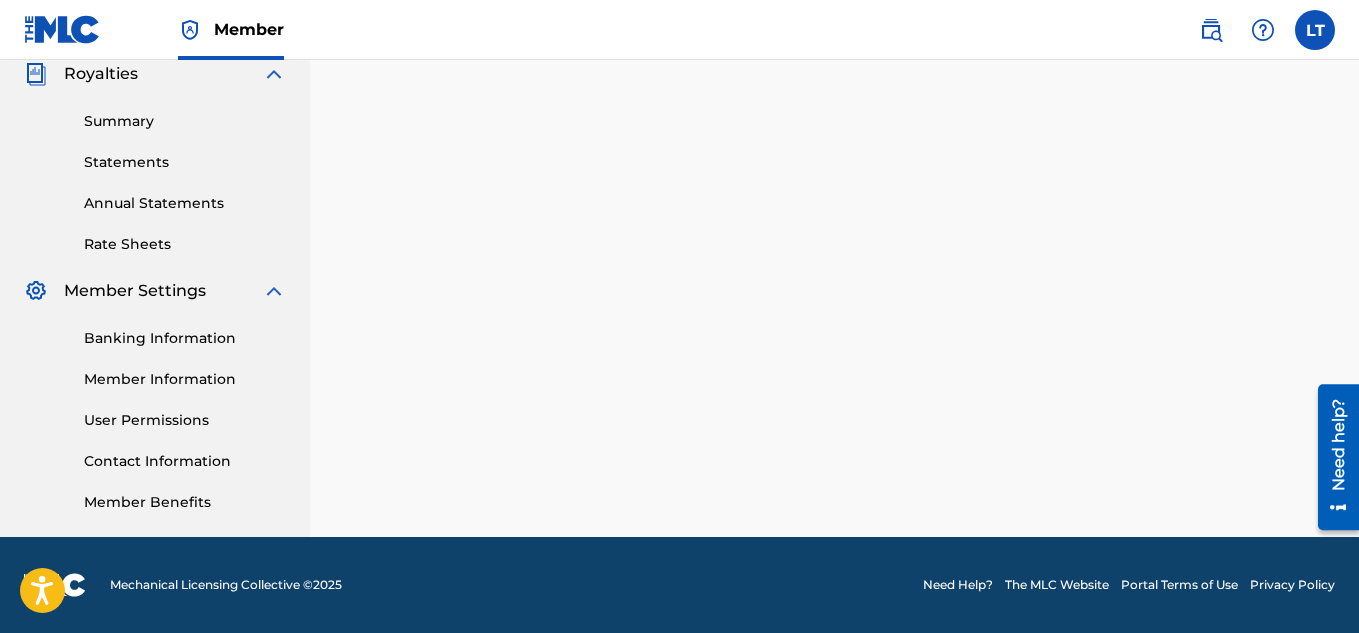scroll, scrollTop: 0, scrollLeft: 0, axis: both 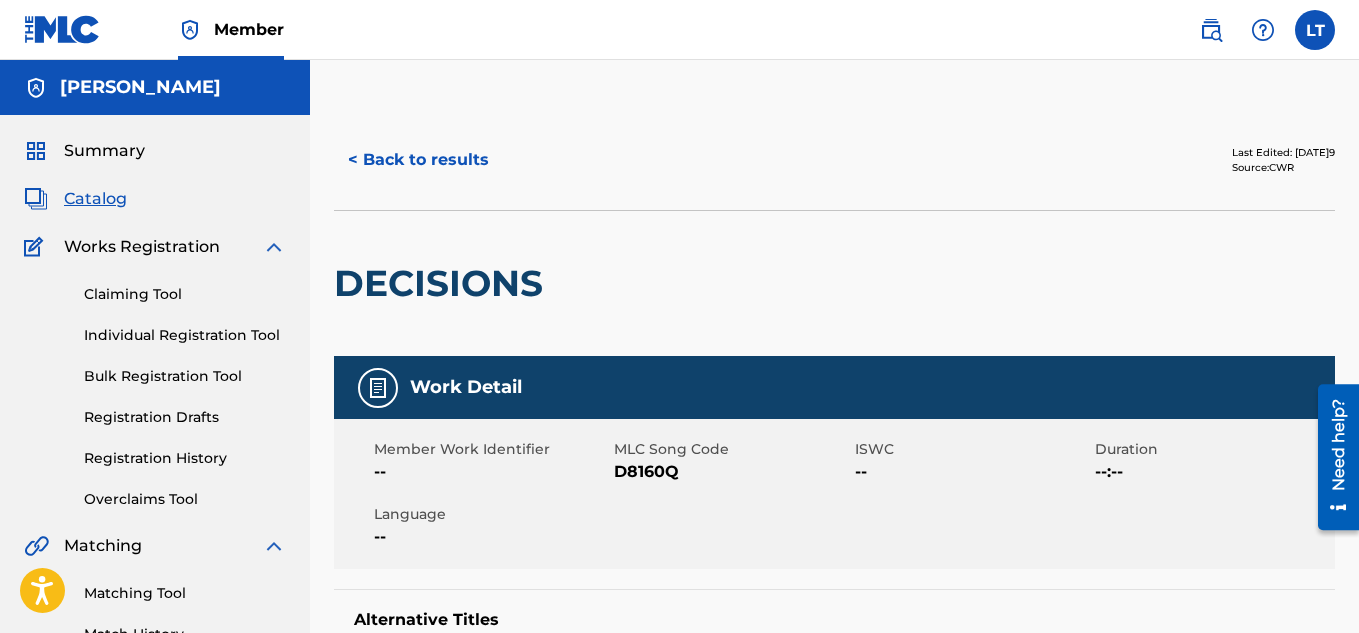 click on "< Back to results" at bounding box center [418, 160] 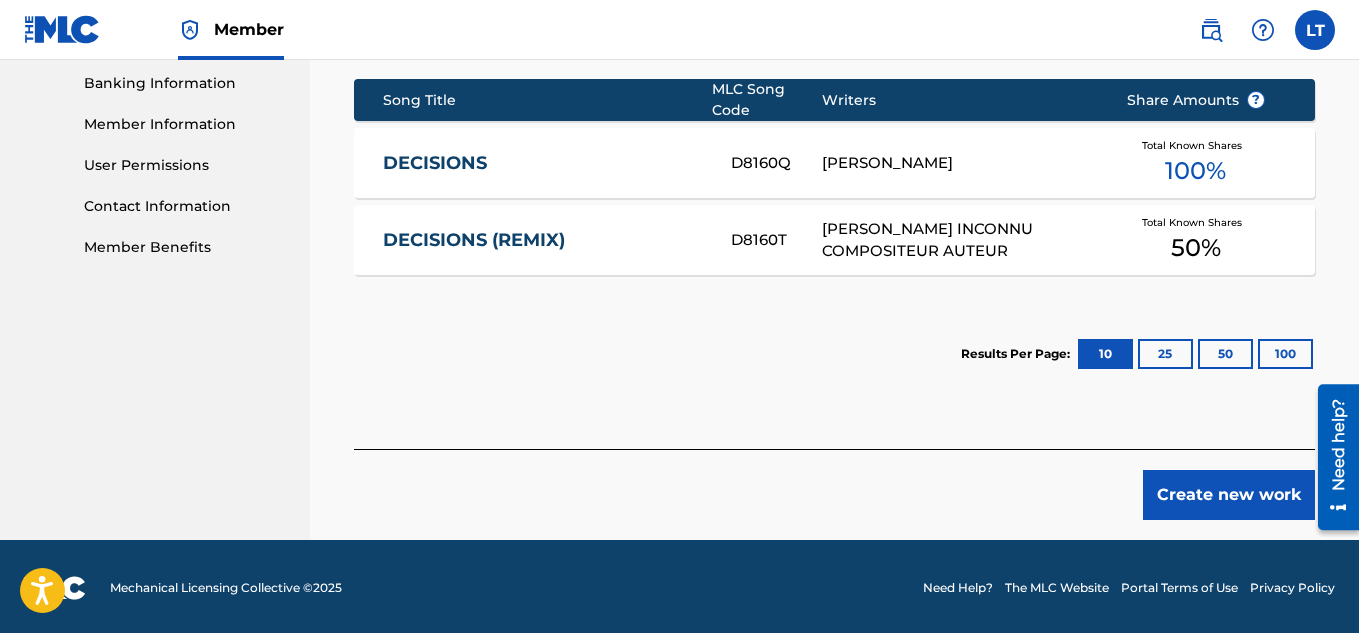 scroll, scrollTop: 865, scrollLeft: 0, axis: vertical 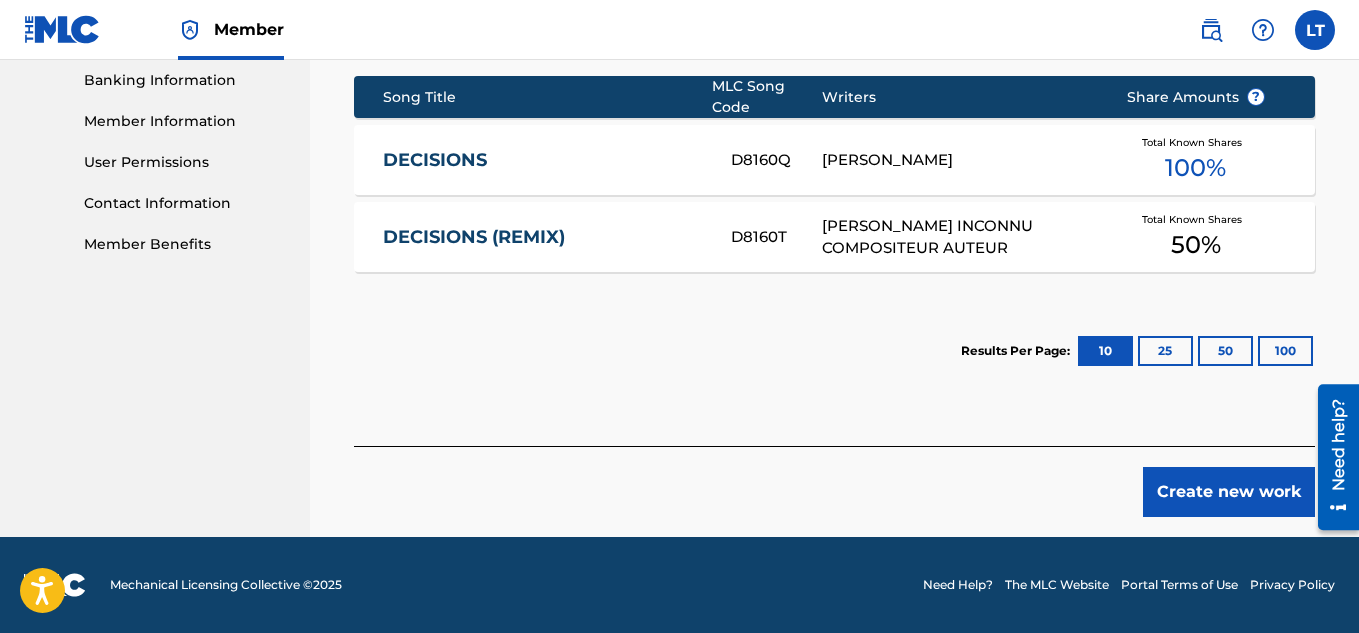 click on "DECISIONS" at bounding box center [543, 160] 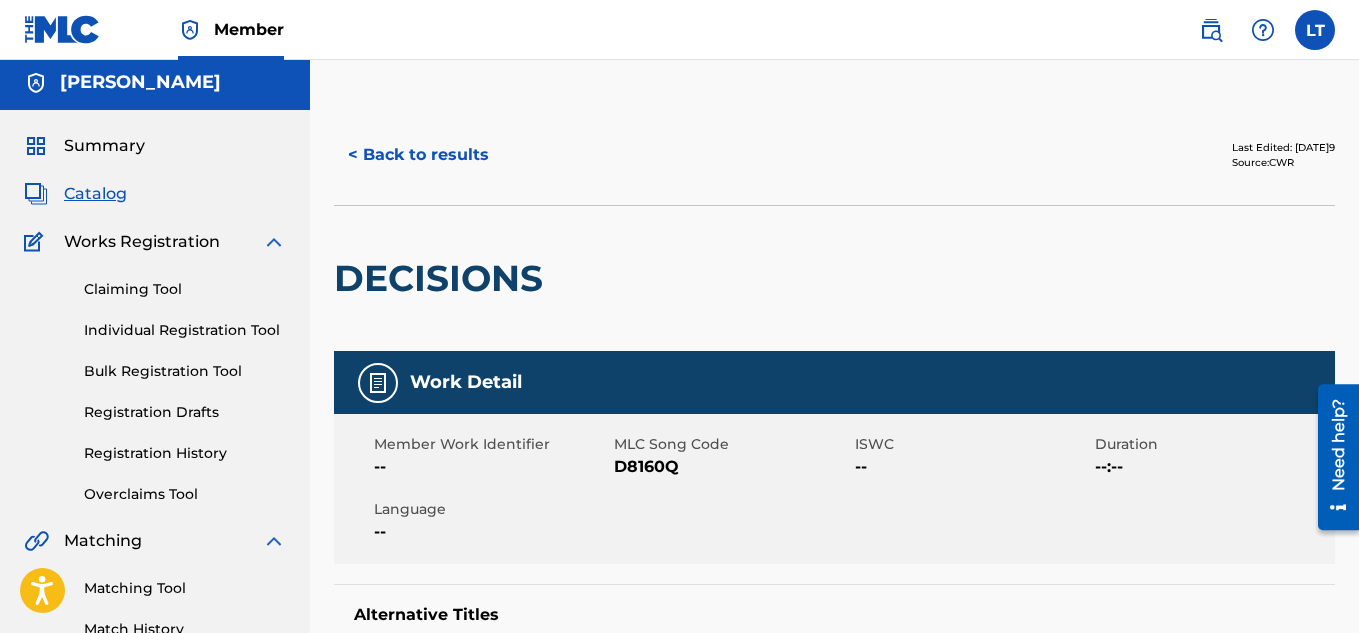 scroll, scrollTop: 0, scrollLeft: 0, axis: both 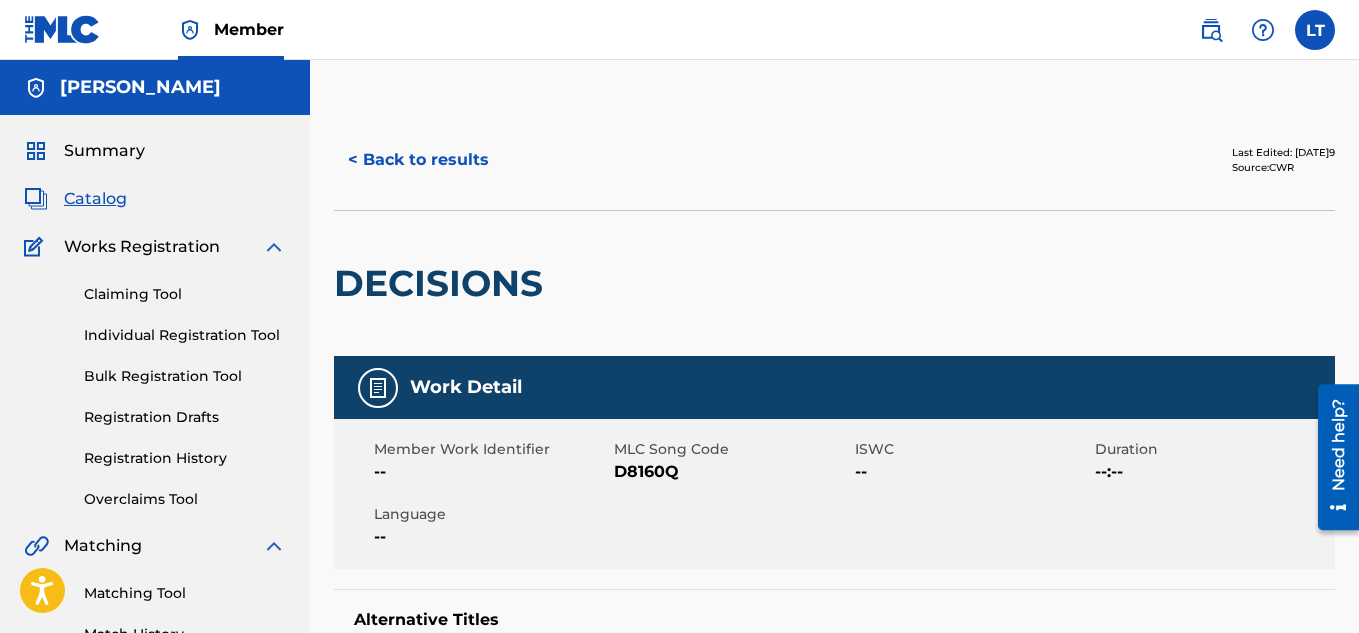 click on "< Back to results" at bounding box center [418, 160] 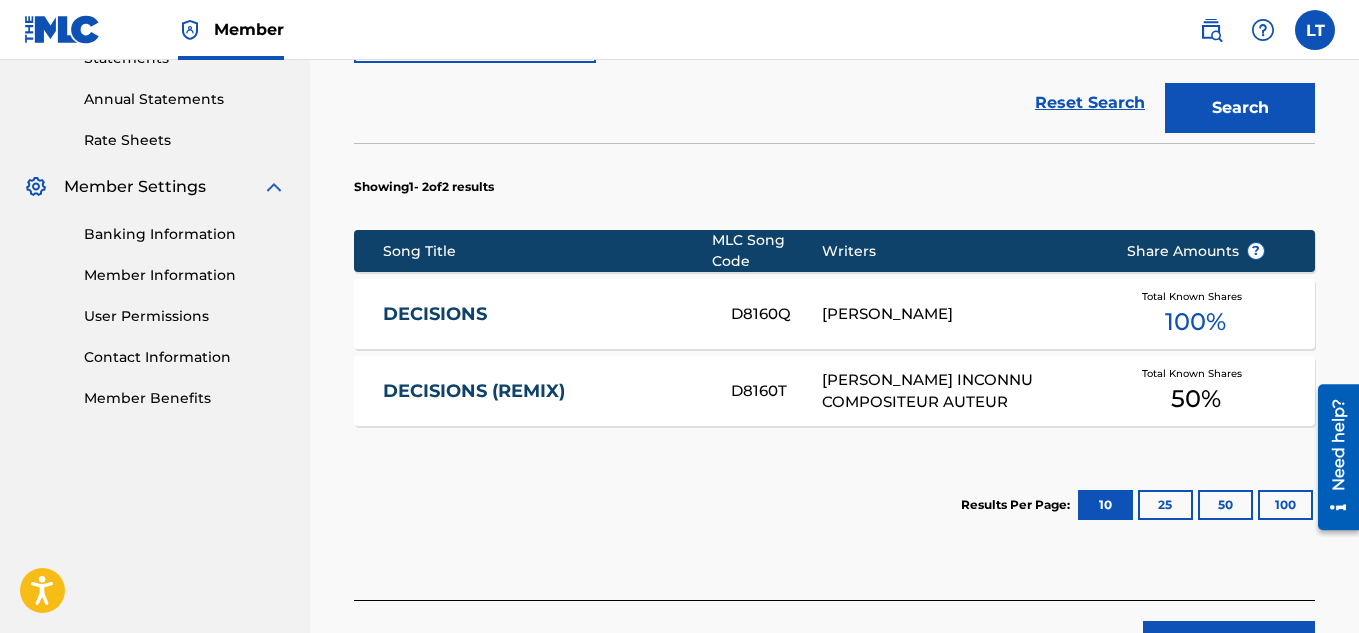 scroll, scrollTop: 865, scrollLeft: 0, axis: vertical 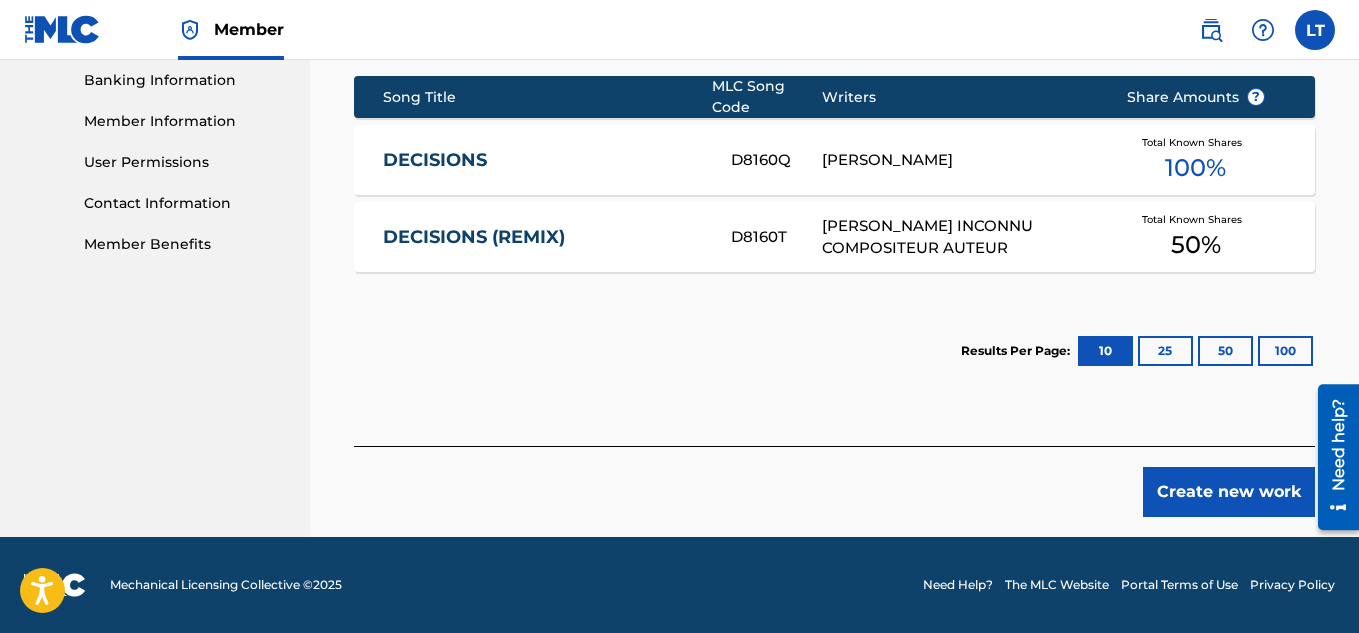 click on "DECISIONS (REMIX)" at bounding box center [543, 237] 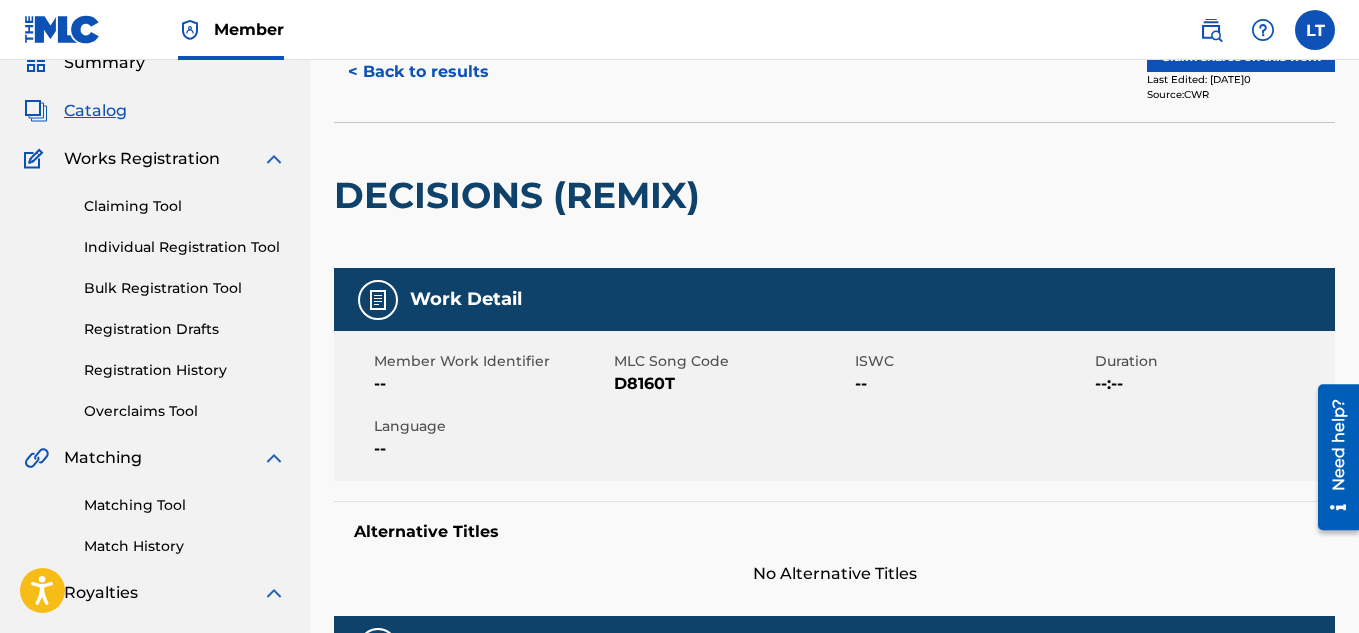 scroll, scrollTop: 0, scrollLeft: 0, axis: both 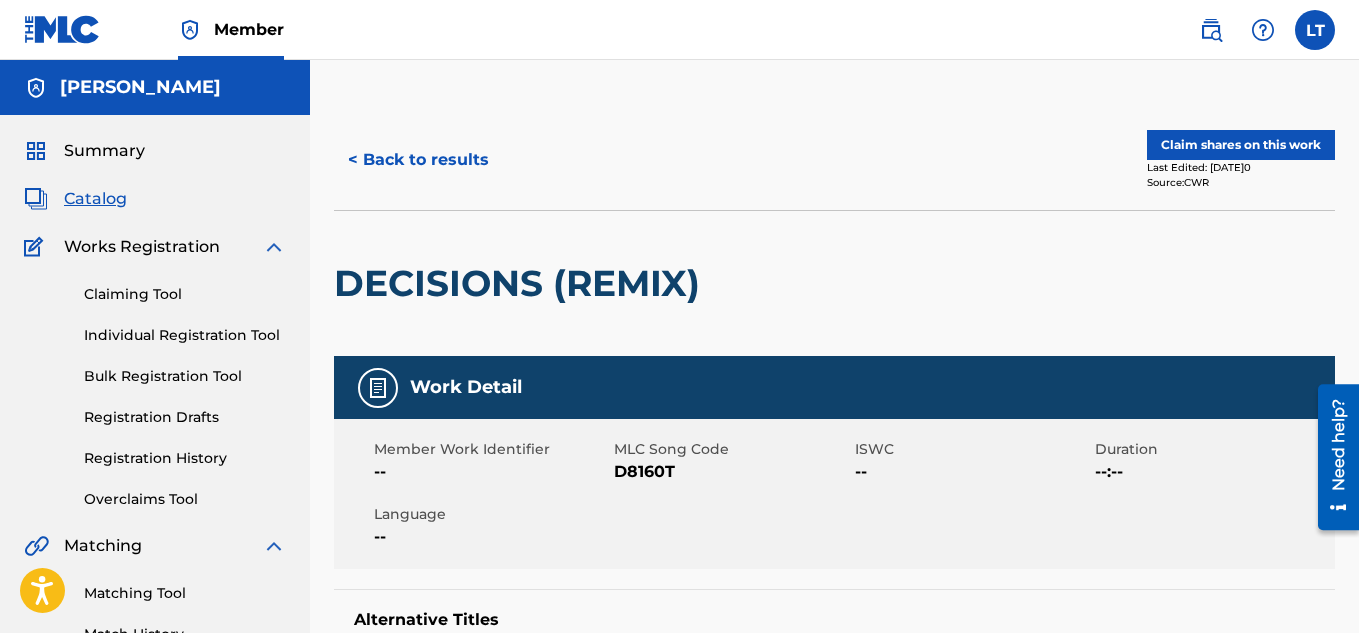 click on "Claim shares on this work" at bounding box center [1241, 145] 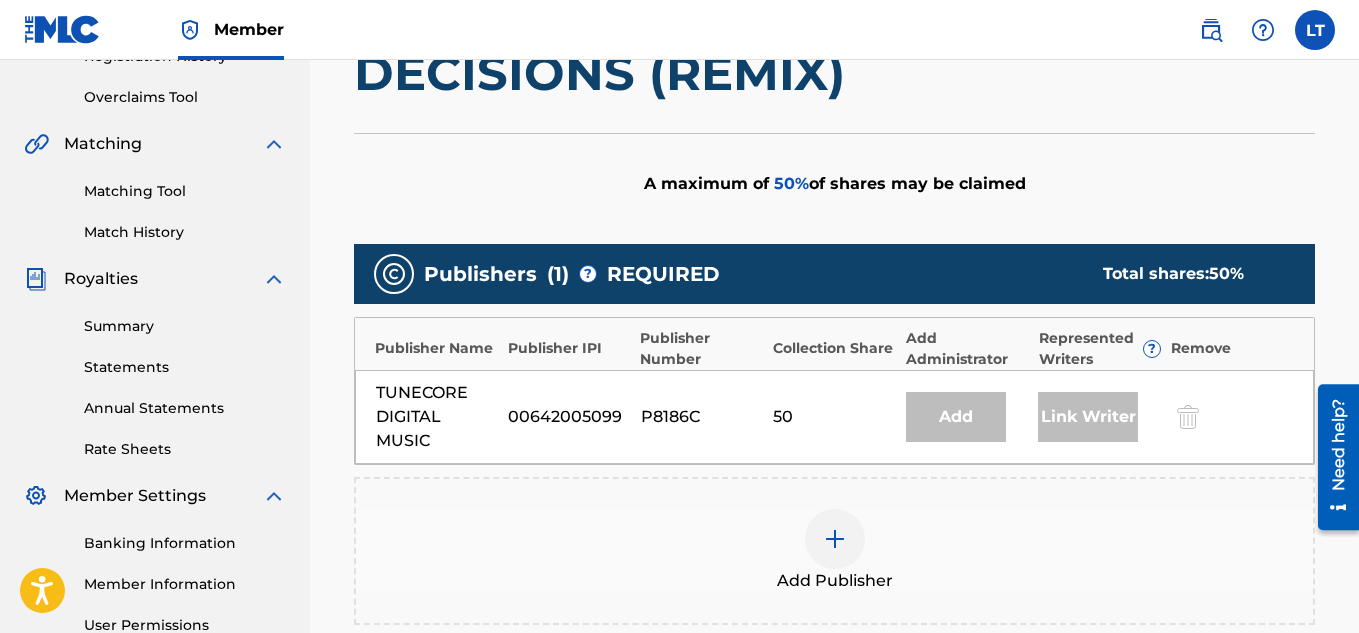scroll, scrollTop: 437, scrollLeft: 0, axis: vertical 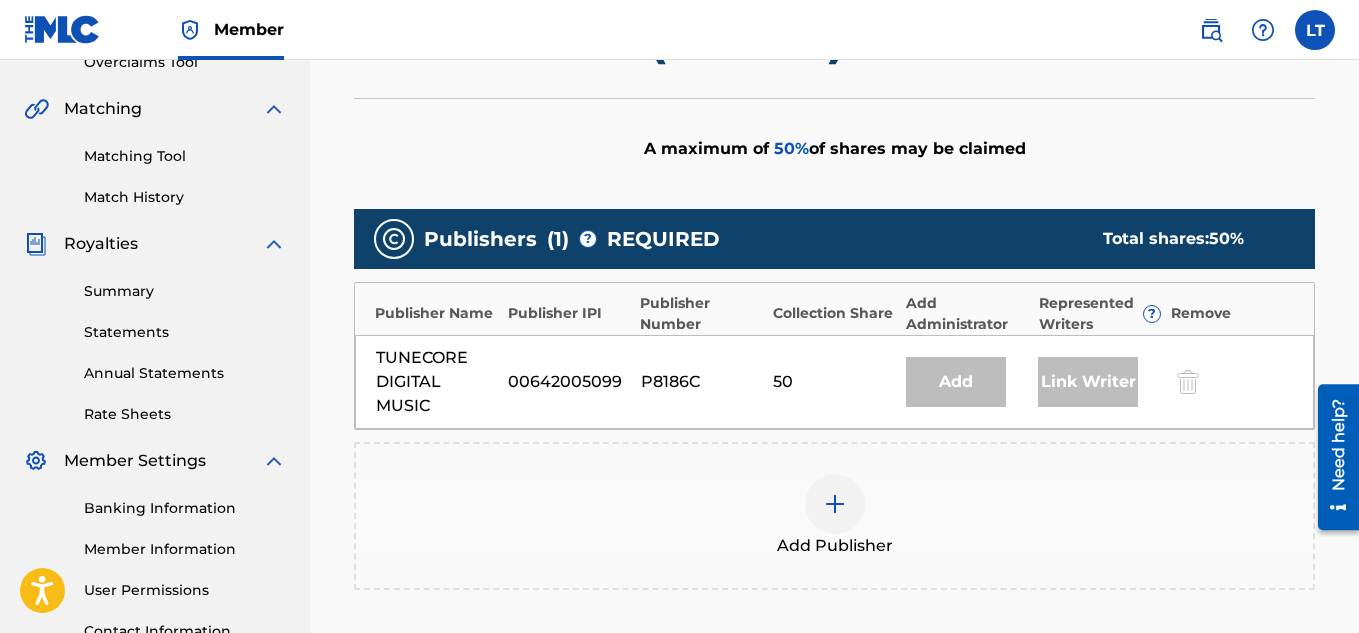 click at bounding box center (835, 504) 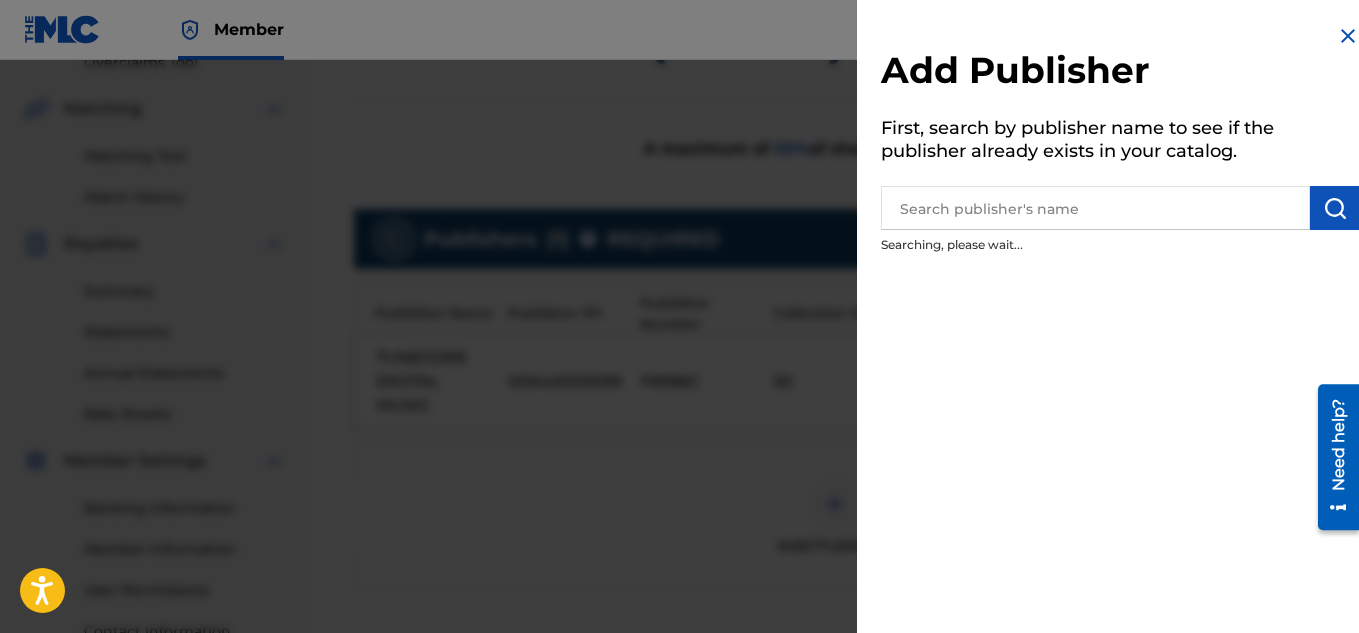 scroll, scrollTop: 737, scrollLeft: 0, axis: vertical 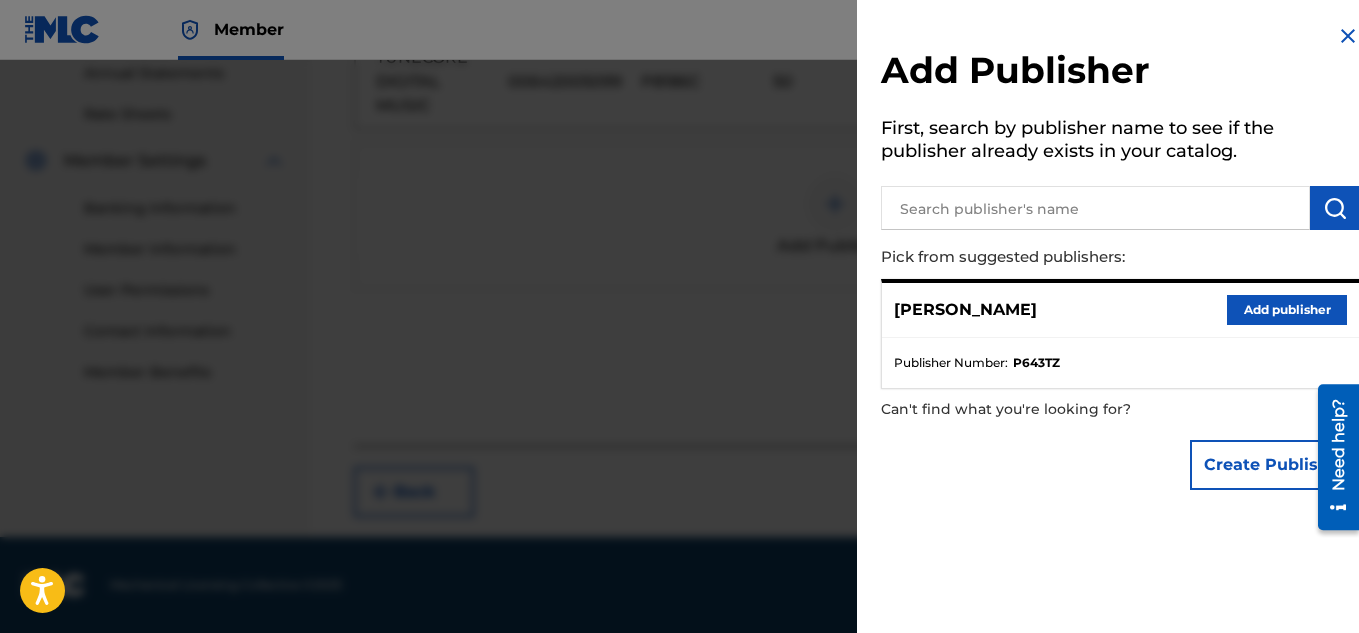 click on "Add publisher" at bounding box center (1287, 310) 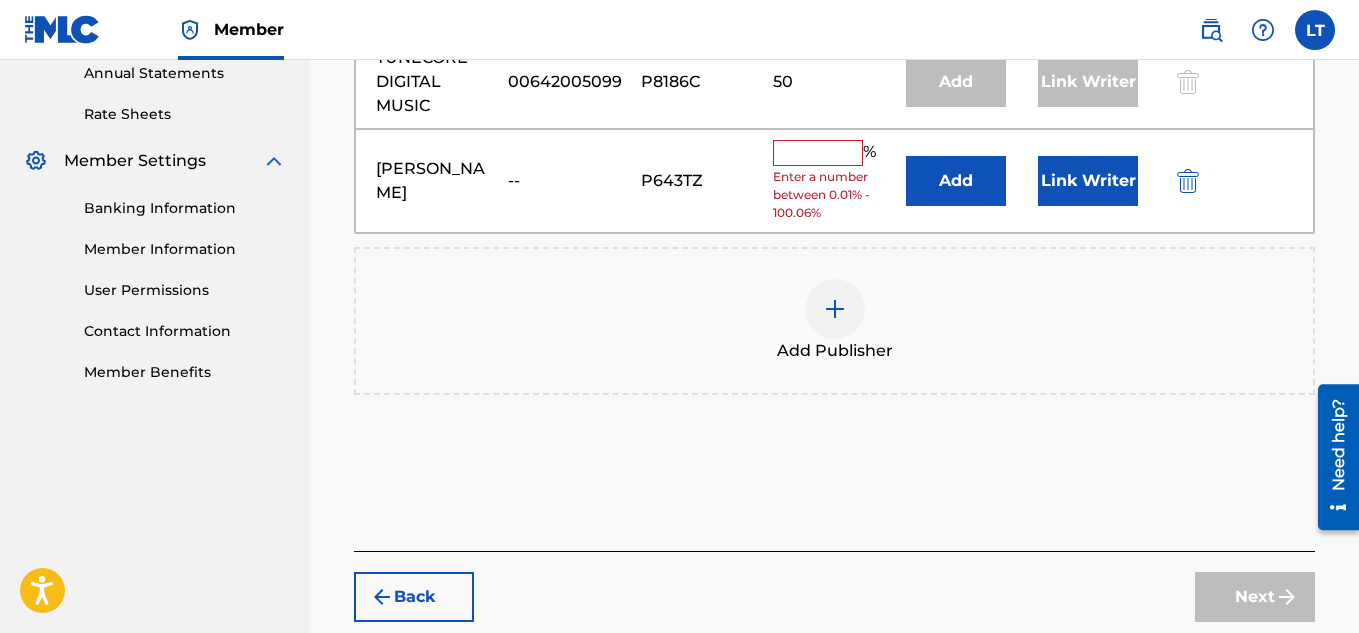 click at bounding box center [818, 153] 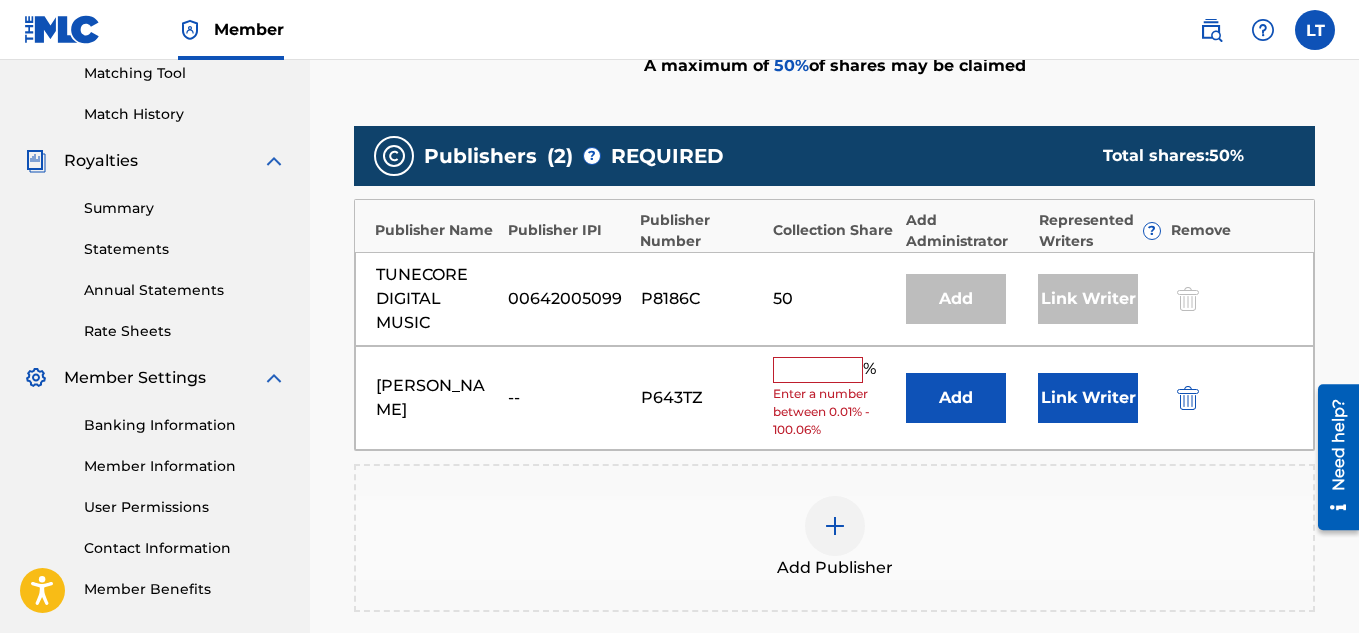 scroll, scrollTop: 537, scrollLeft: 0, axis: vertical 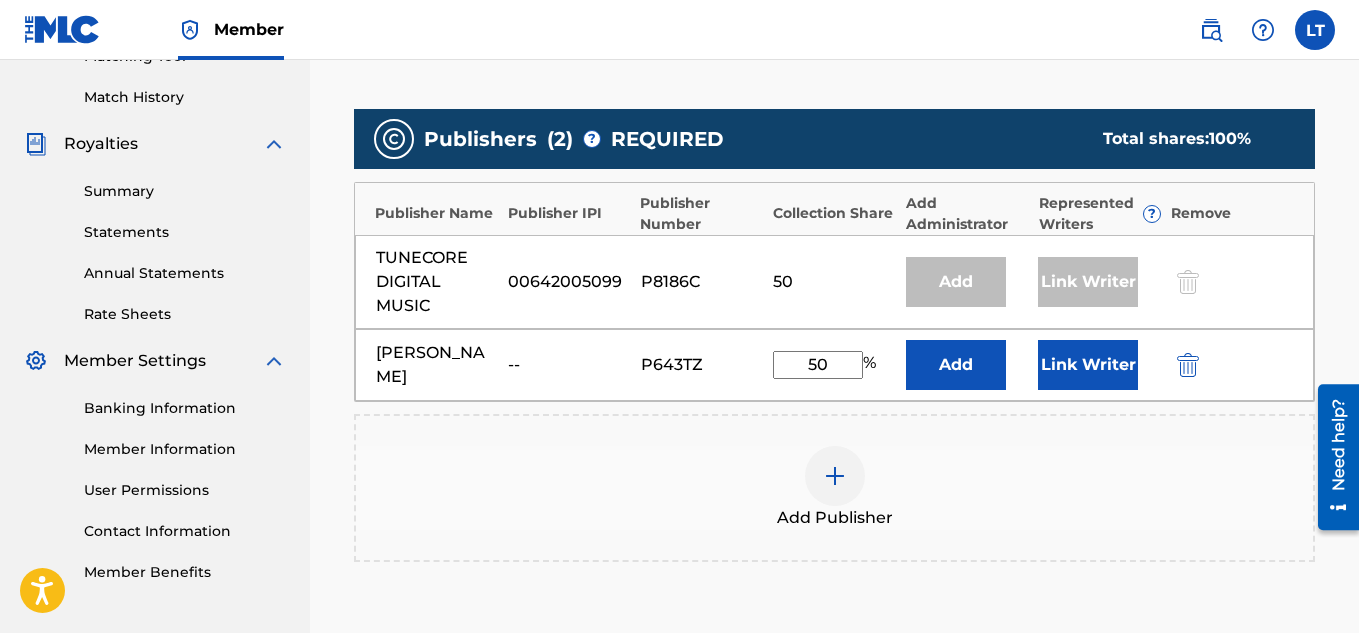 type on "50" 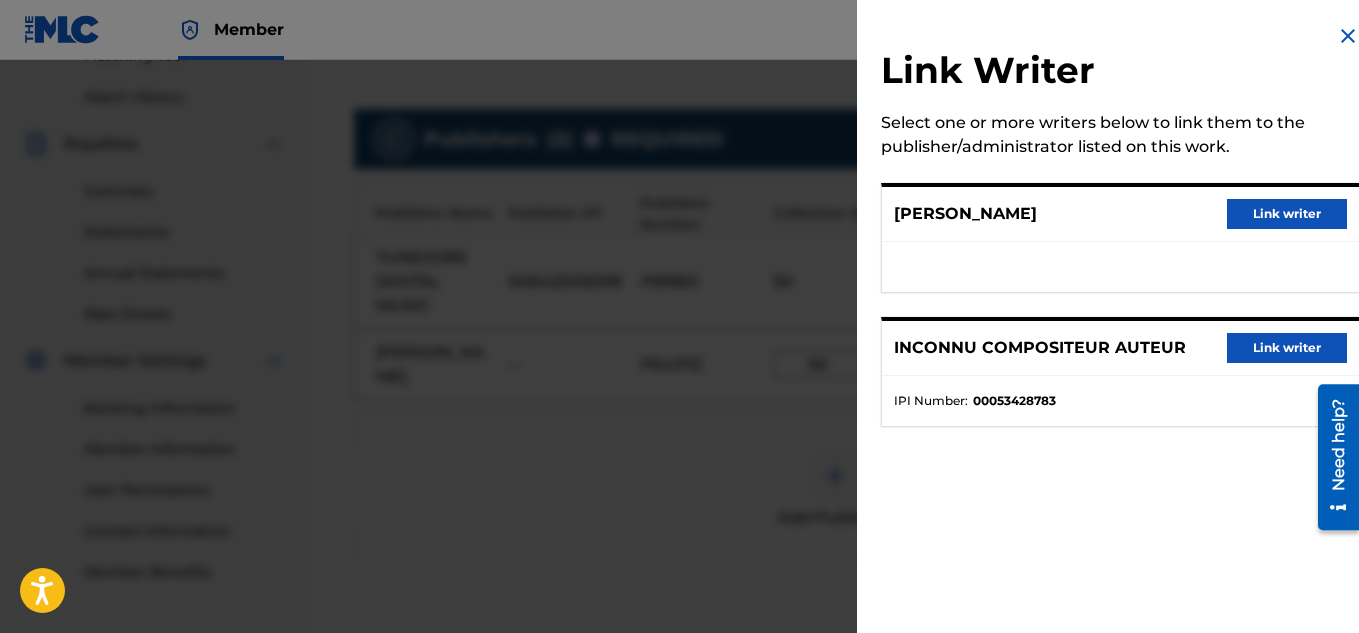 click on "Link writer" at bounding box center (1287, 214) 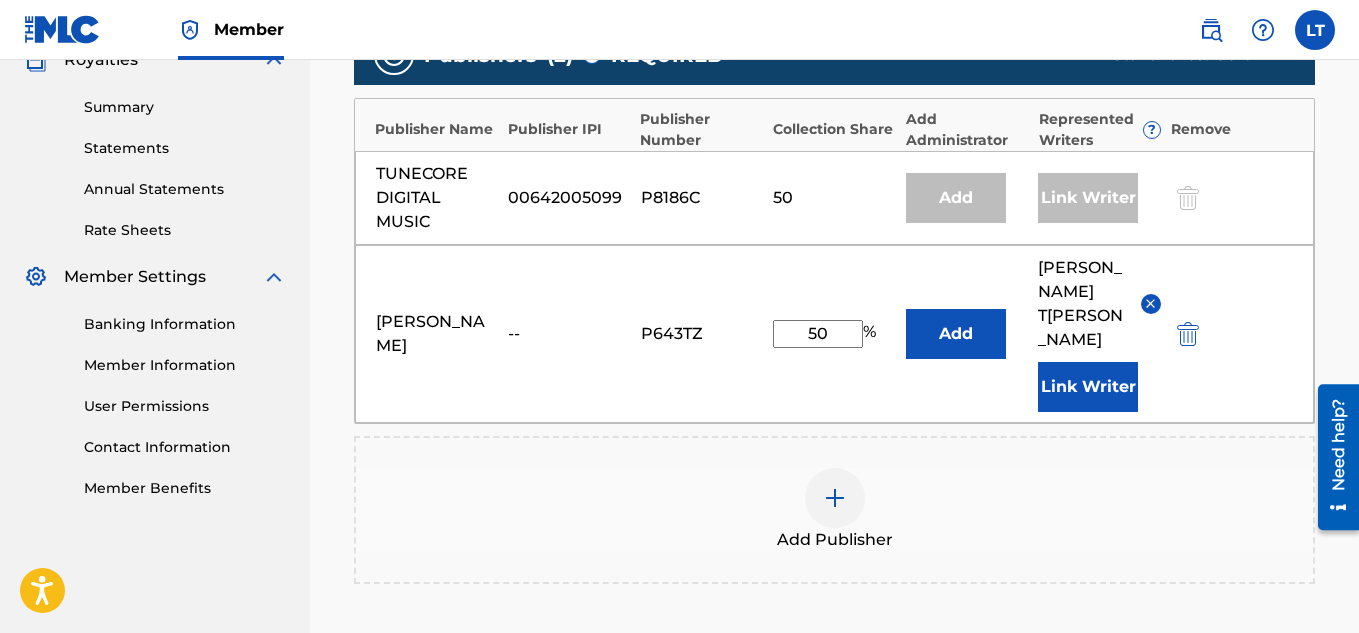scroll, scrollTop: 591, scrollLeft: 0, axis: vertical 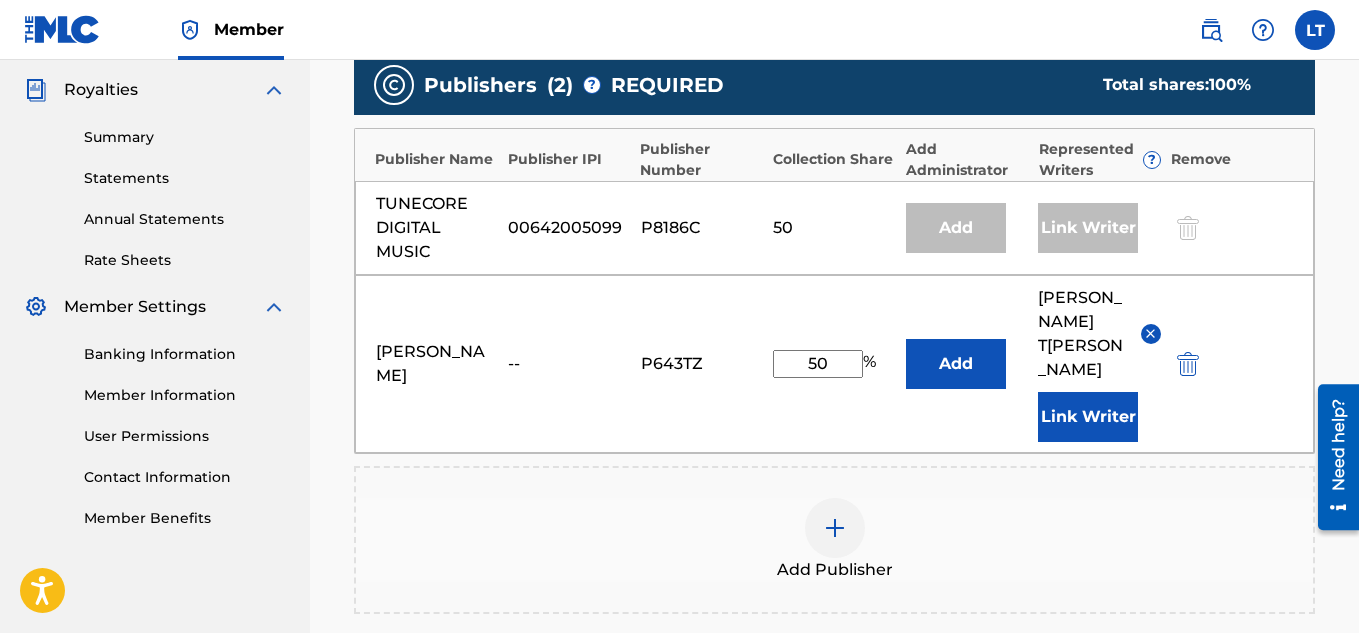 click on "P8186C" at bounding box center [702, 228] 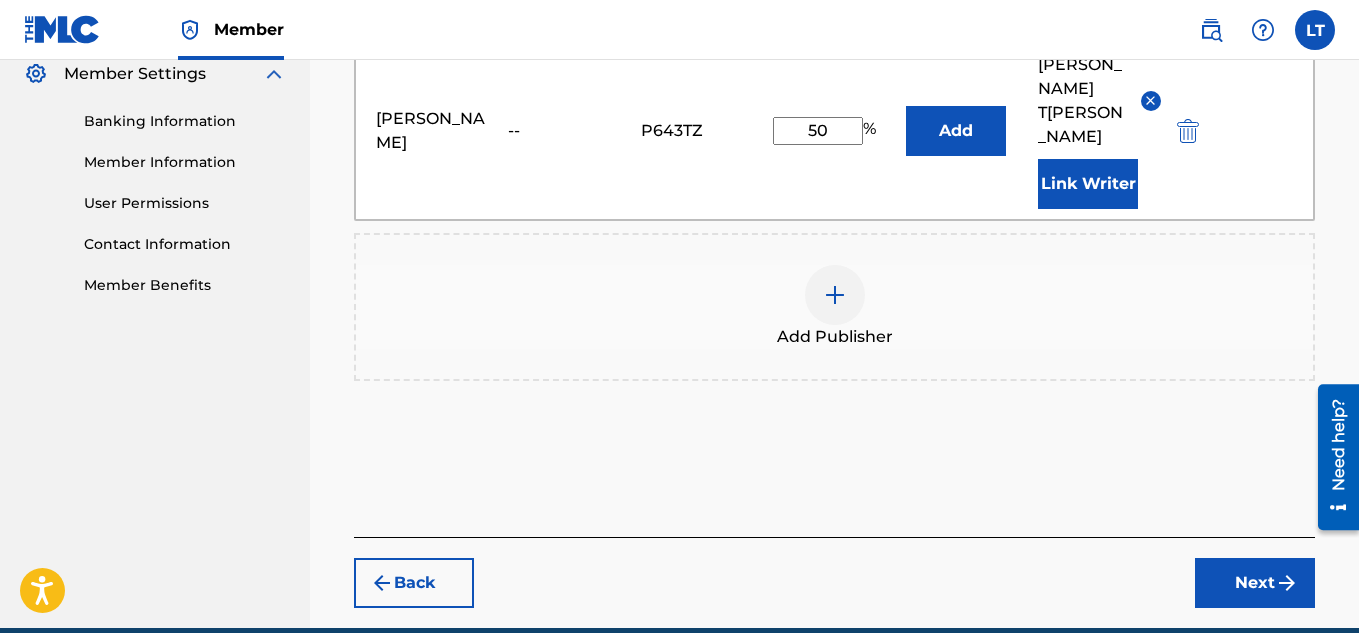 scroll, scrollTop: 891, scrollLeft: 0, axis: vertical 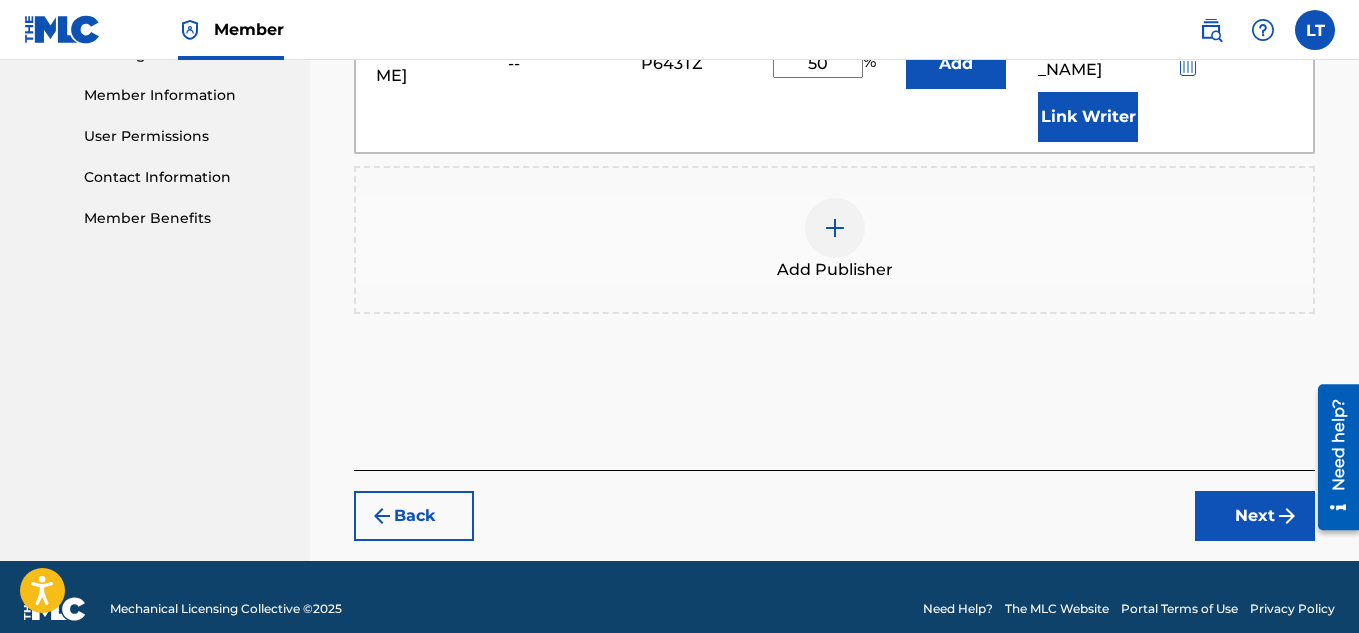 click on "Next" at bounding box center [1255, 516] 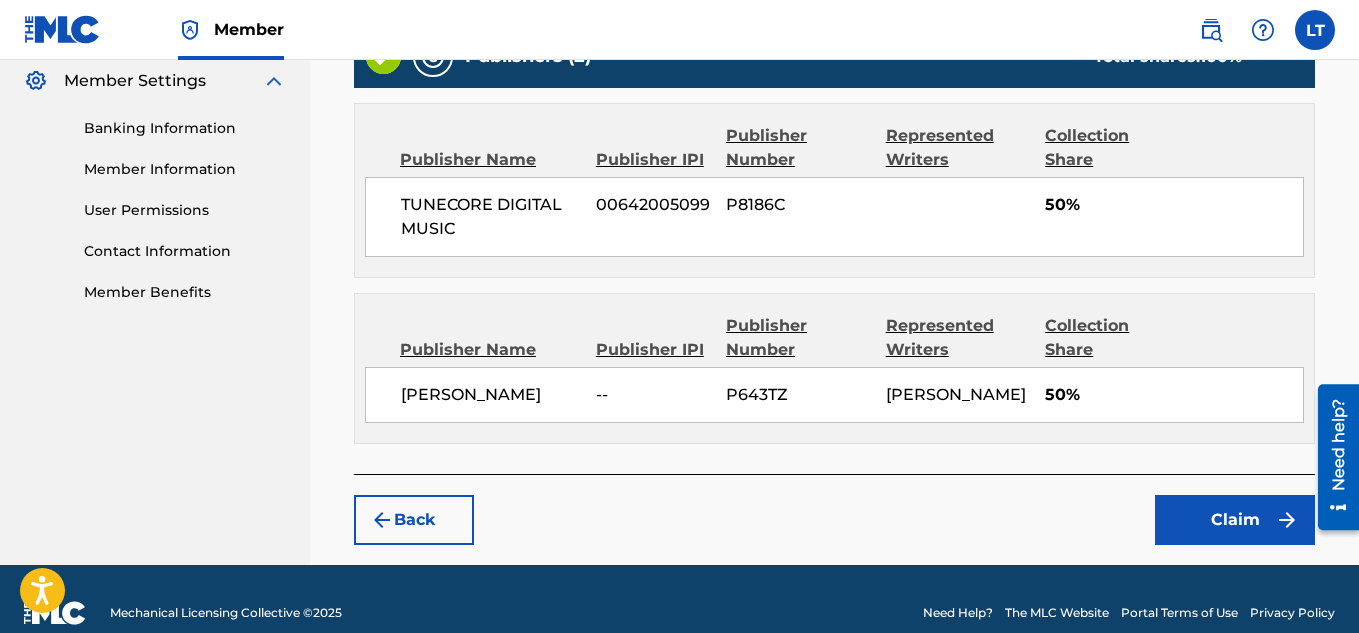 scroll, scrollTop: 845, scrollLeft: 0, axis: vertical 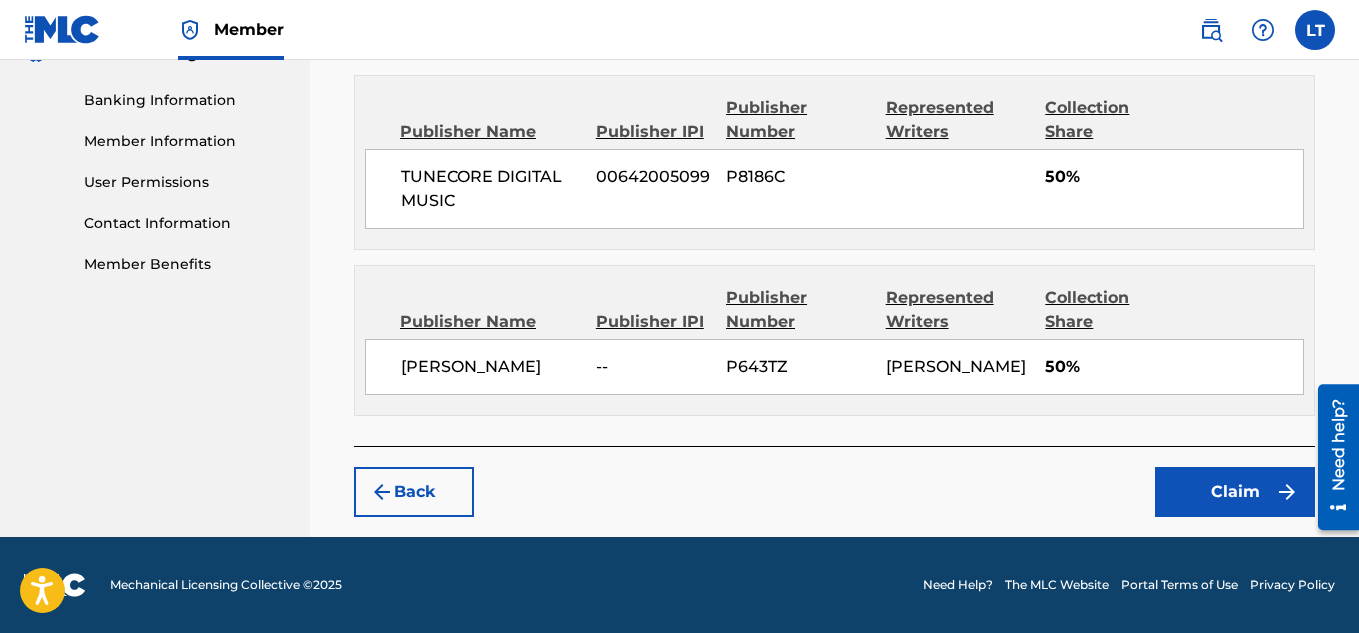 click on "Claim" at bounding box center [1235, 492] 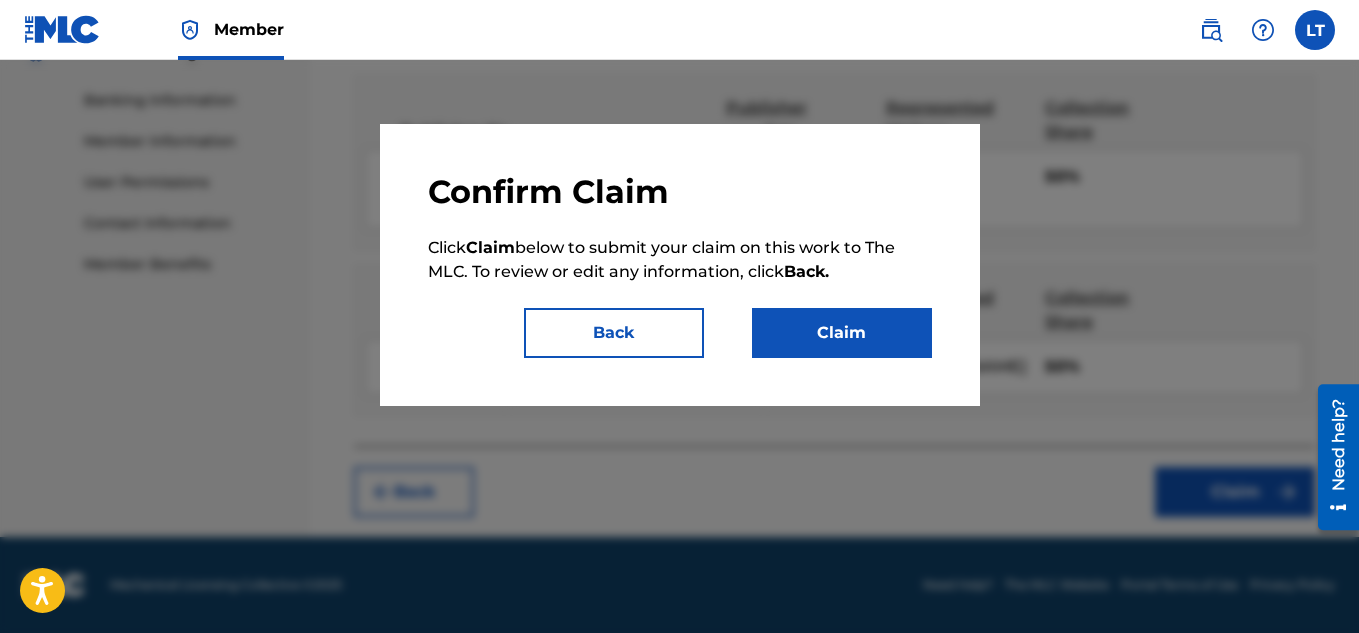 click on "Claim" at bounding box center (842, 333) 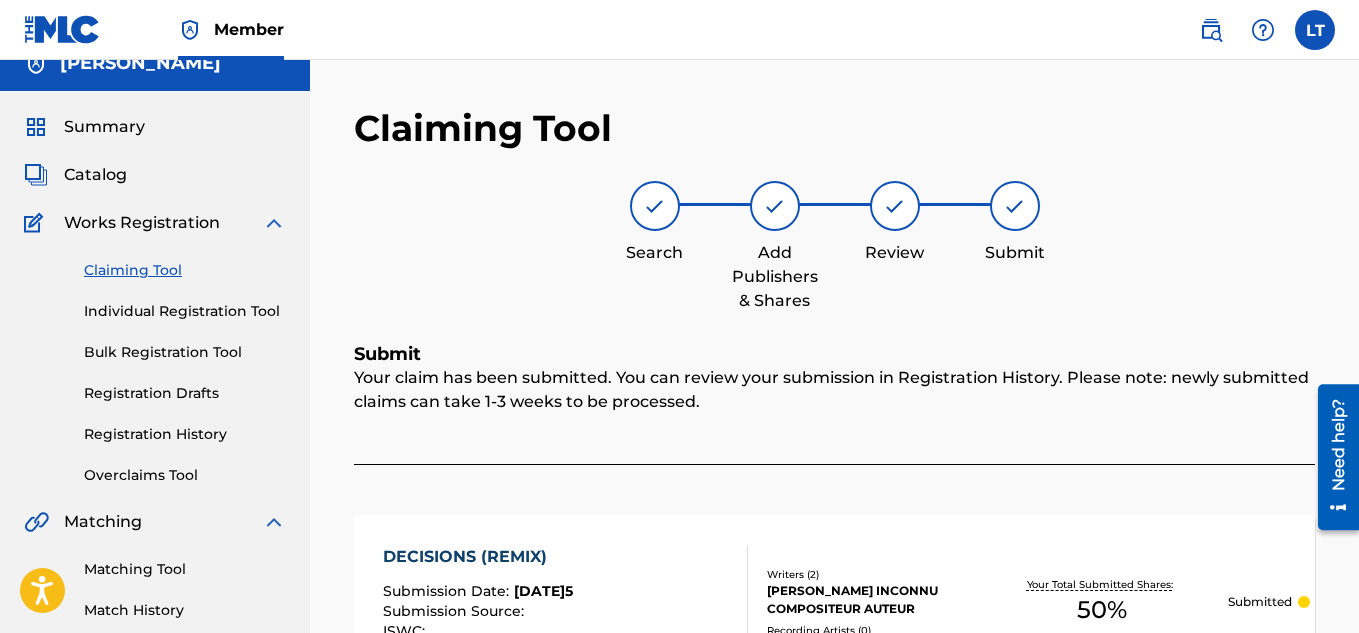 scroll, scrollTop: 7, scrollLeft: 0, axis: vertical 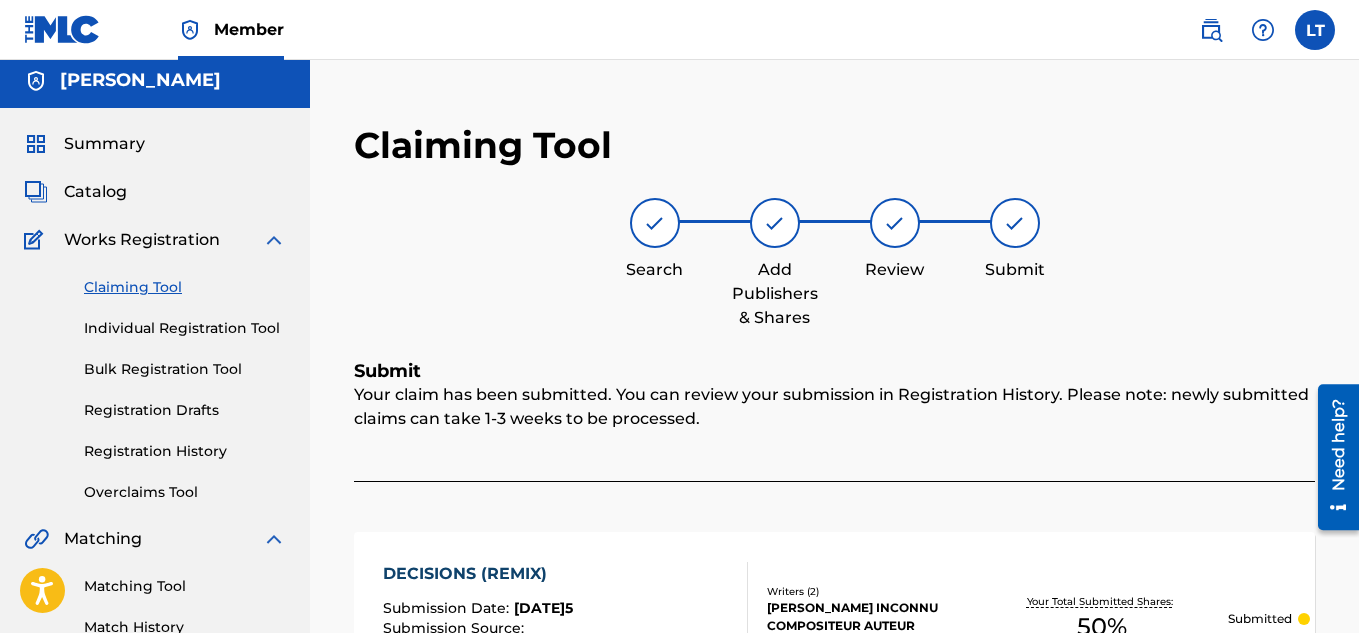 click on "Summary" at bounding box center (104, 144) 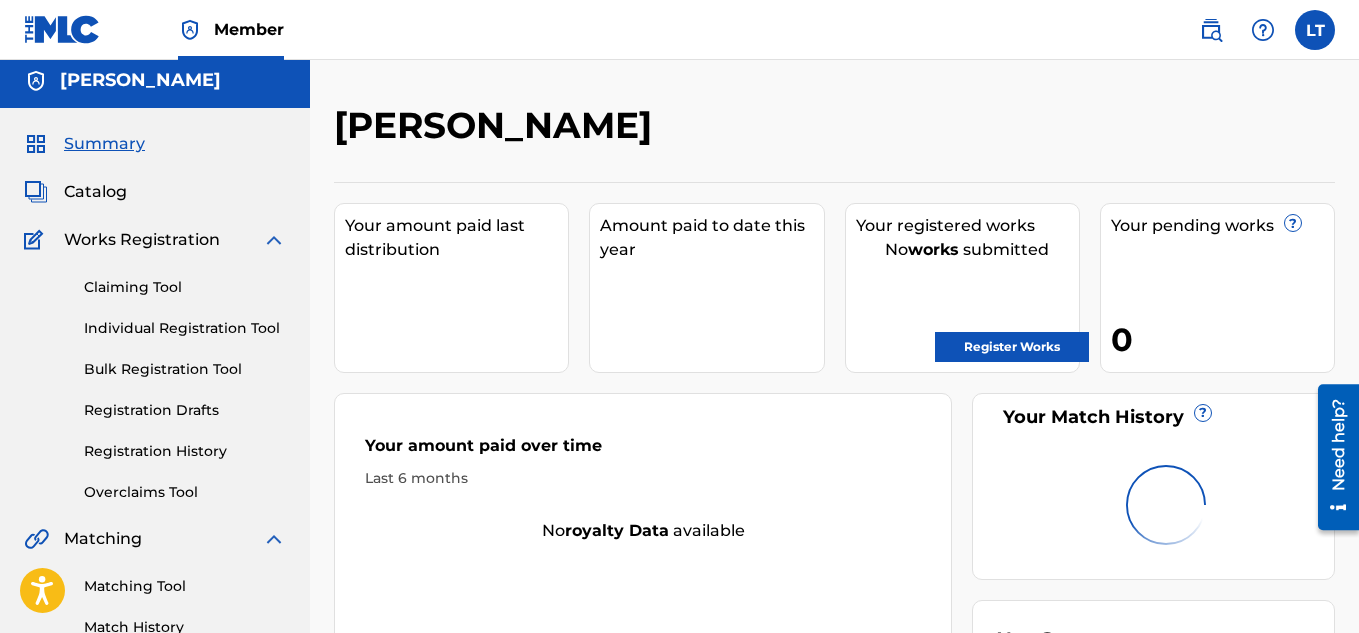 scroll, scrollTop: 0, scrollLeft: 0, axis: both 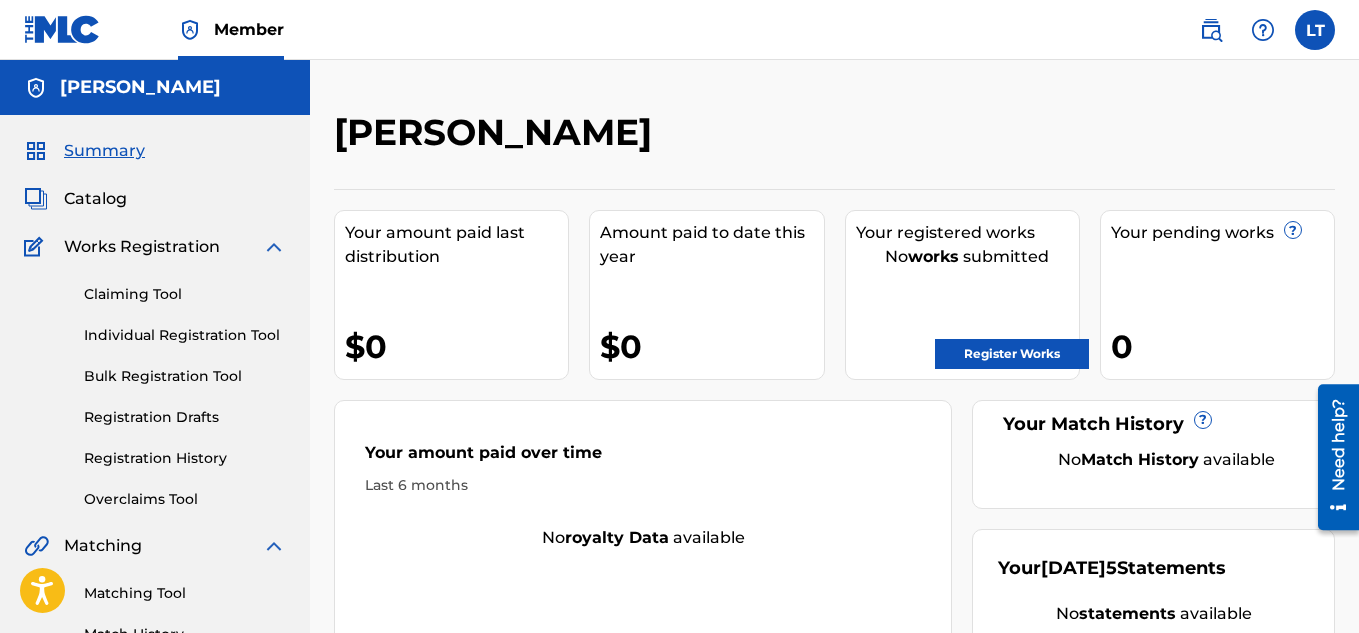 click at bounding box center (62, 29) 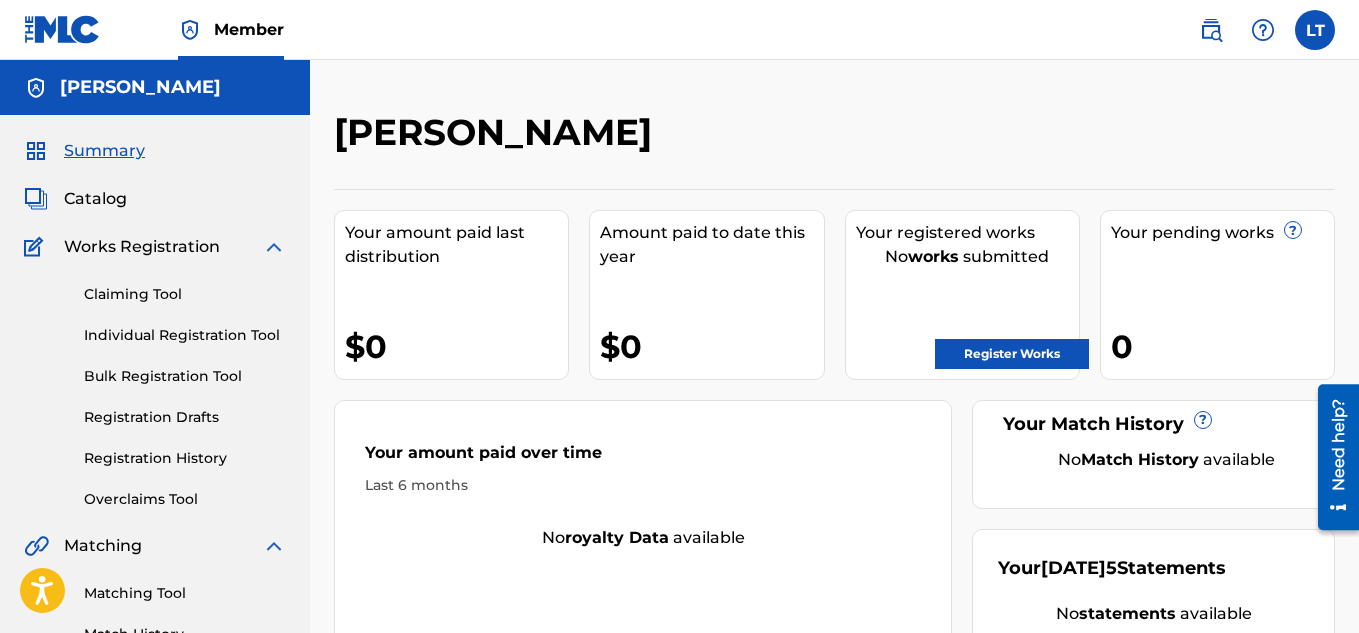 click on "Register Works" at bounding box center [1012, 354] 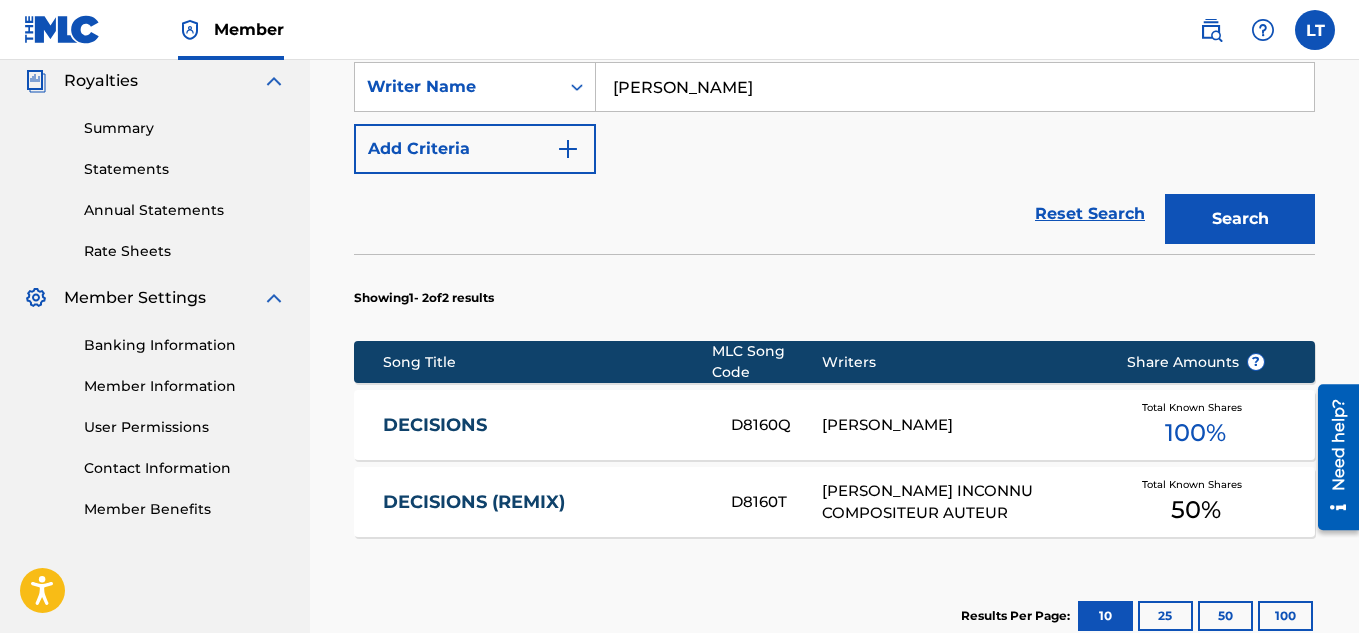 scroll, scrollTop: 700, scrollLeft: 0, axis: vertical 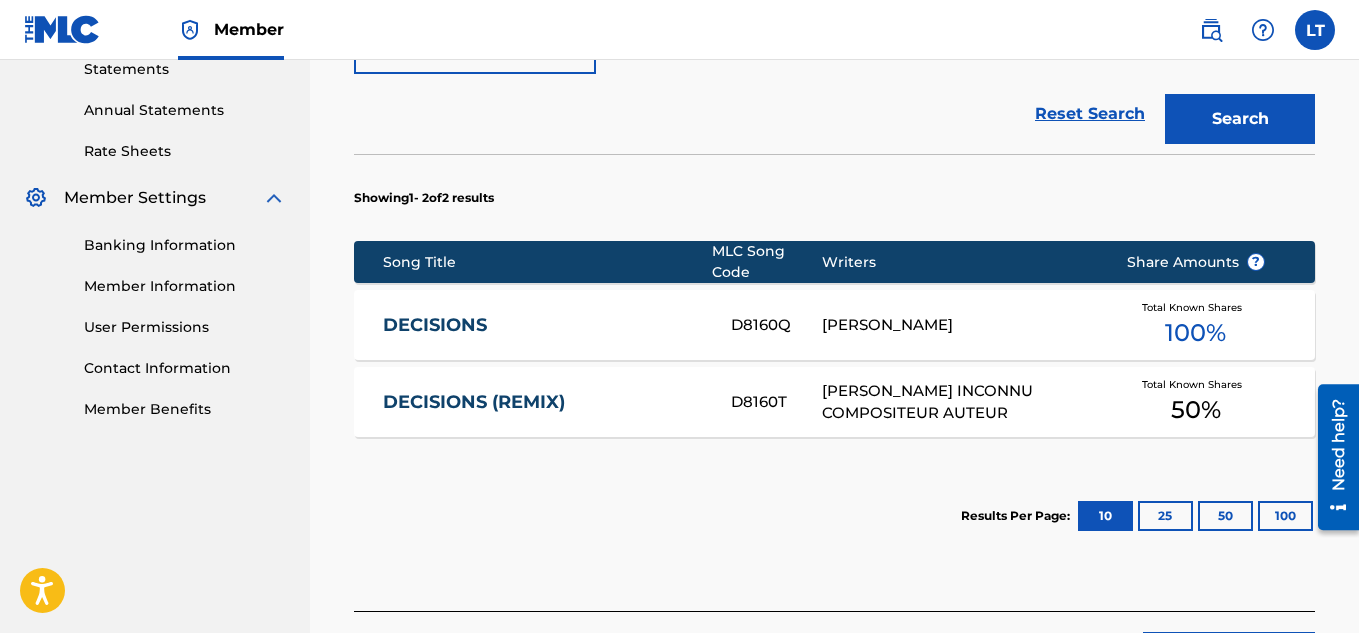 click on "DECISIONS" at bounding box center (543, 325) 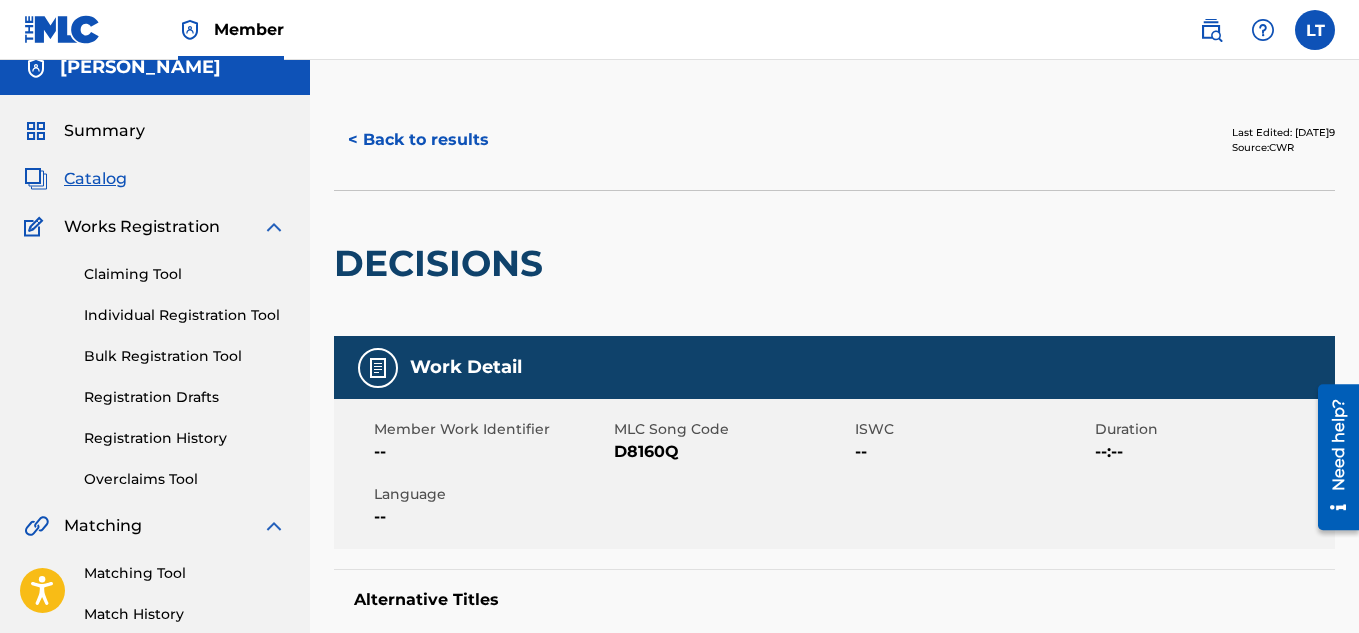 scroll, scrollTop: 0, scrollLeft: 0, axis: both 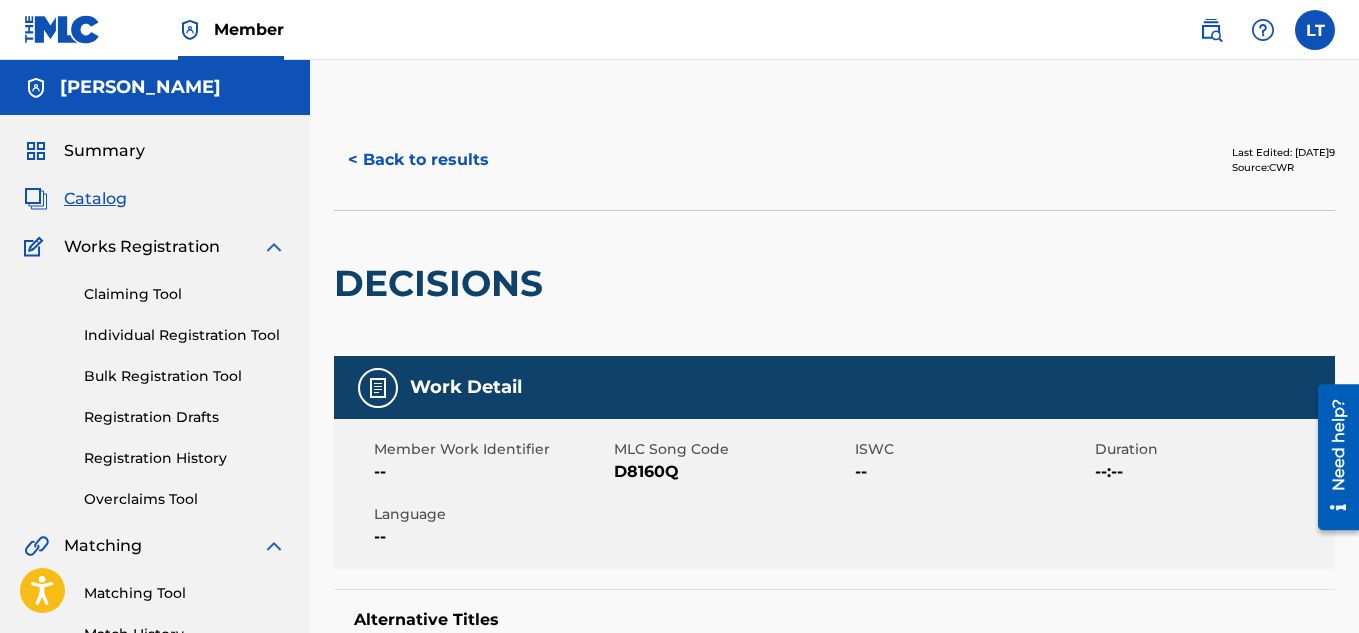 click on "< Back to results" at bounding box center (418, 160) 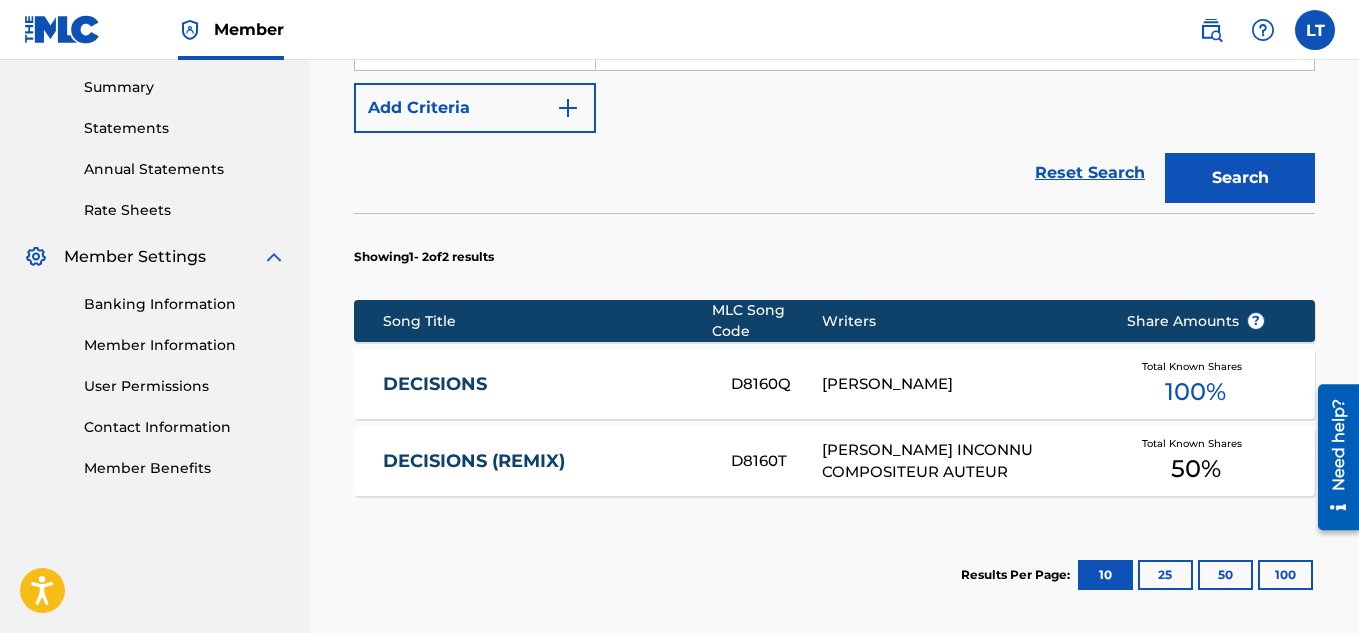 scroll, scrollTop: 307, scrollLeft: 0, axis: vertical 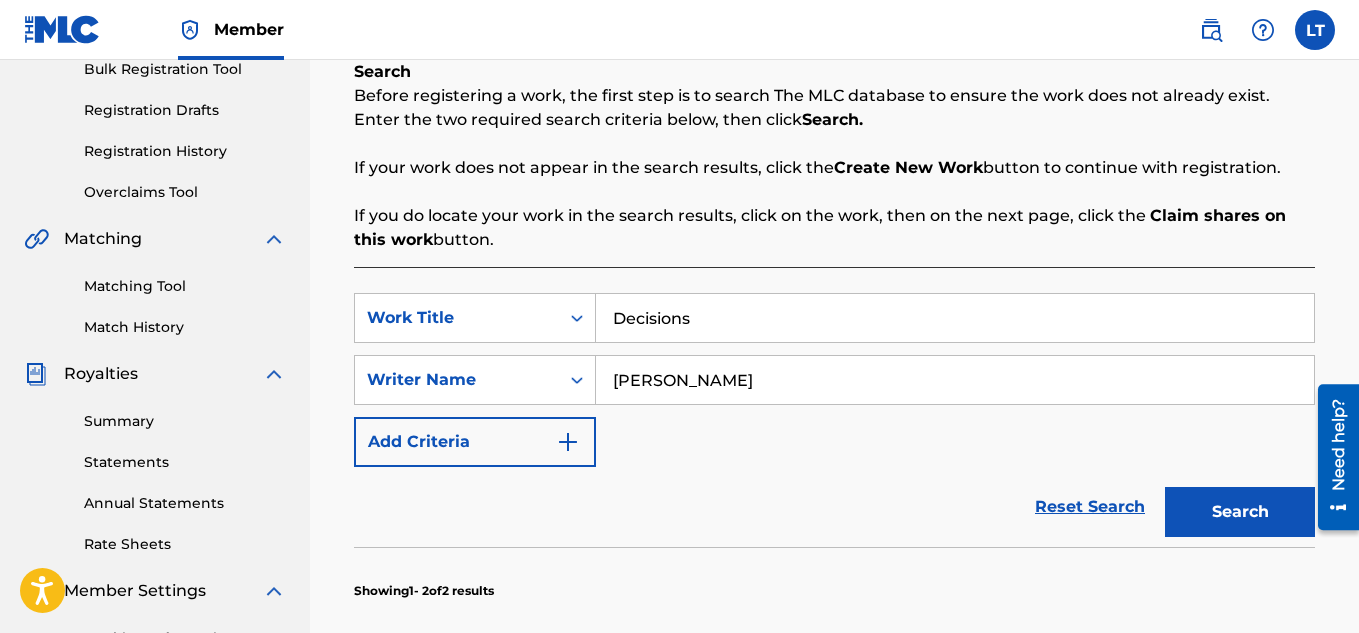 click on "SearchWithCriteria8e19bd27-f773-4e74-9770-bfddae1c26f3 Work Title Decisions" at bounding box center [834, 318] 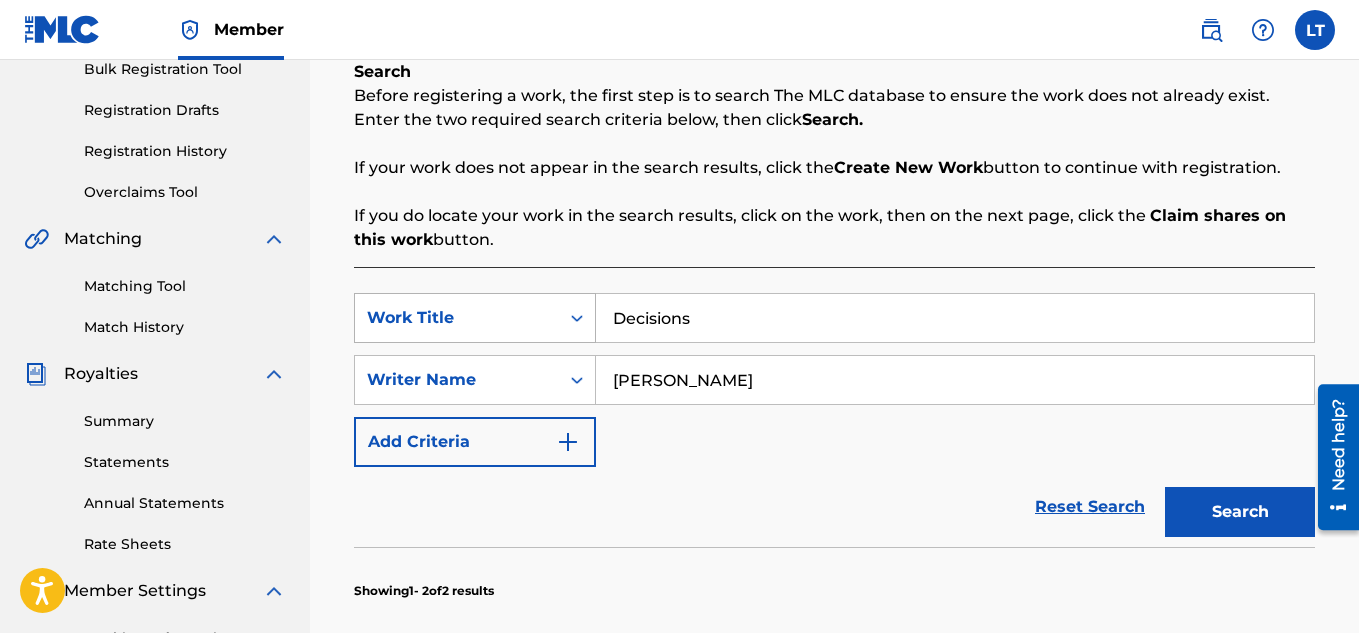 drag, startPoint x: 717, startPoint y: 321, endPoint x: 584, endPoint y: 313, distance: 133.24039 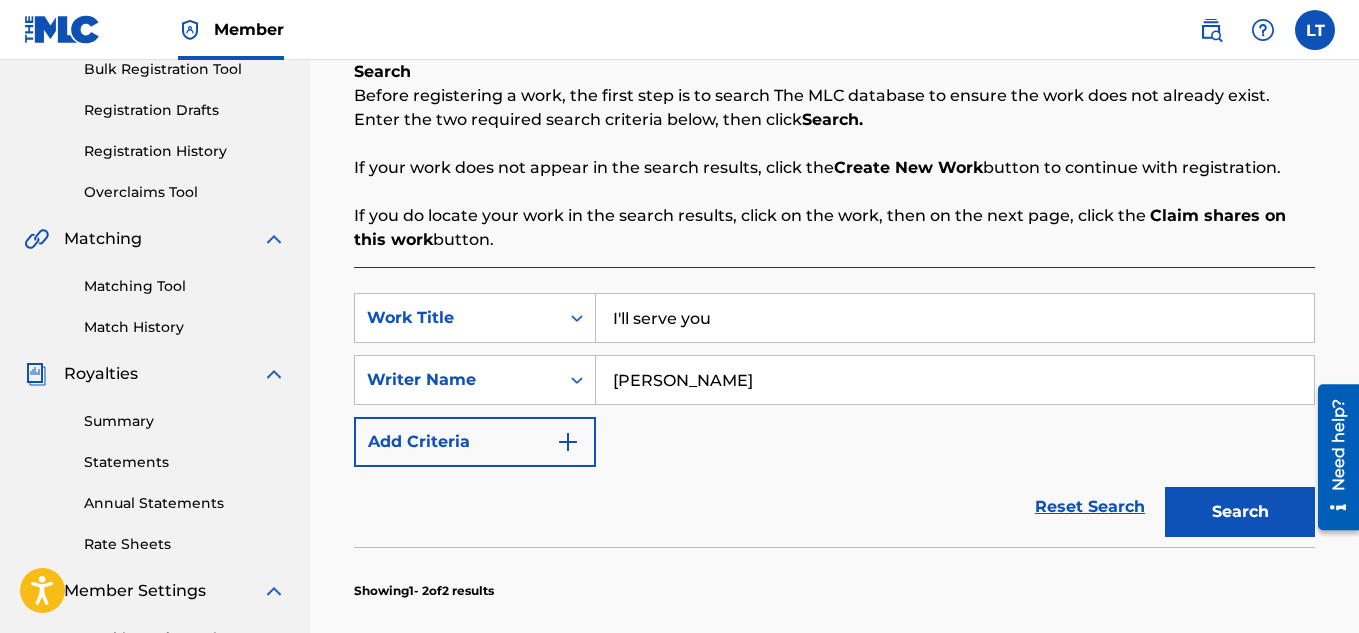 type on "I'll serve you" 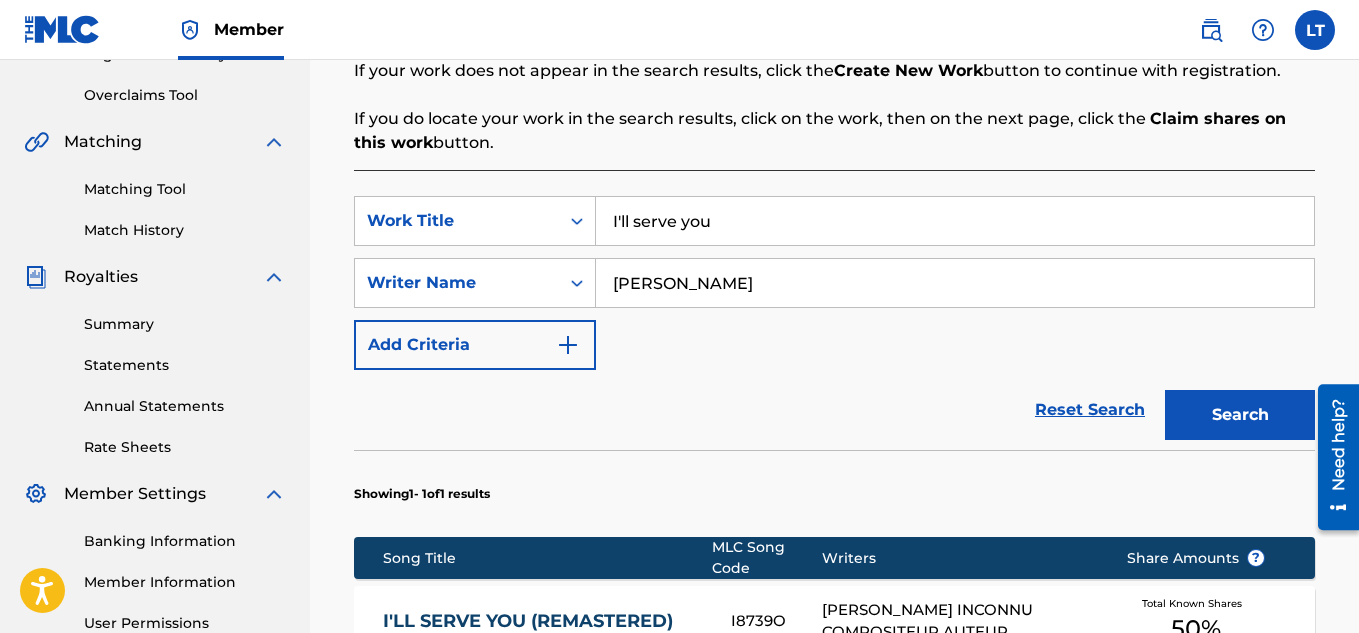 scroll, scrollTop: 607, scrollLeft: 0, axis: vertical 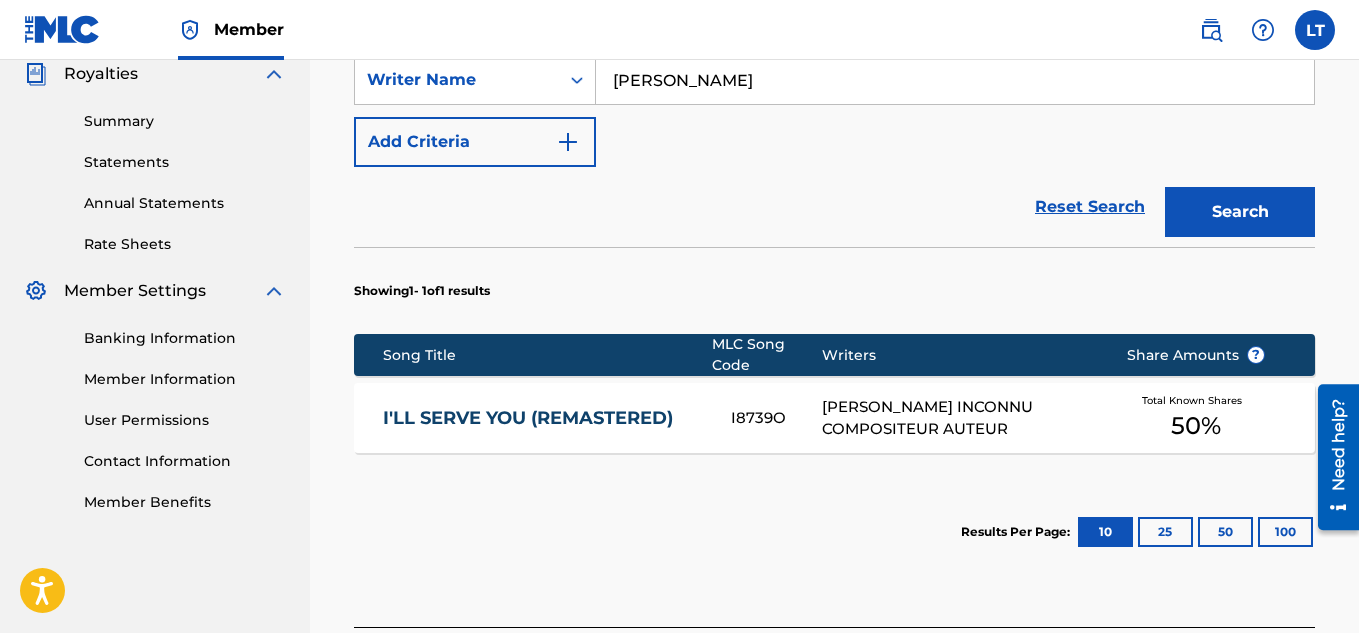click on "I'LL SERVE YOU (REMASTERED)" at bounding box center (543, 418) 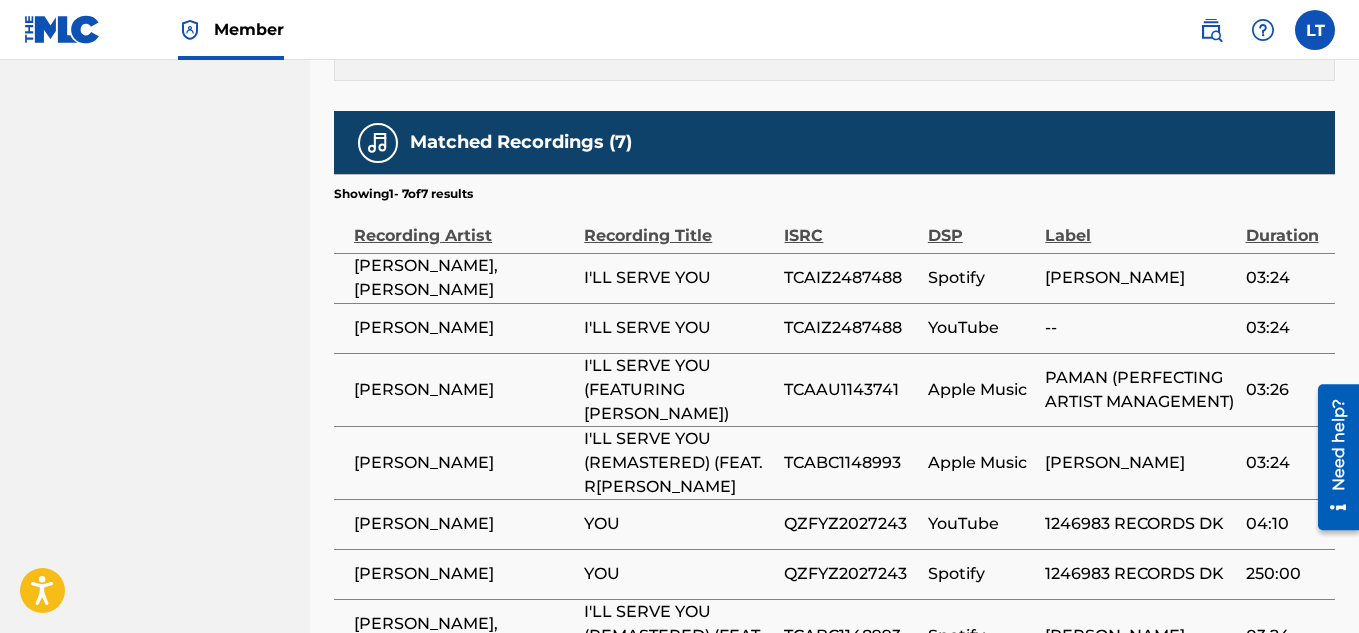 scroll, scrollTop: 1100, scrollLeft: 0, axis: vertical 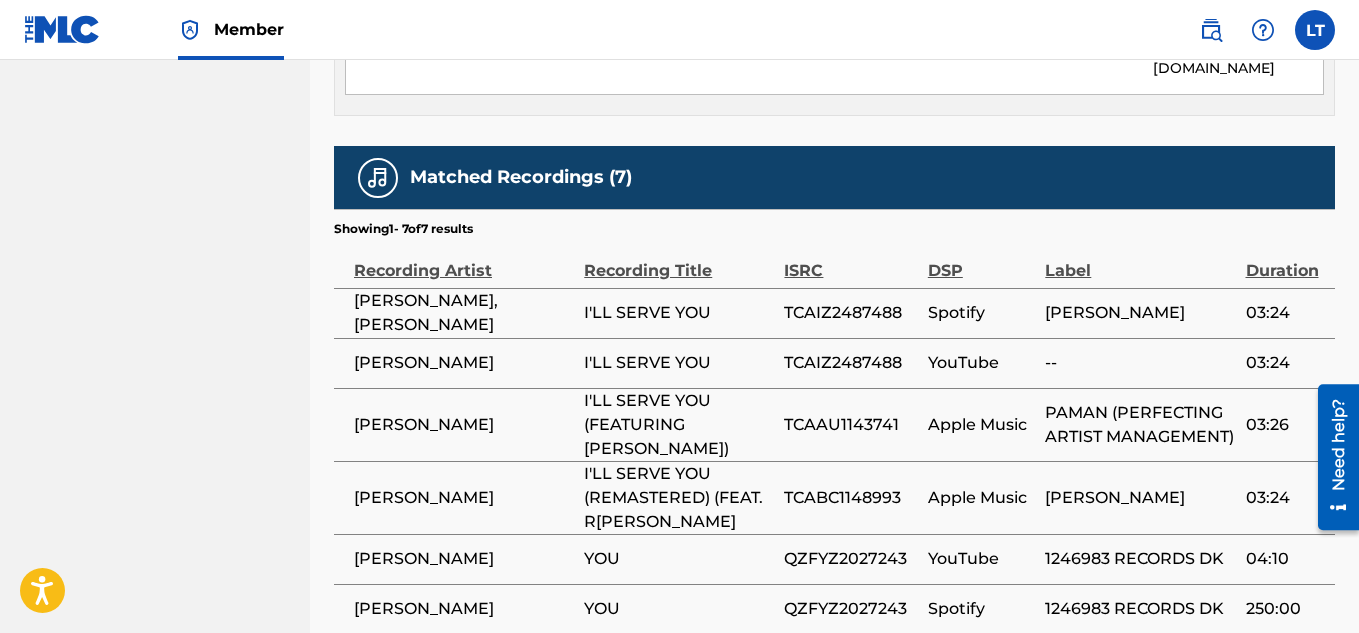 click on "[PERSON_NAME],[PERSON_NAME]" at bounding box center (464, 313) 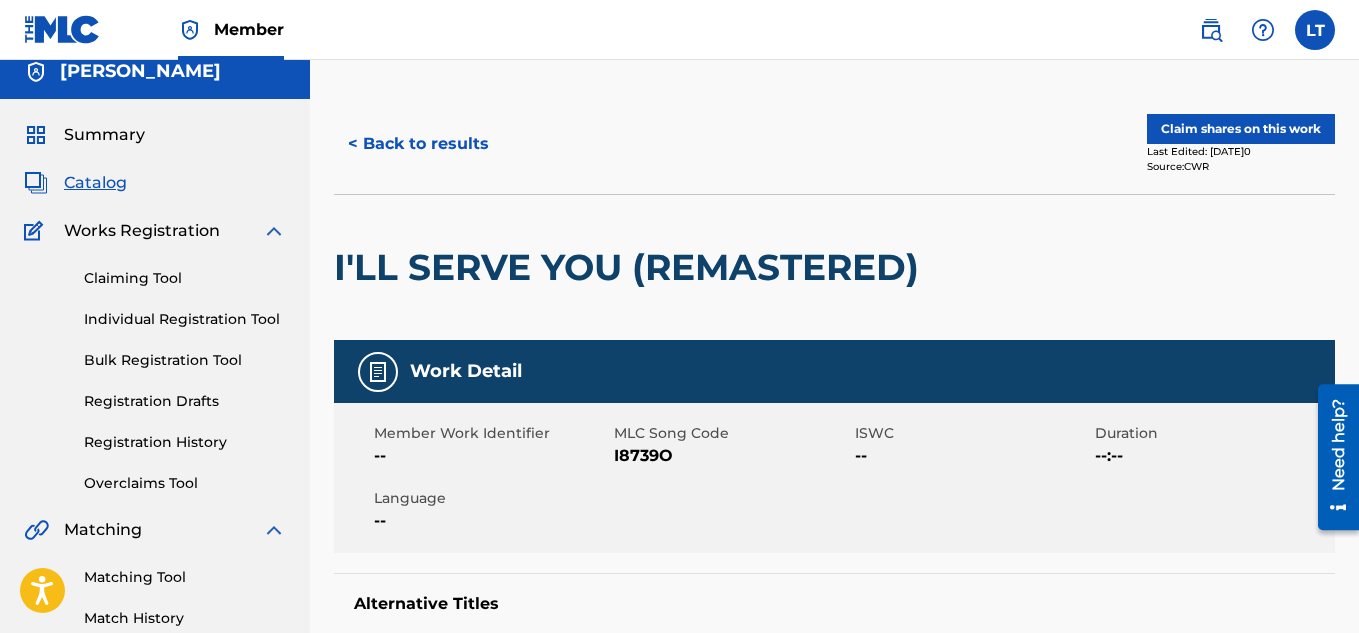 scroll, scrollTop: 0, scrollLeft: 0, axis: both 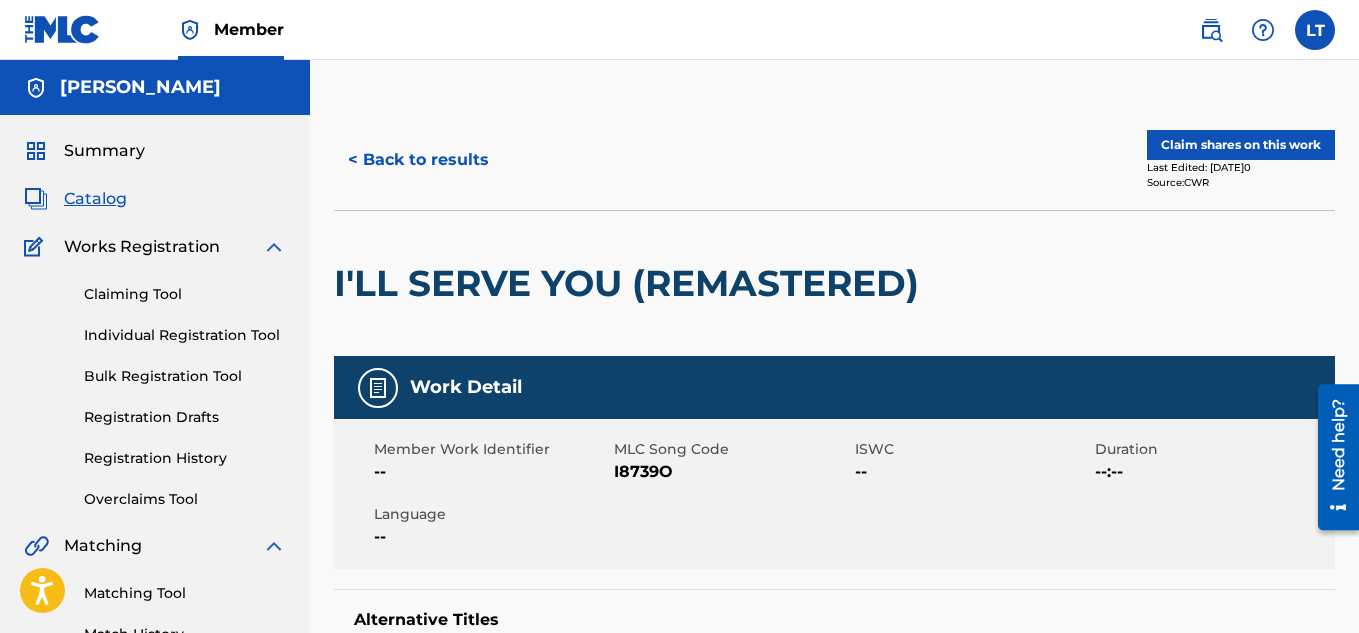 click on "Claim shares on this work" at bounding box center (1241, 145) 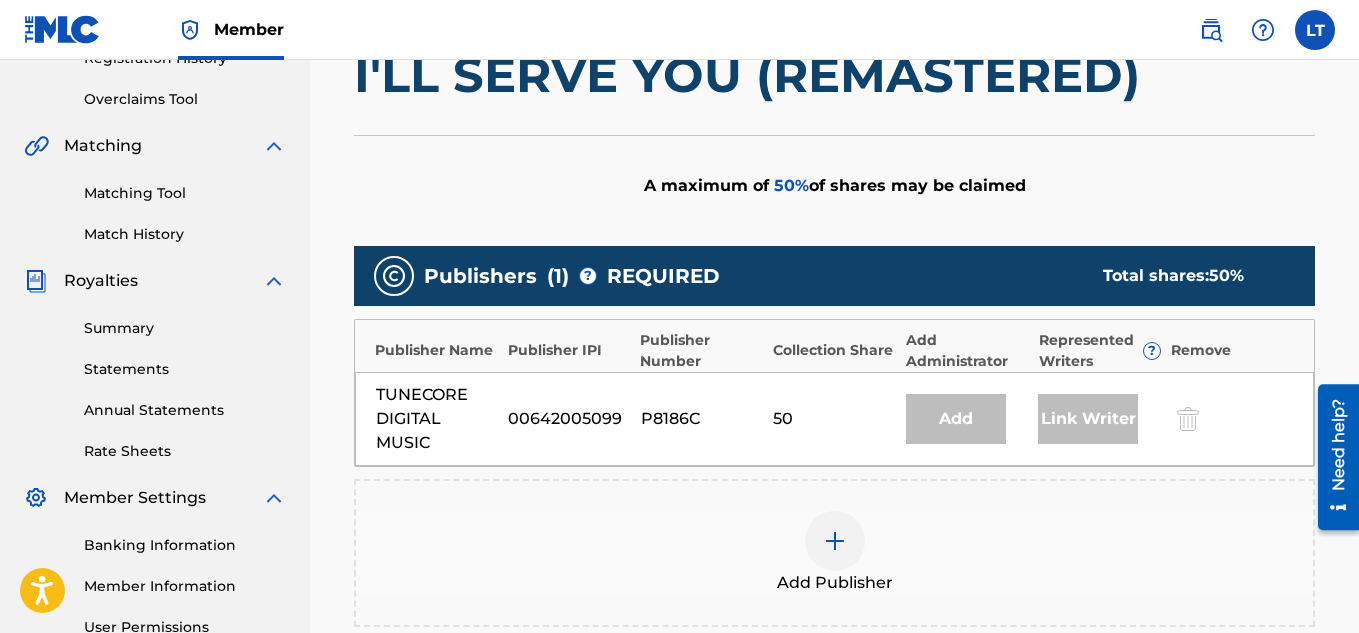scroll, scrollTop: 500, scrollLeft: 0, axis: vertical 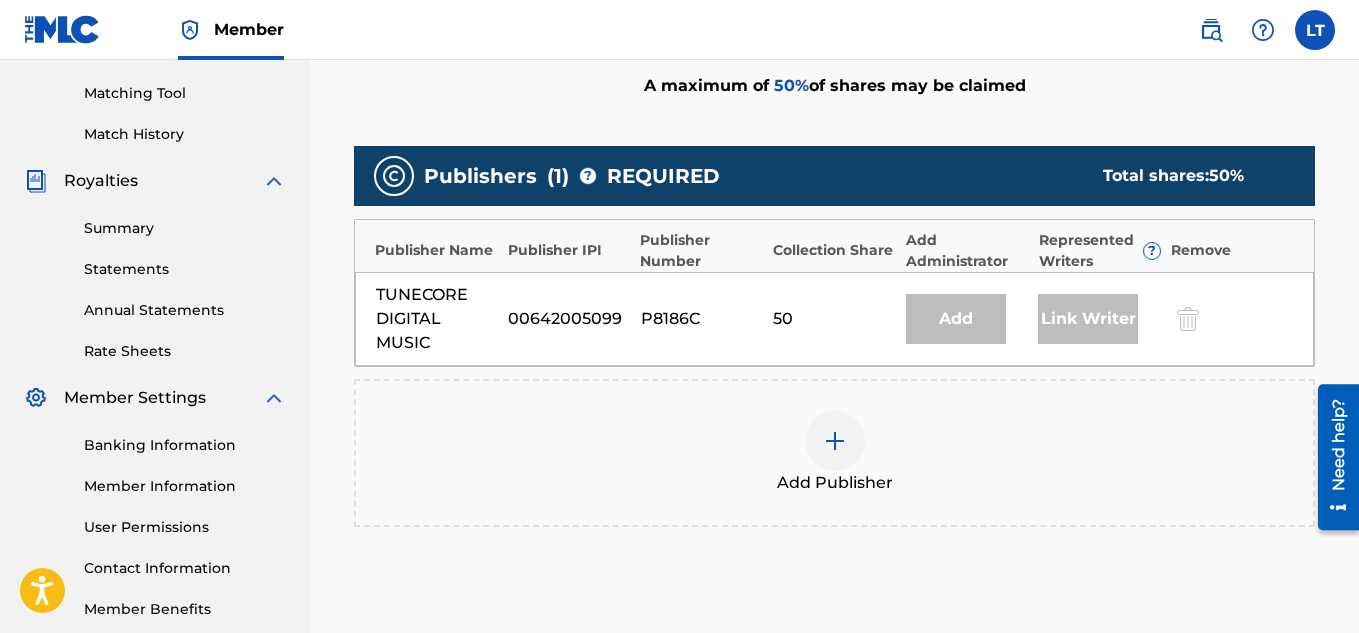 click at bounding box center [835, 441] 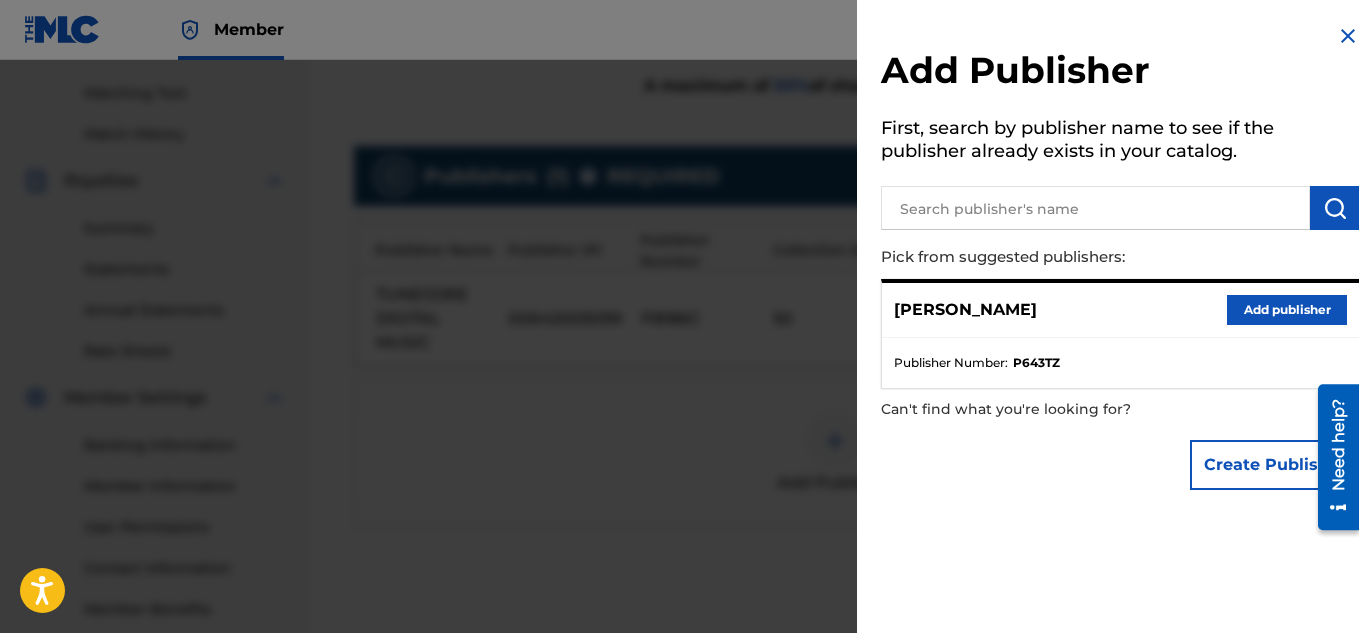 click on "Add publisher" at bounding box center (1287, 310) 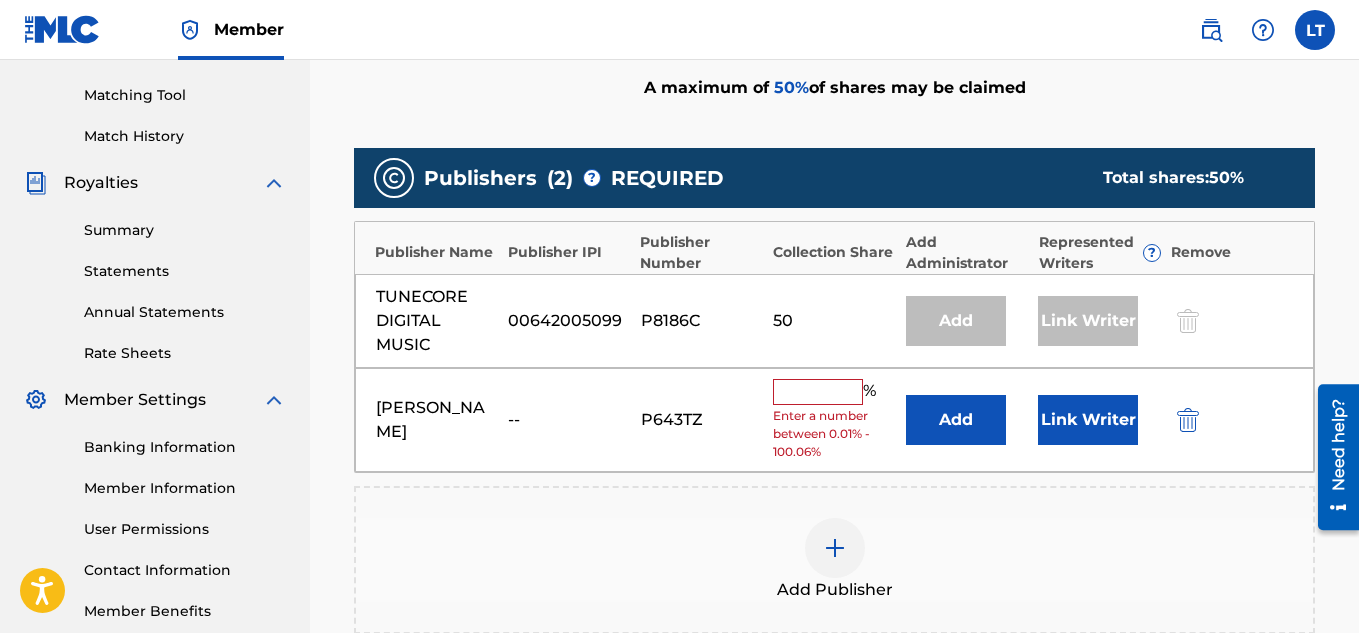 scroll, scrollTop: 500, scrollLeft: 0, axis: vertical 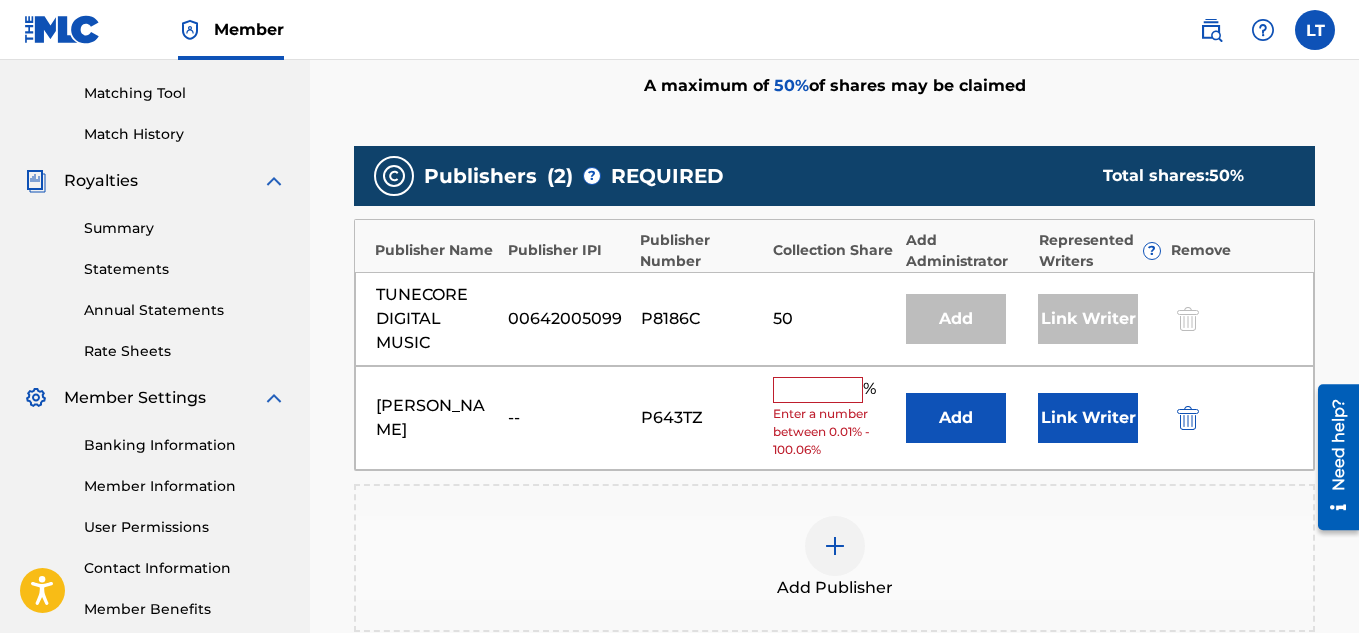 click at bounding box center [818, 390] 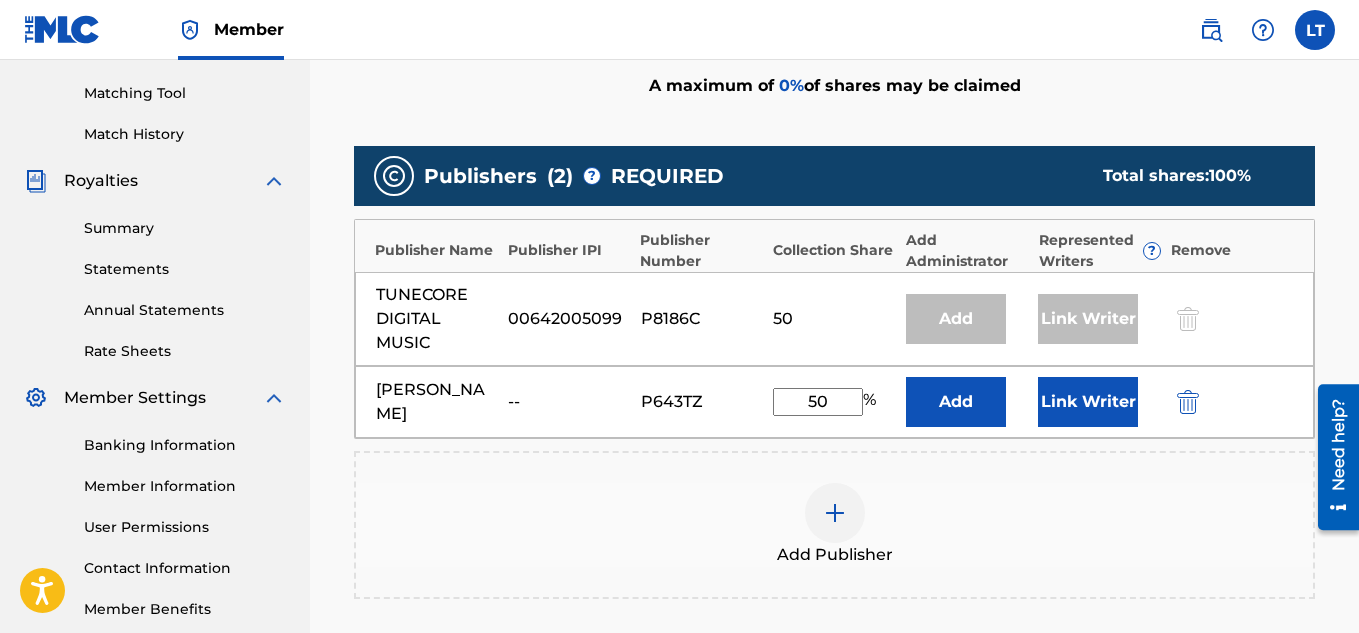 click on "Link Writer" at bounding box center [1088, 402] 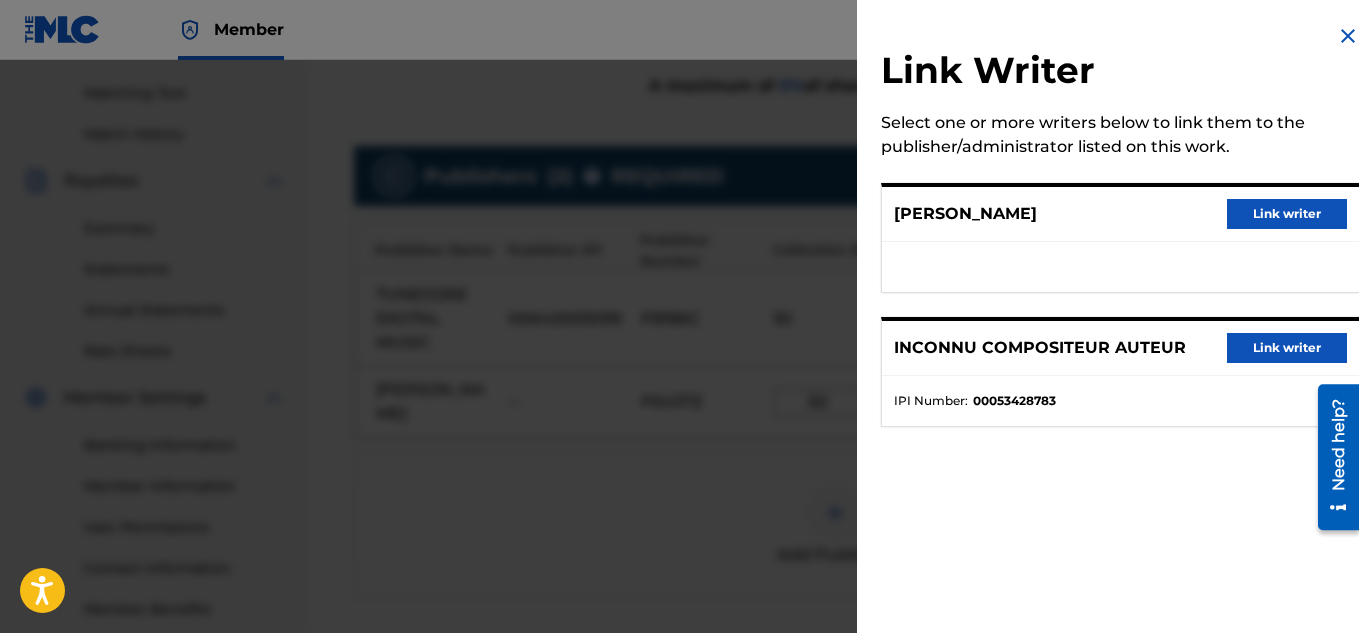 click on "Link writer" at bounding box center [1287, 214] 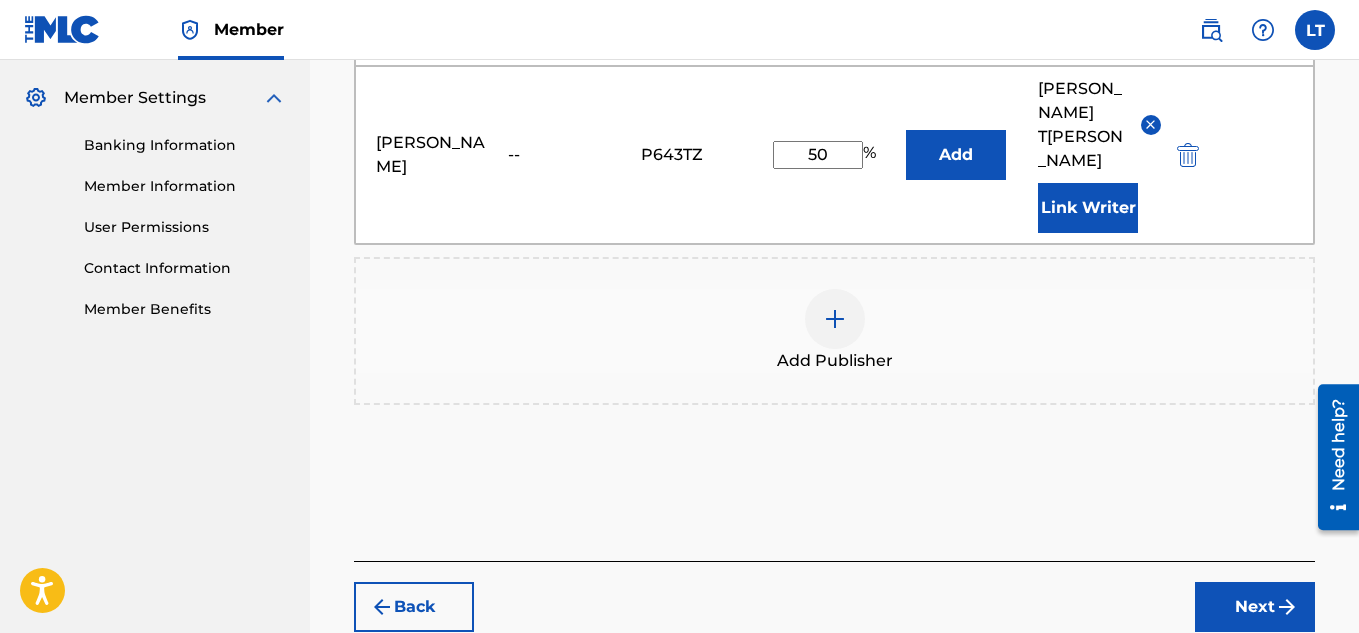 scroll, scrollTop: 891, scrollLeft: 0, axis: vertical 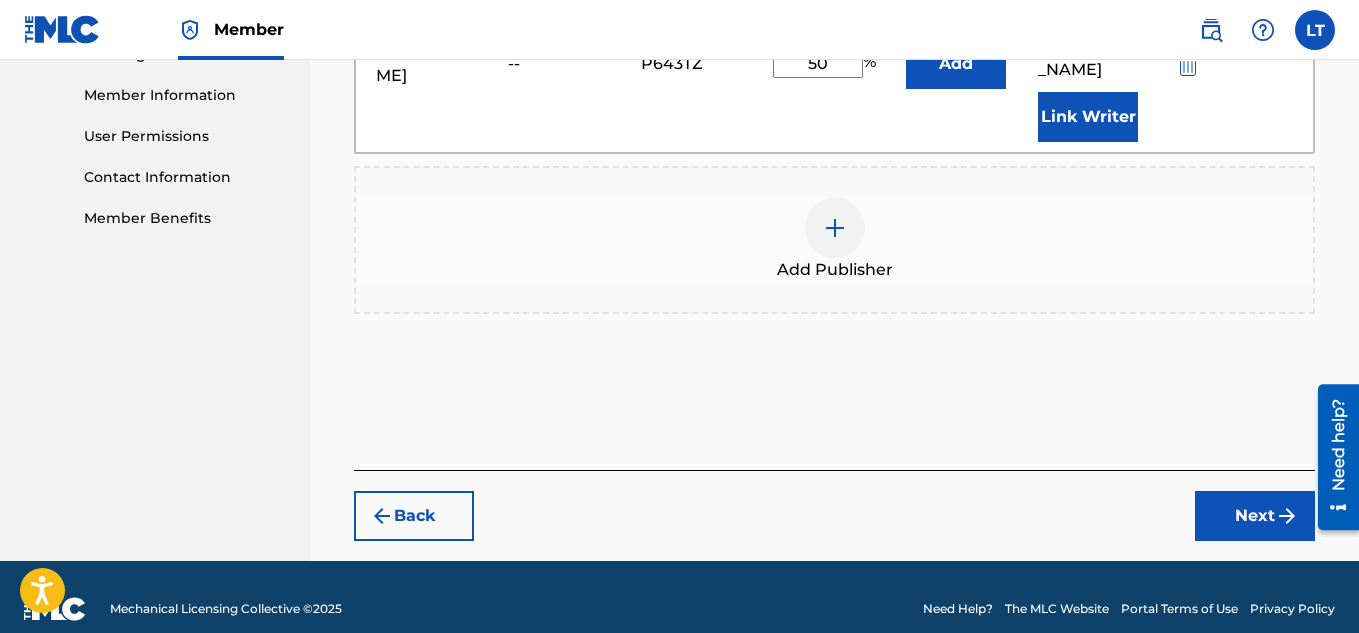 click on "Next" at bounding box center (1255, 516) 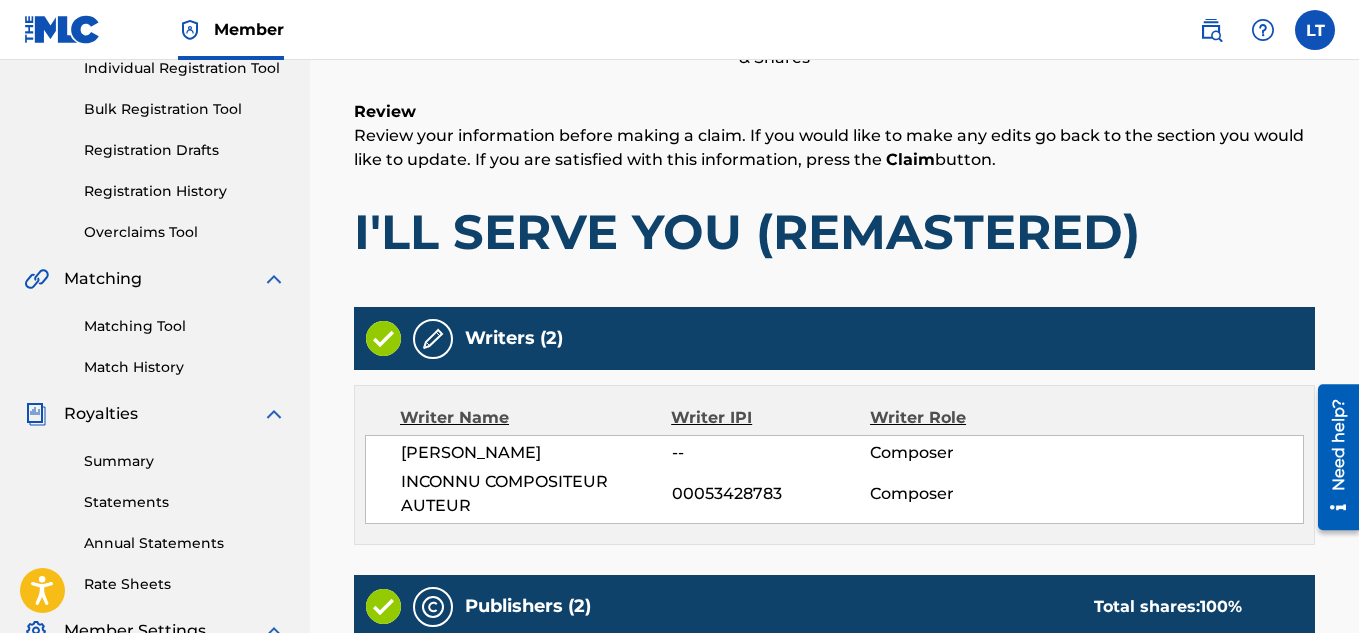 scroll, scrollTop: 290, scrollLeft: 0, axis: vertical 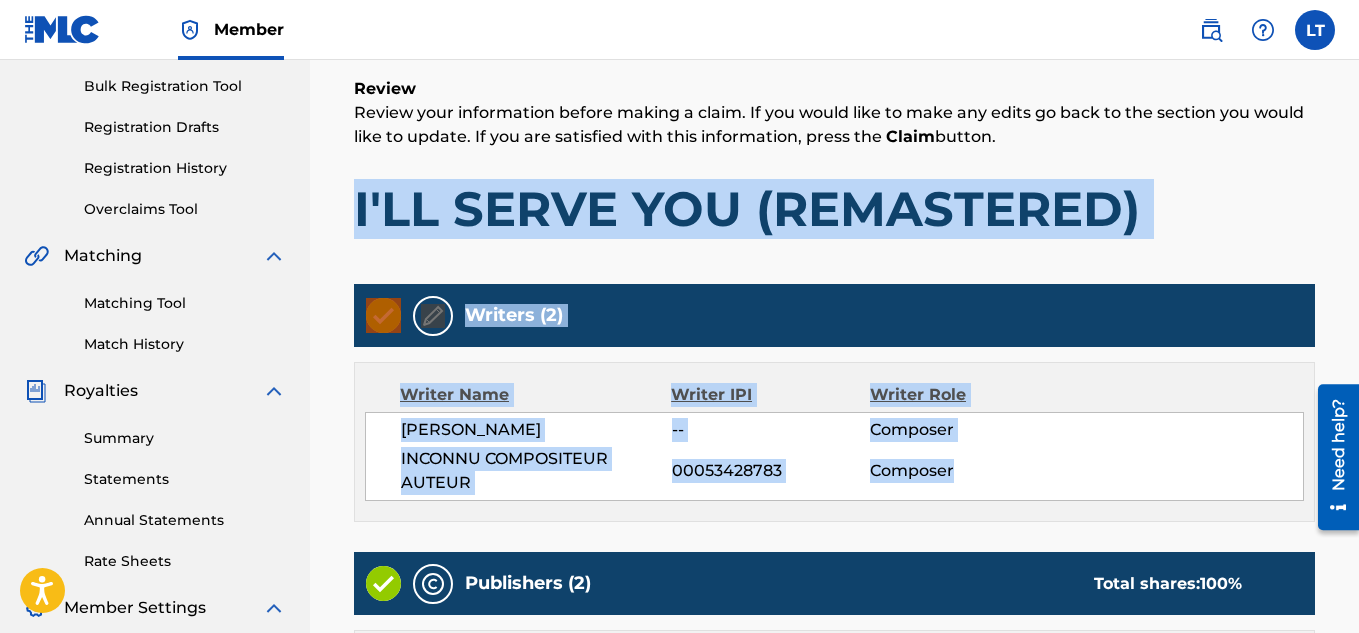 drag, startPoint x: 985, startPoint y: 474, endPoint x: 356, endPoint y: 214, distance: 680.6181 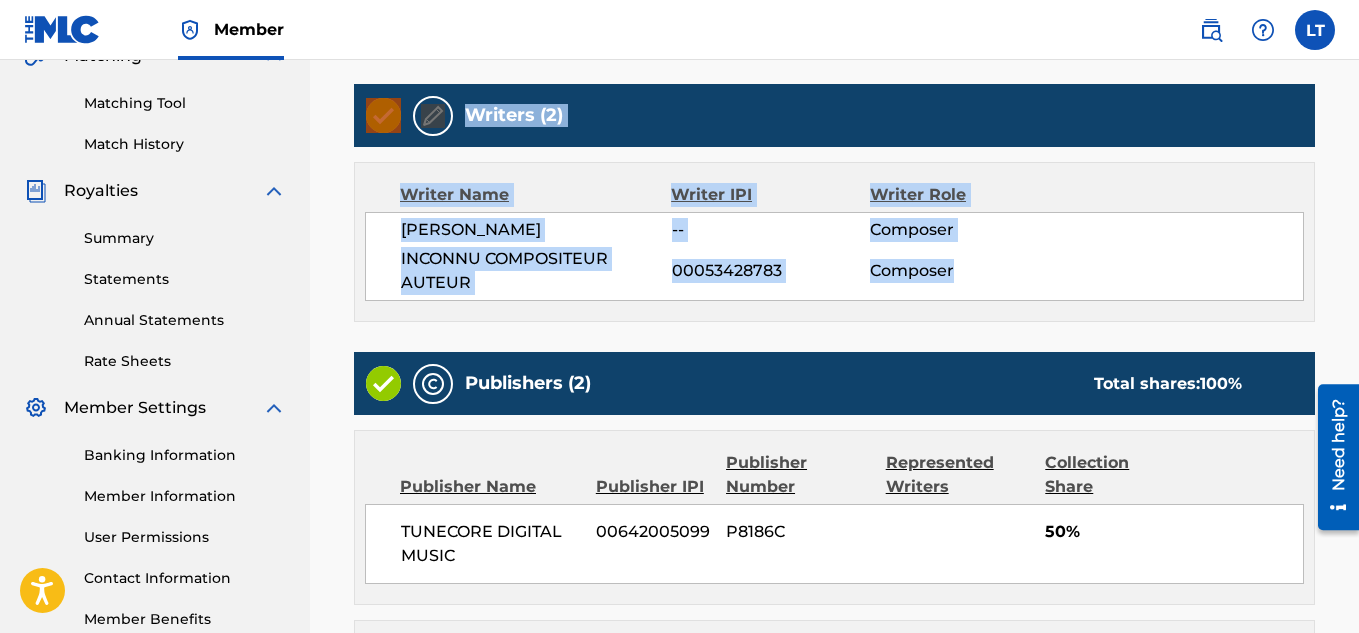 scroll, scrollTop: 845, scrollLeft: 0, axis: vertical 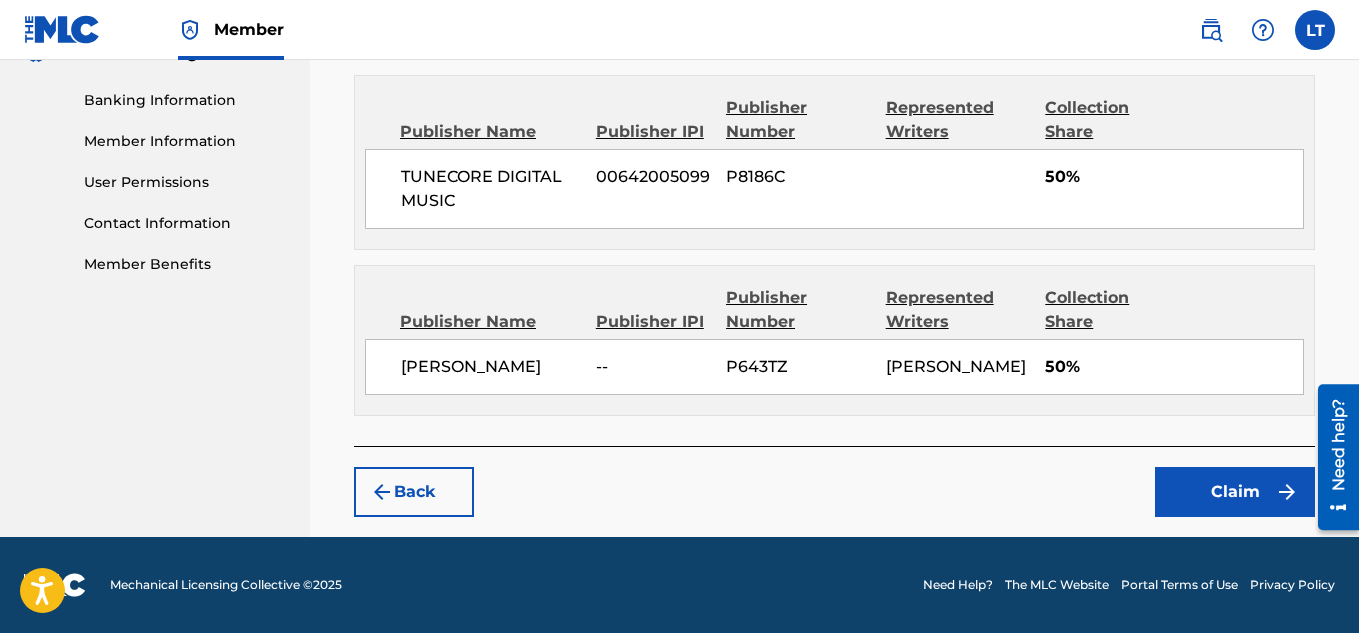click on "Publisher Name Publisher IPI Publisher Number Represented Writers Collection Share [PERSON_NAME]-- P643TZ [PERSON_NAME]50%" at bounding box center [834, 340] 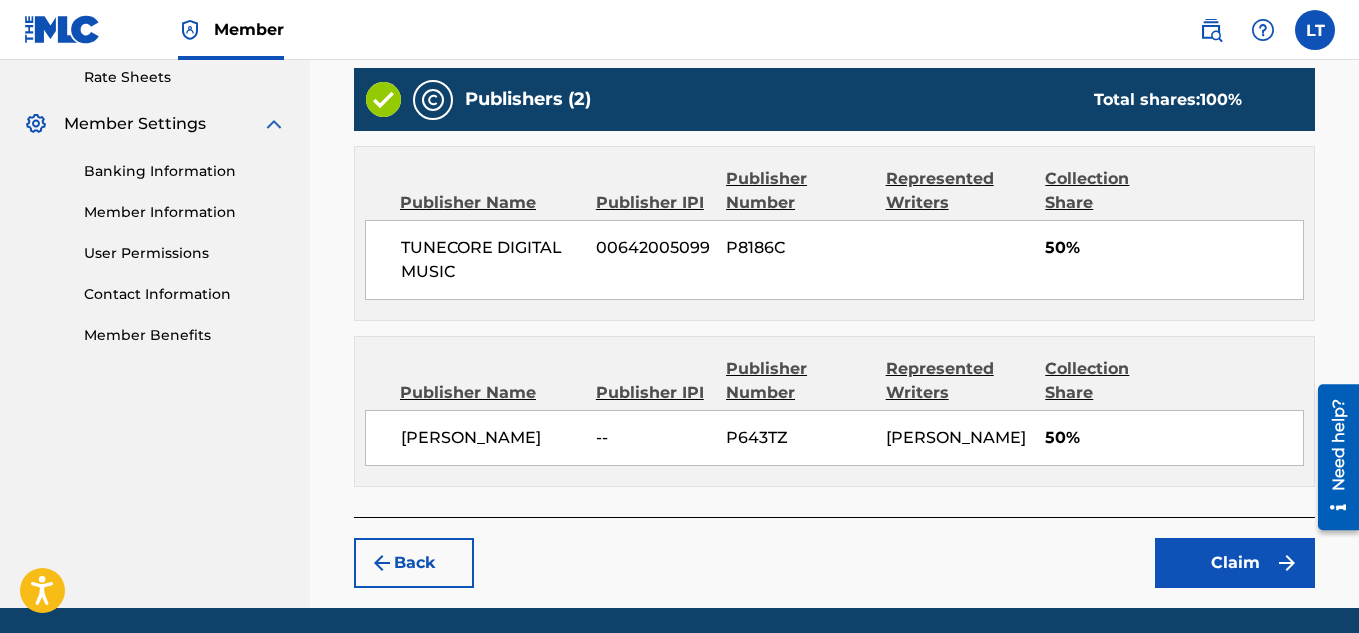 scroll, scrollTop: 745, scrollLeft: 0, axis: vertical 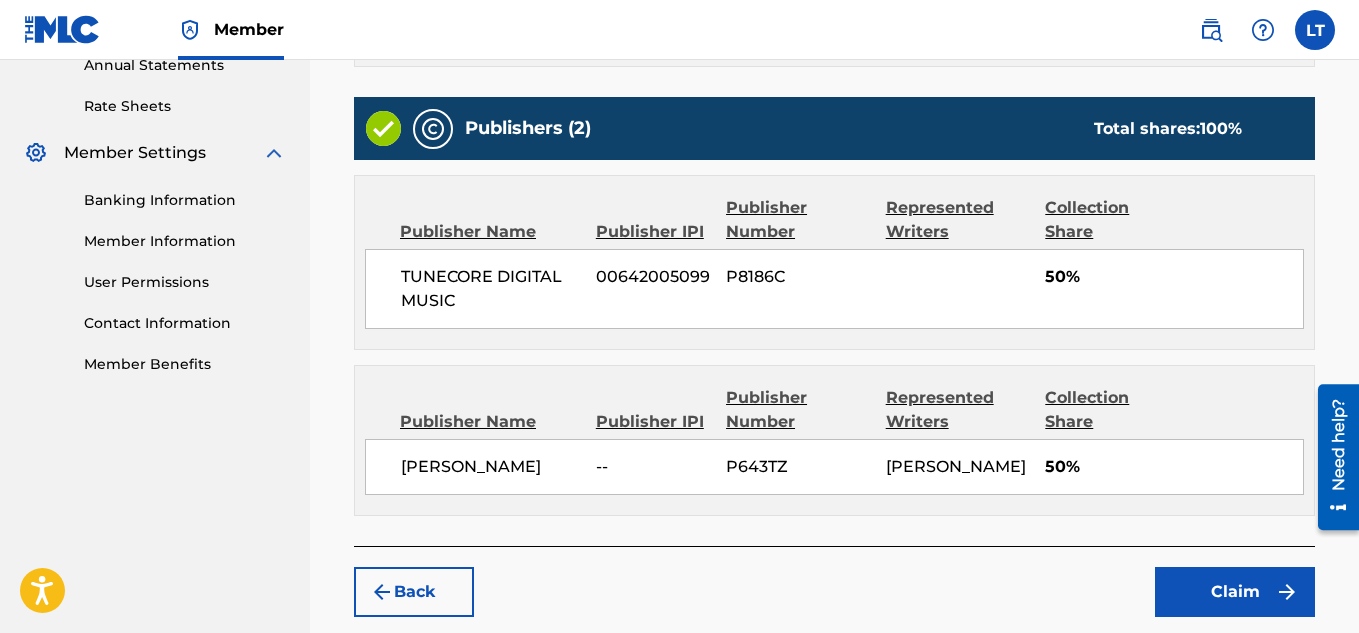 click on "Claim" at bounding box center [1235, 592] 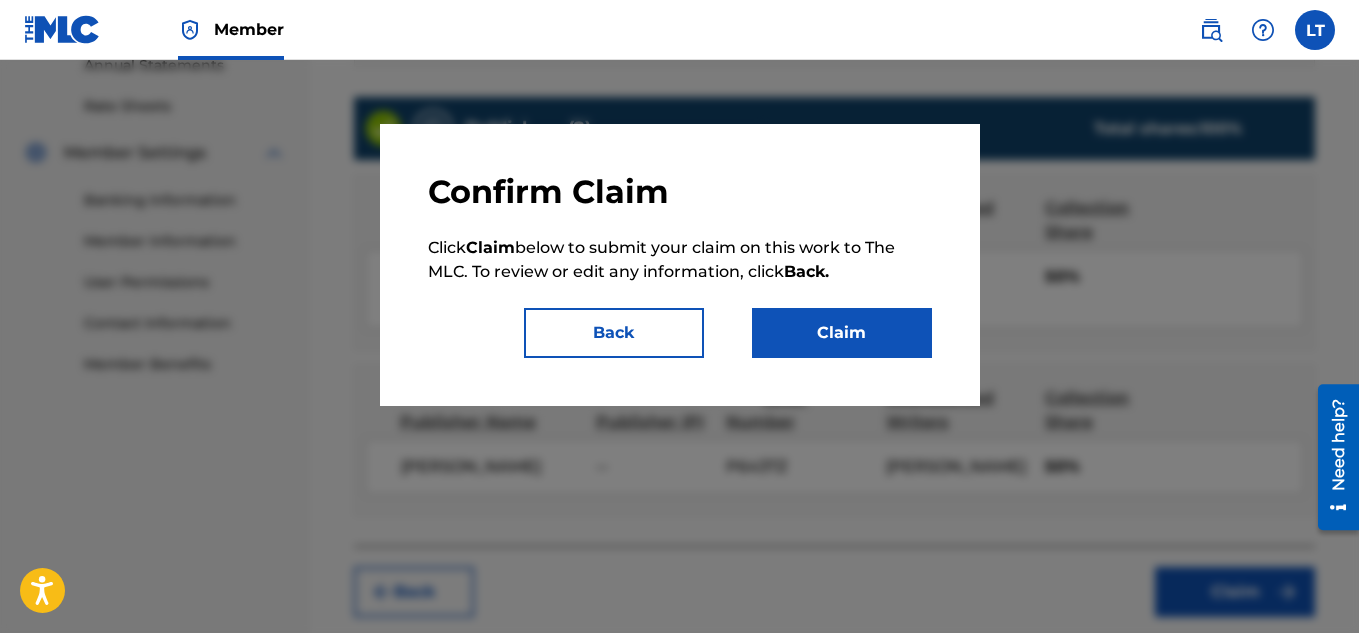 click on "Claim" at bounding box center [842, 333] 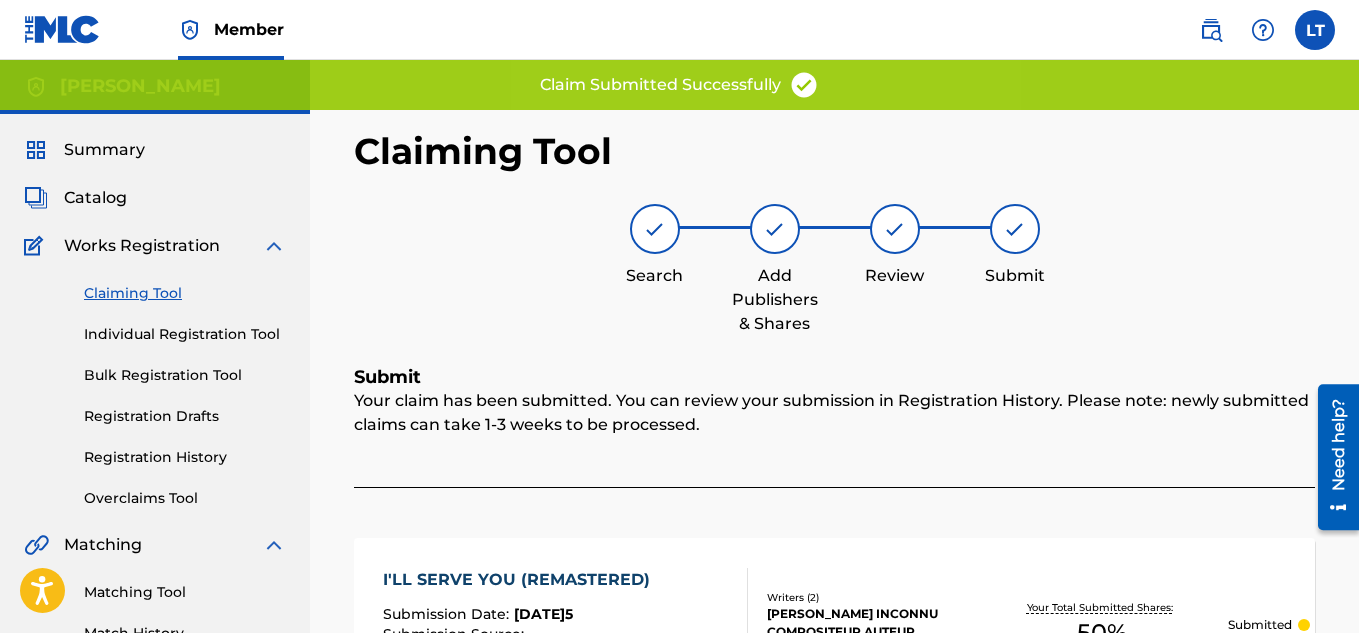 scroll, scrollTop: 0, scrollLeft: 0, axis: both 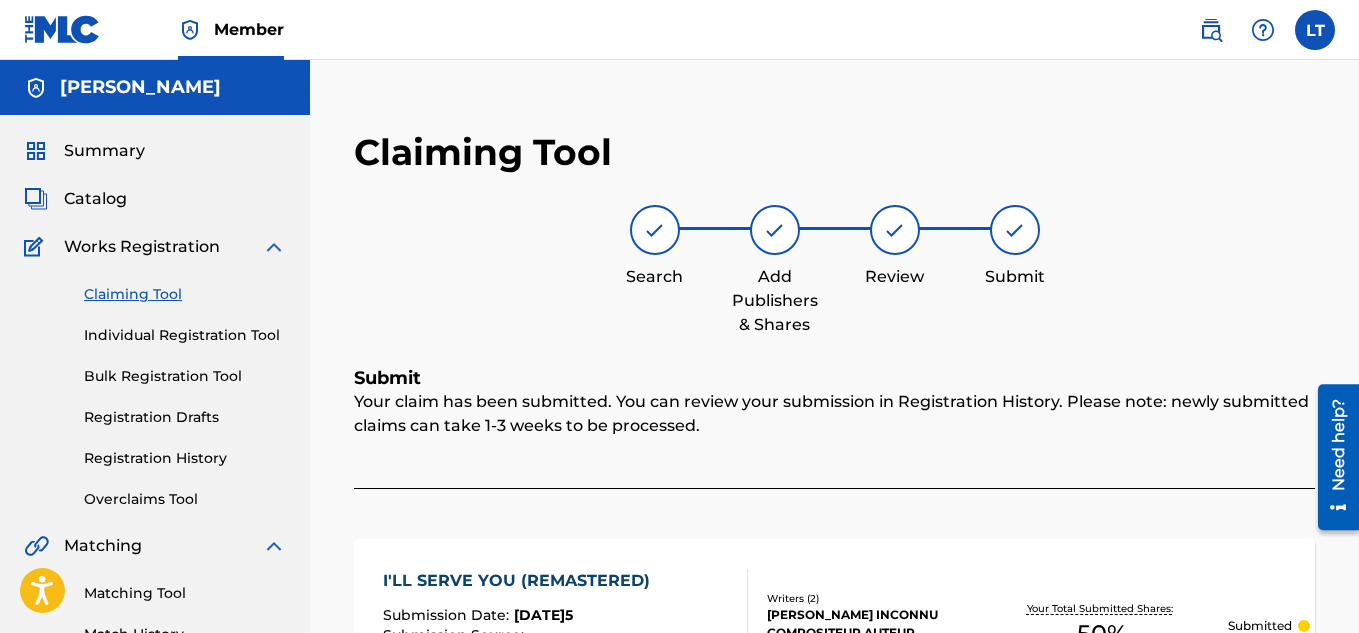 click at bounding box center (62, 29) 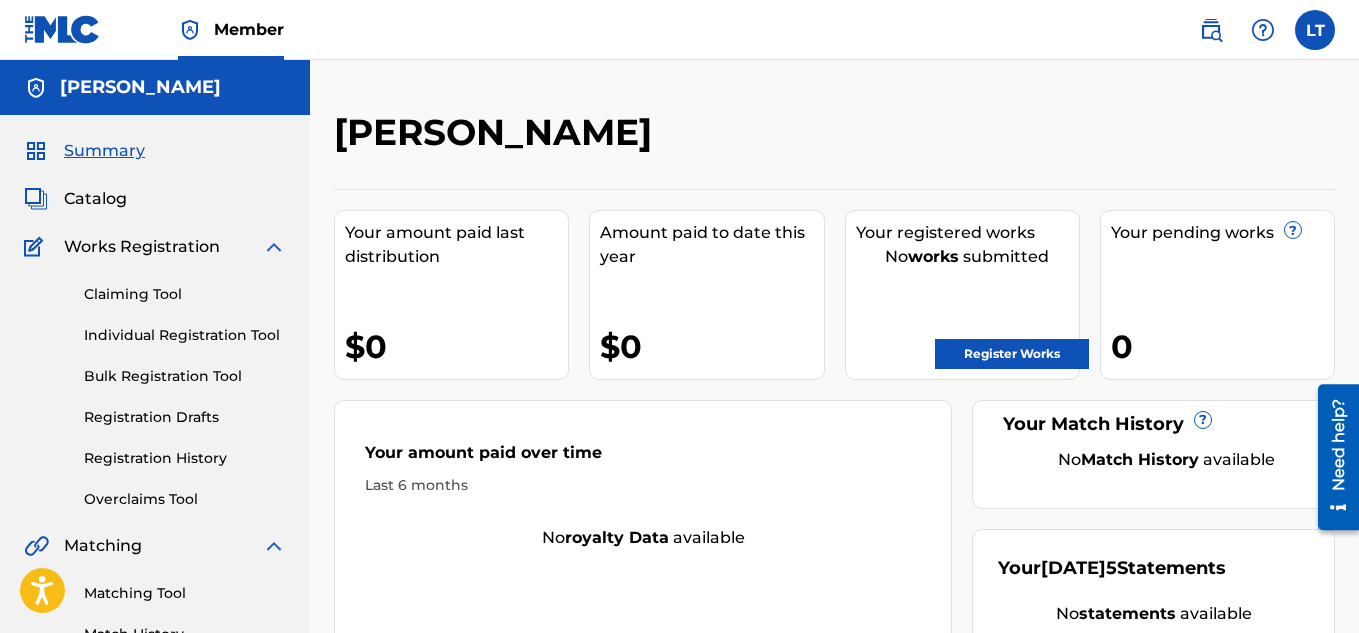 click on "Register Works" at bounding box center (1012, 354) 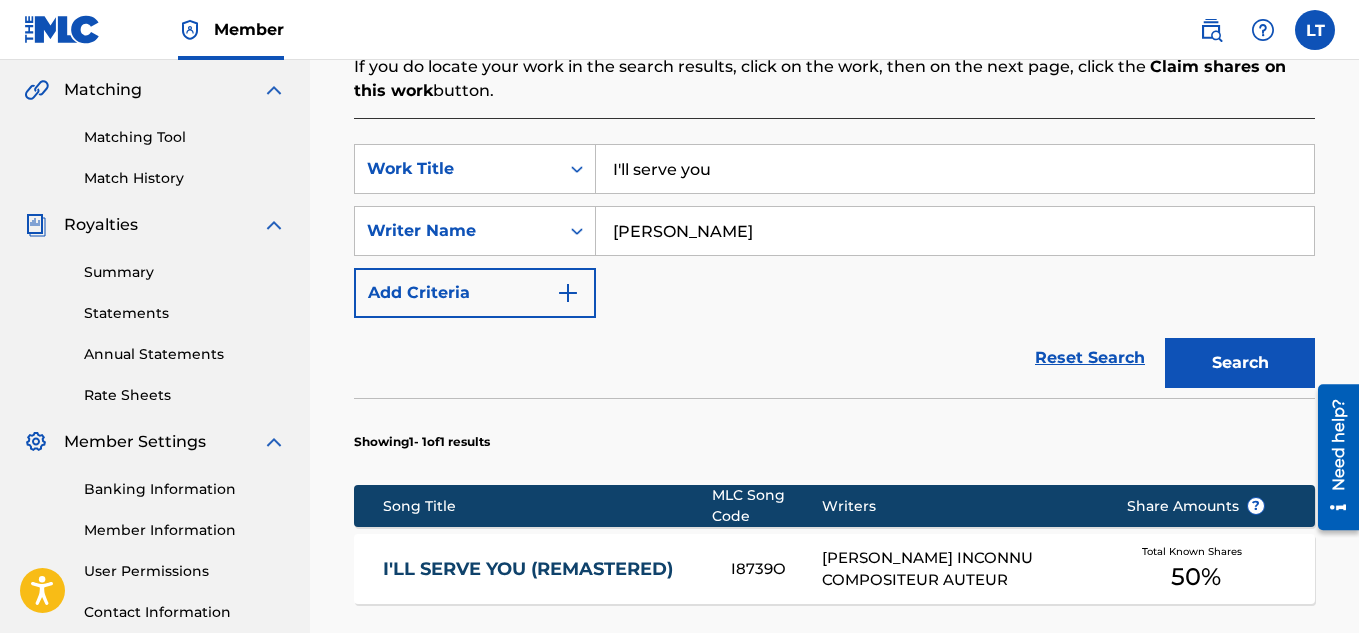 scroll, scrollTop: 500, scrollLeft: 0, axis: vertical 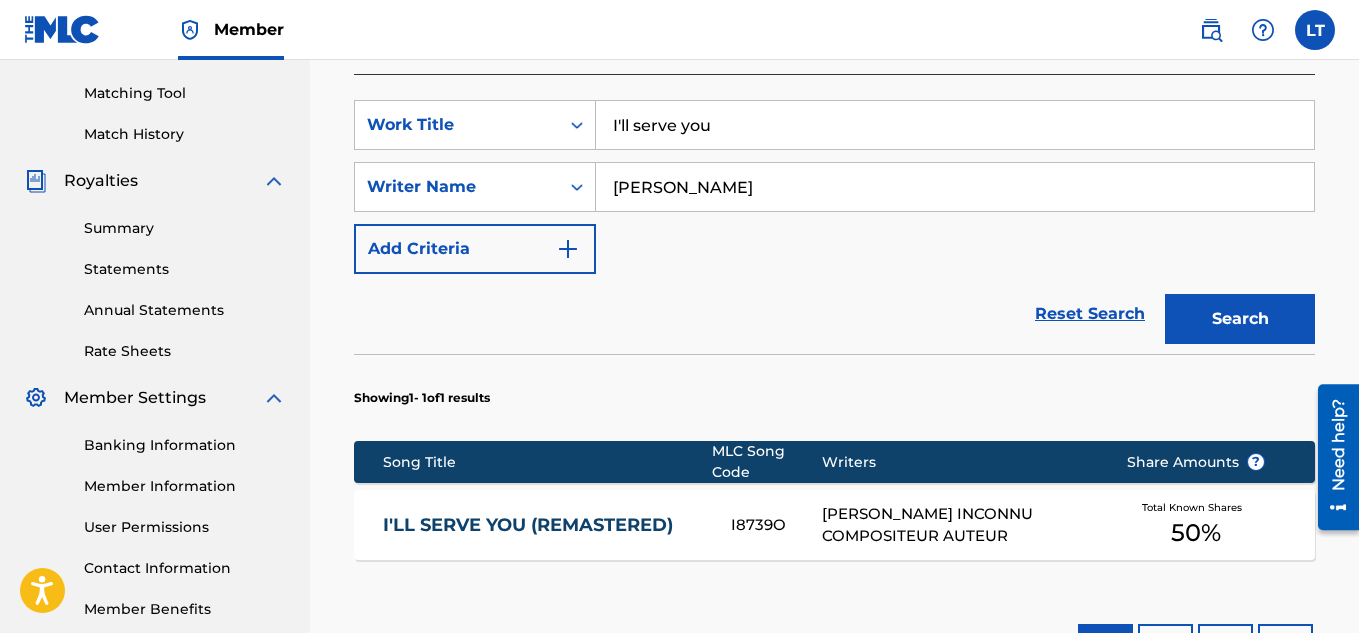 drag, startPoint x: 740, startPoint y: 134, endPoint x: 537, endPoint y: 98, distance: 206.1674 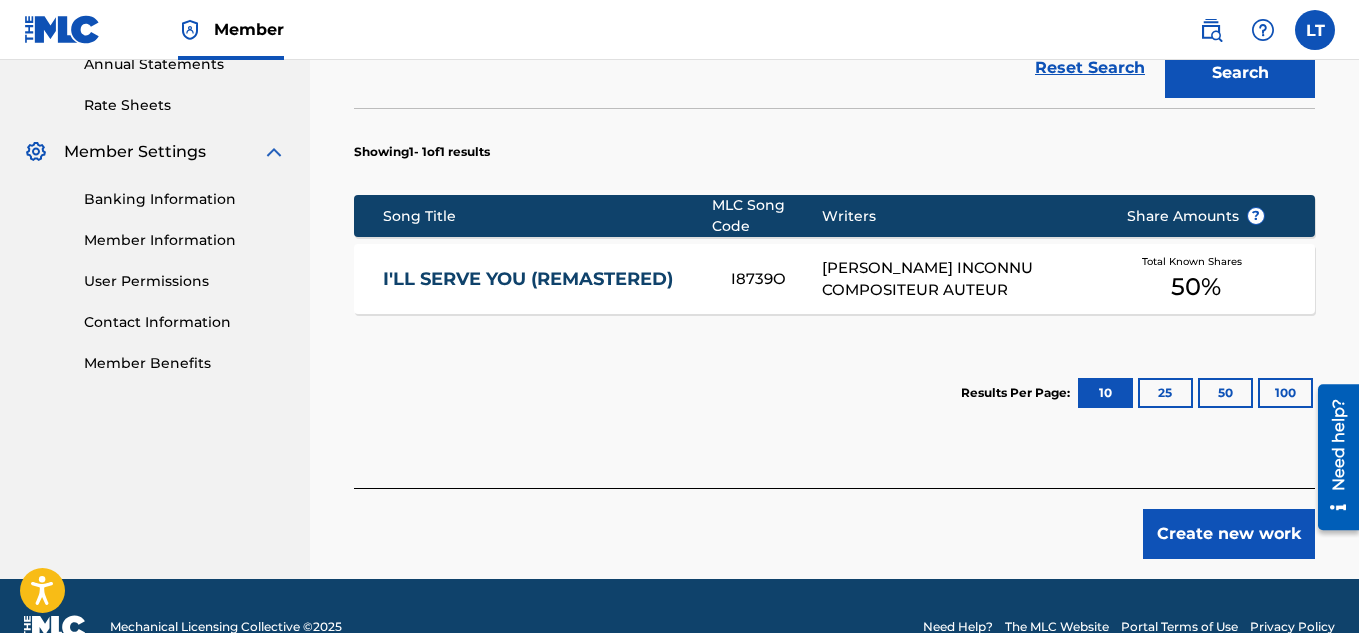 scroll, scrollTop: 788, scrollLeft: 0, axis: vertical 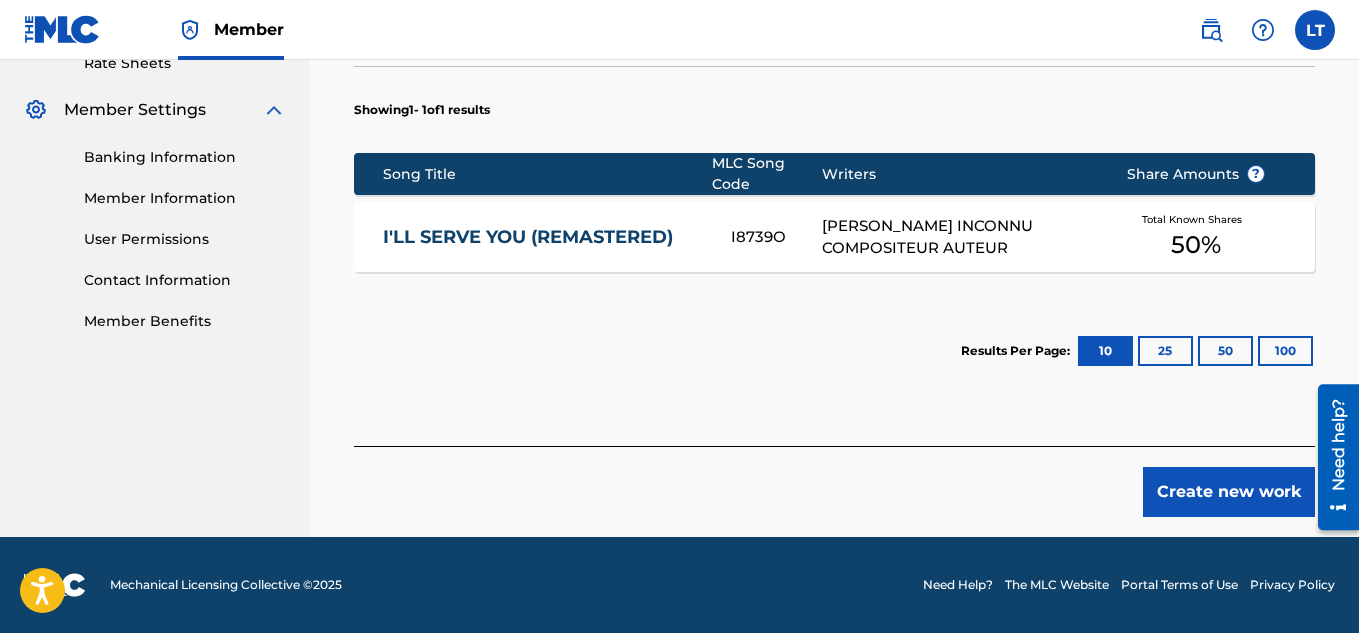 click on "I'LL SERVE YOU (REMASTERED) I8739O [PERSON_NAME] INCONNU COMPOSITEUR AUTEUR Total Known Shares 50 %" at bounding box center [834, 237] 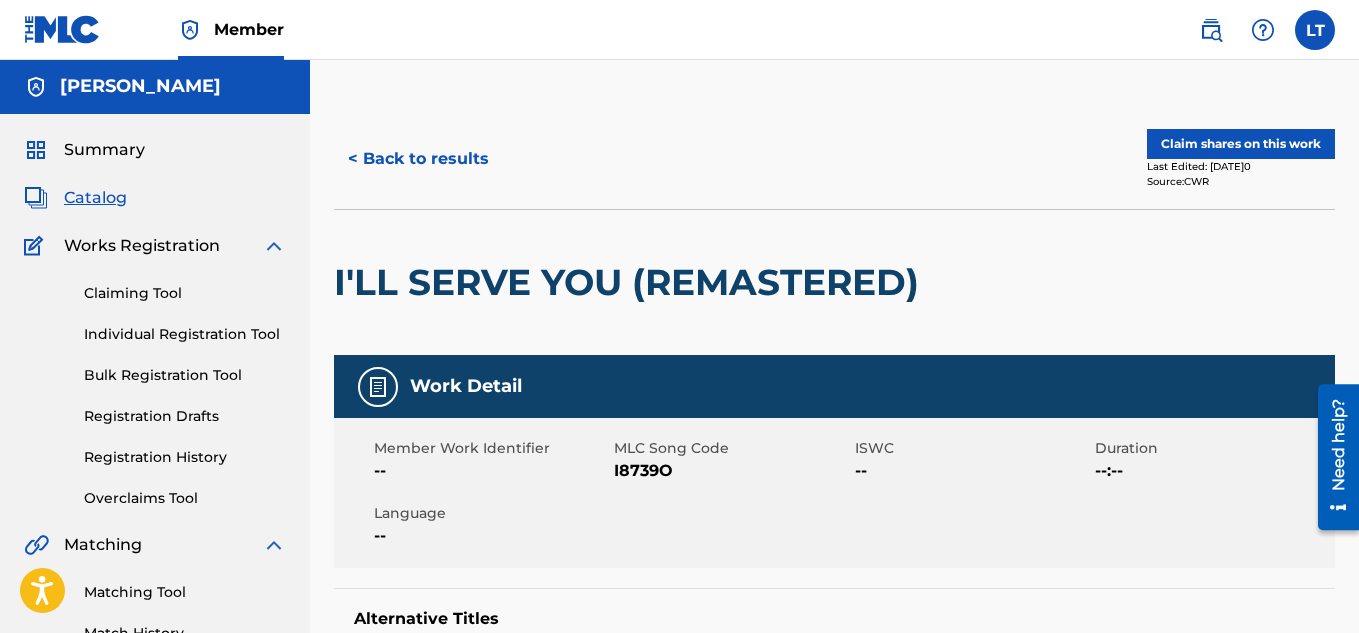 scroll, scrollTop: 0, scrollLeft: 0, axis: both 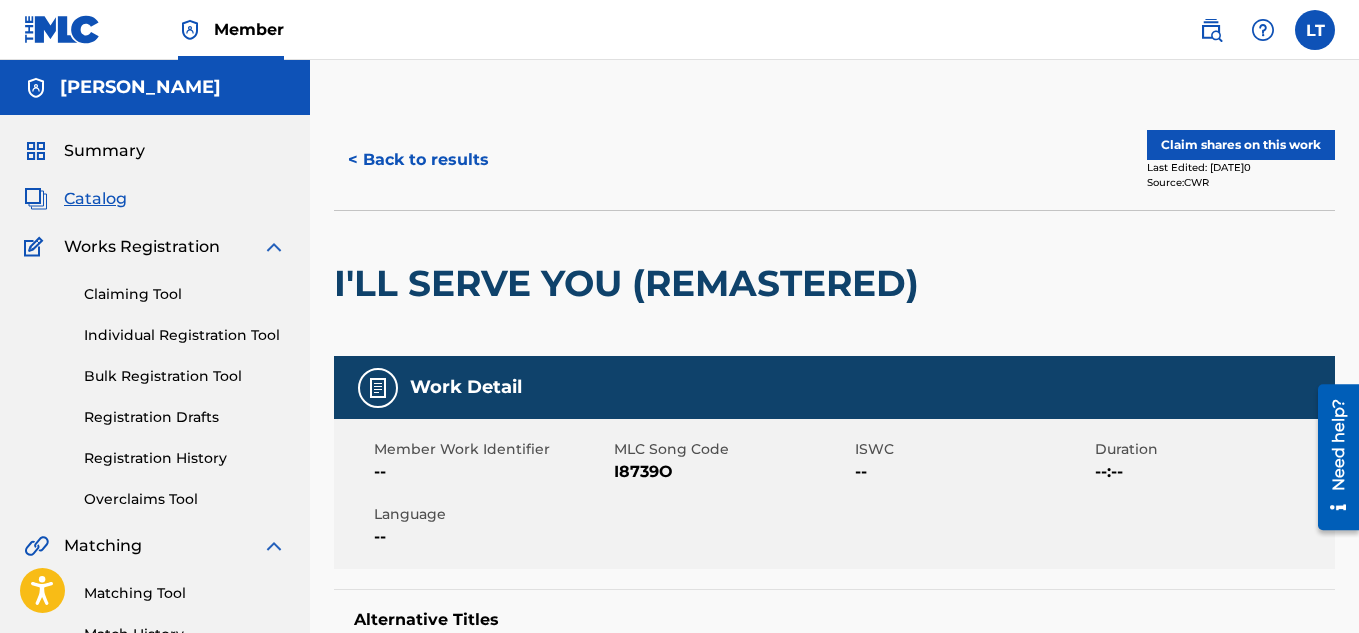 click on "< Back to results" at bounding box center (418, 160) 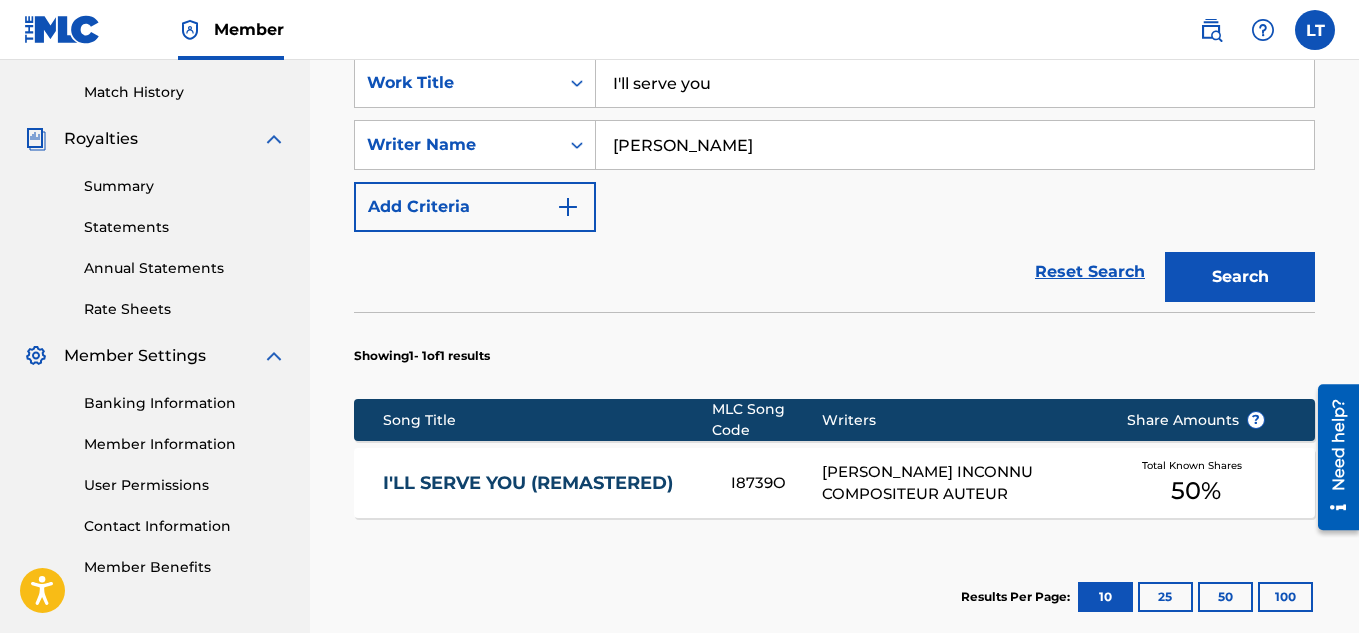 scroll, scrollTop: 507, scrollLeft: 0, axis: vertical 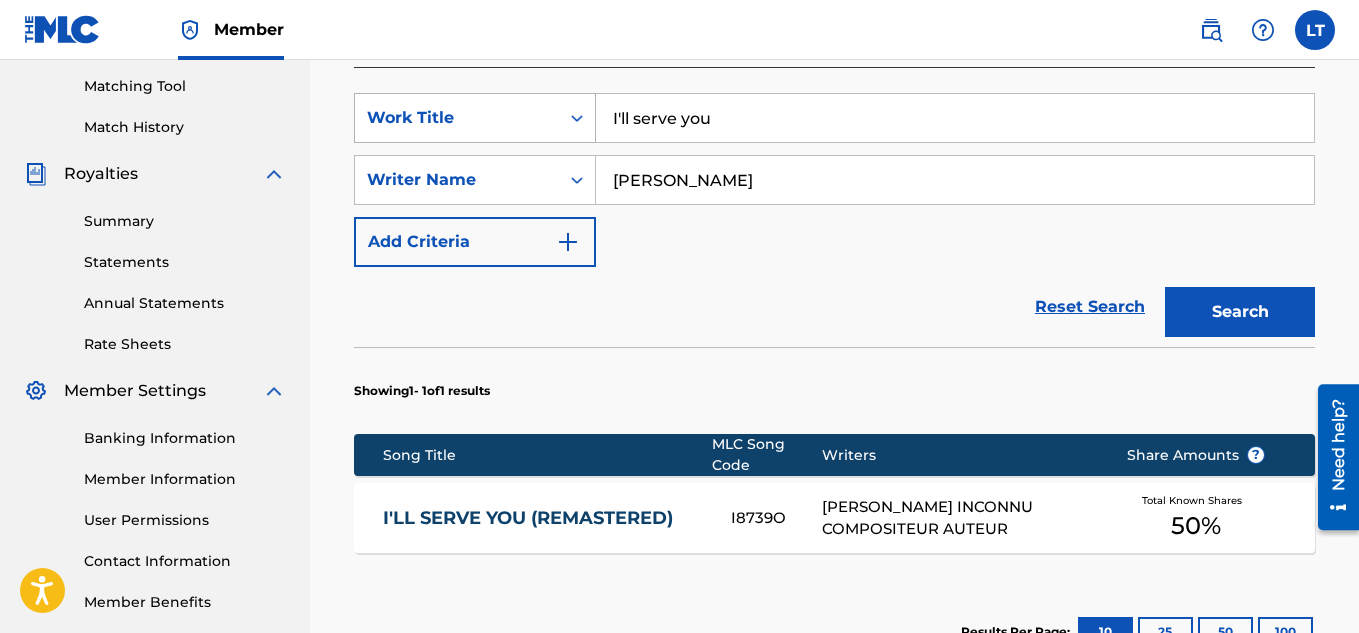 drag, startPoint x: 722, startPoint y: 127, endPoint x: 541, endPoint y: 124, distance: 181.02486 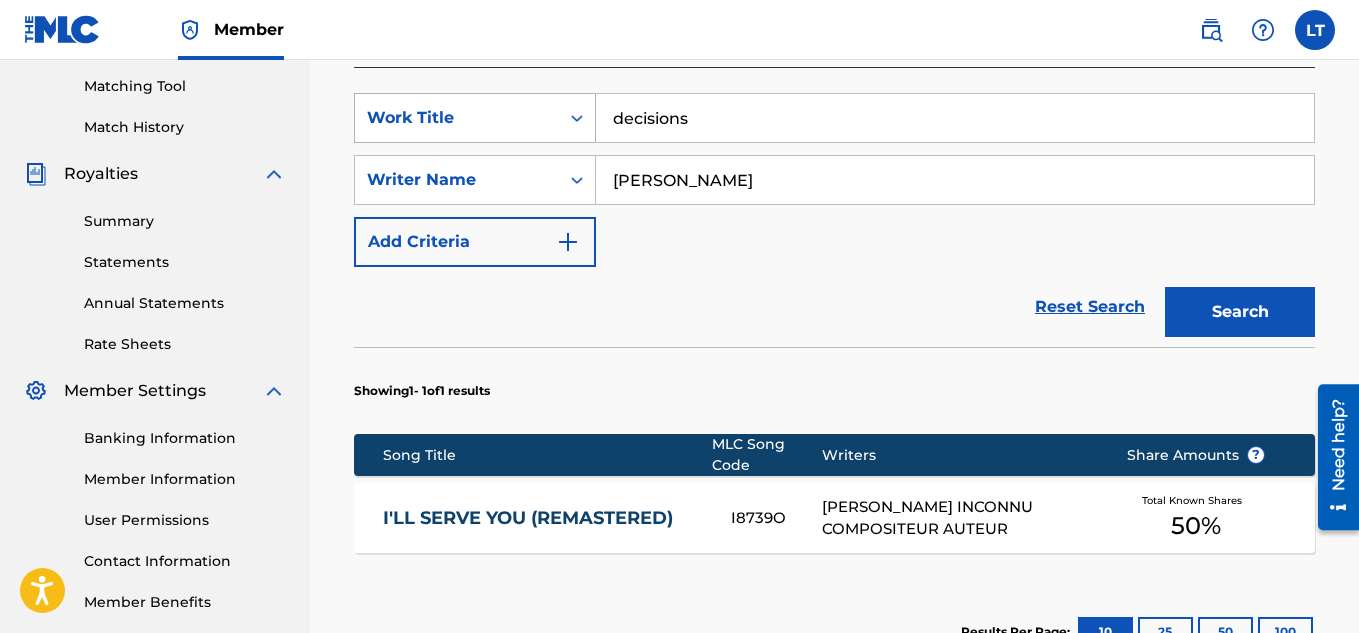 type on "decisions" 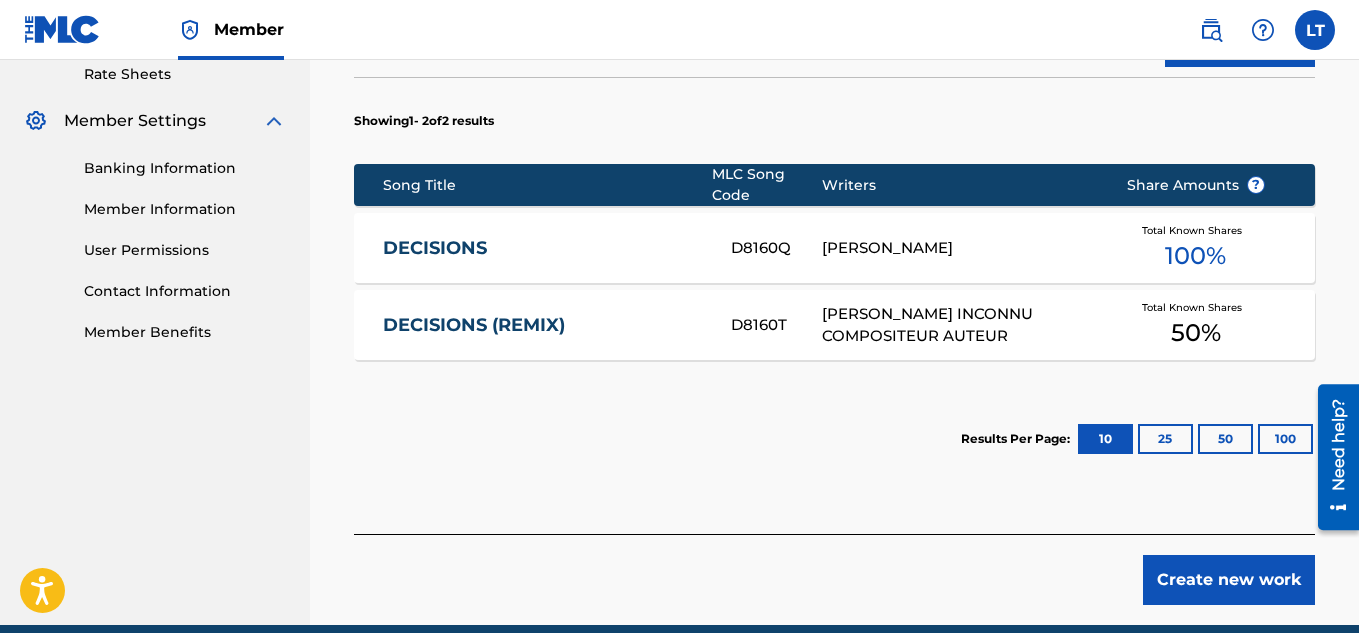 scroll, scrollTop: 807, scrollLeft: 0, axis: vertical 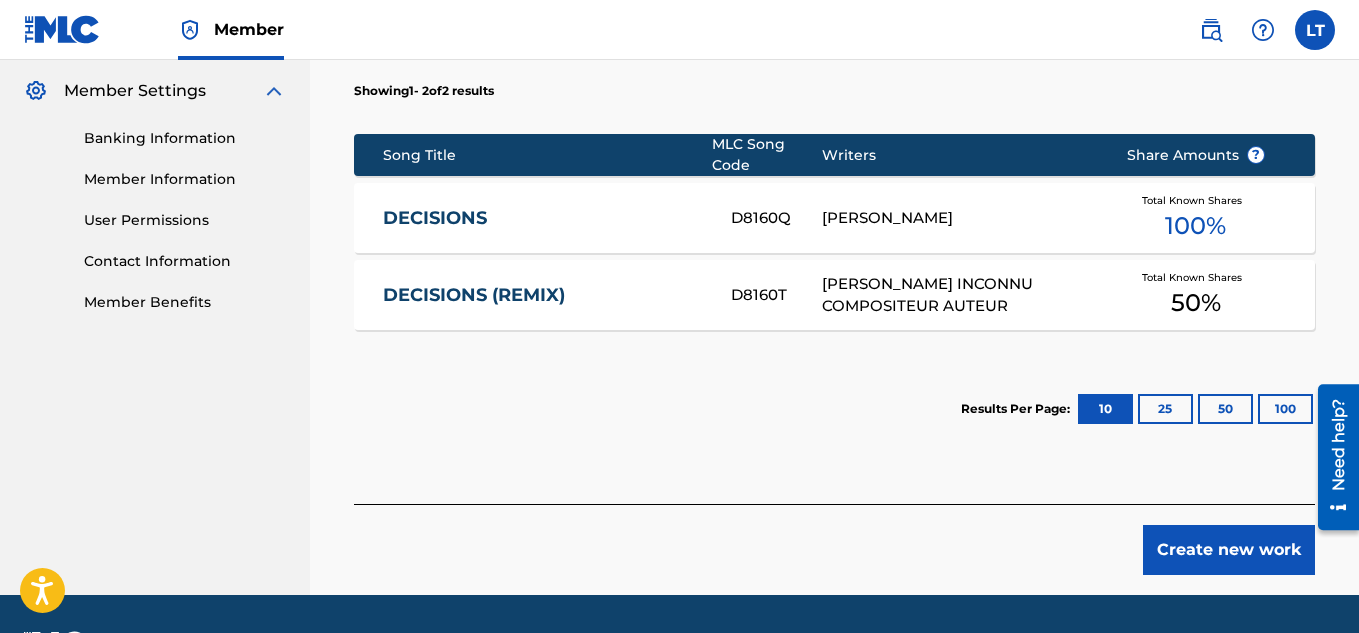 click on "DECISIONS" at bounding box center [543, 218] 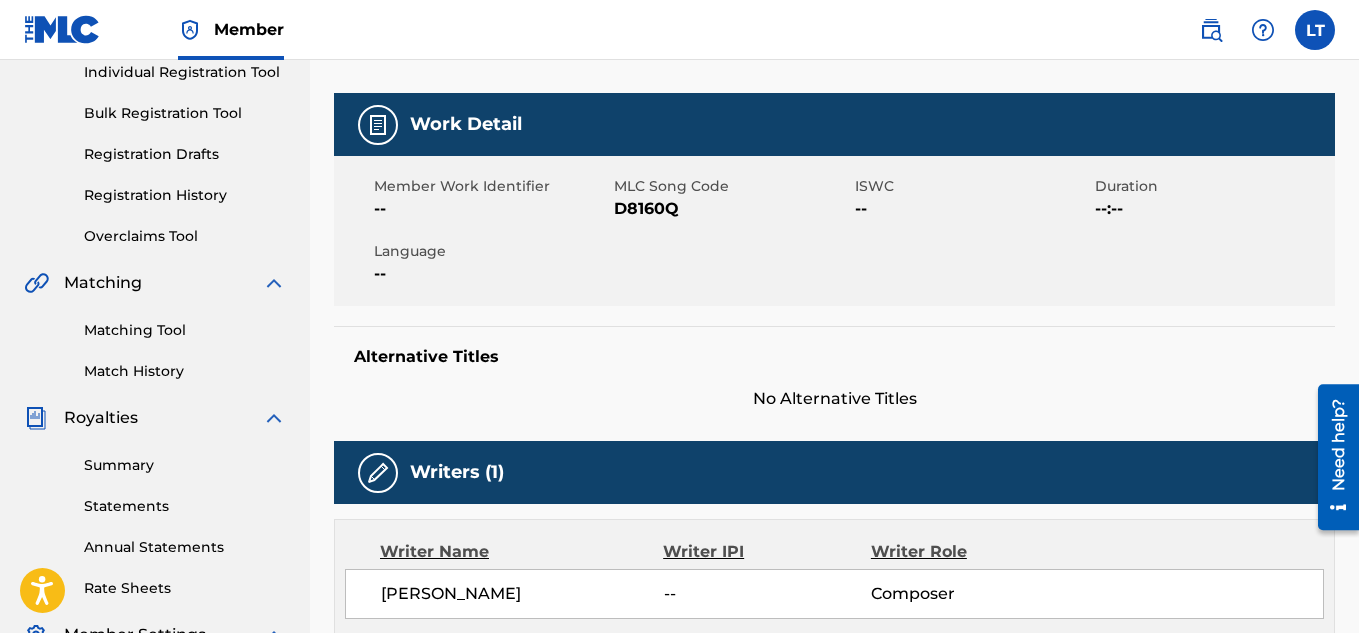 scroll, scrollTop: 0, scrollLeft: 0, axis: both 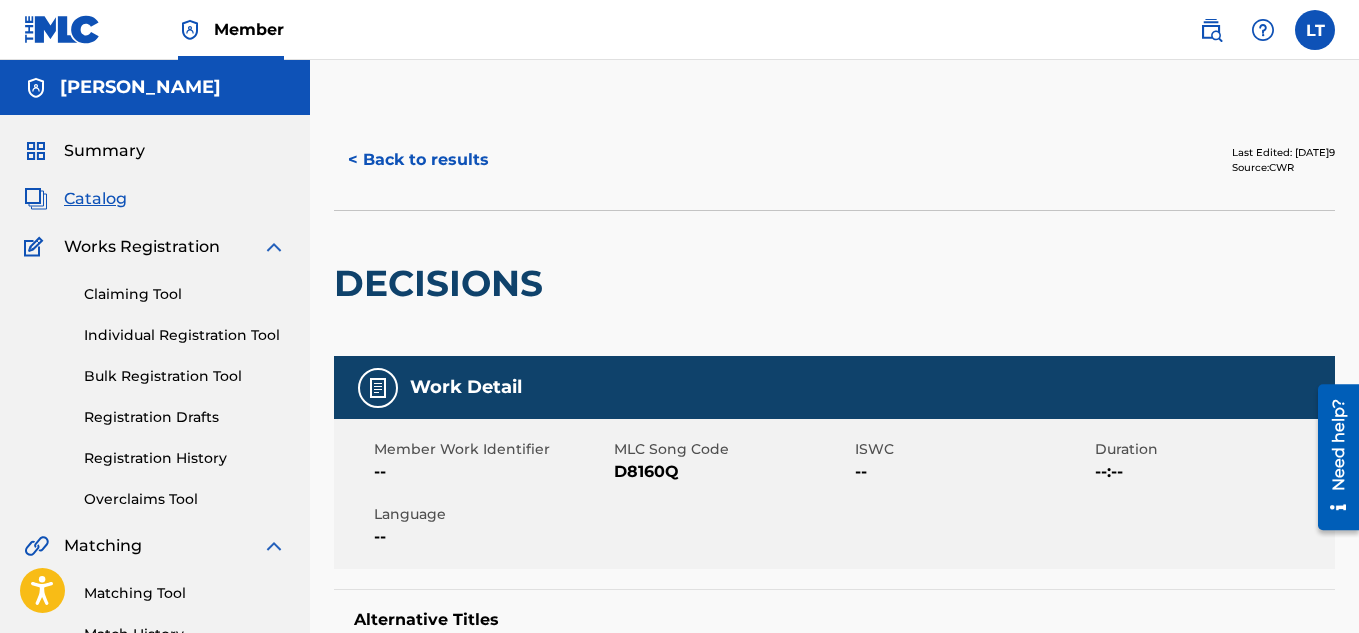 click on "< Back to results" at bounding box center [418, 160] 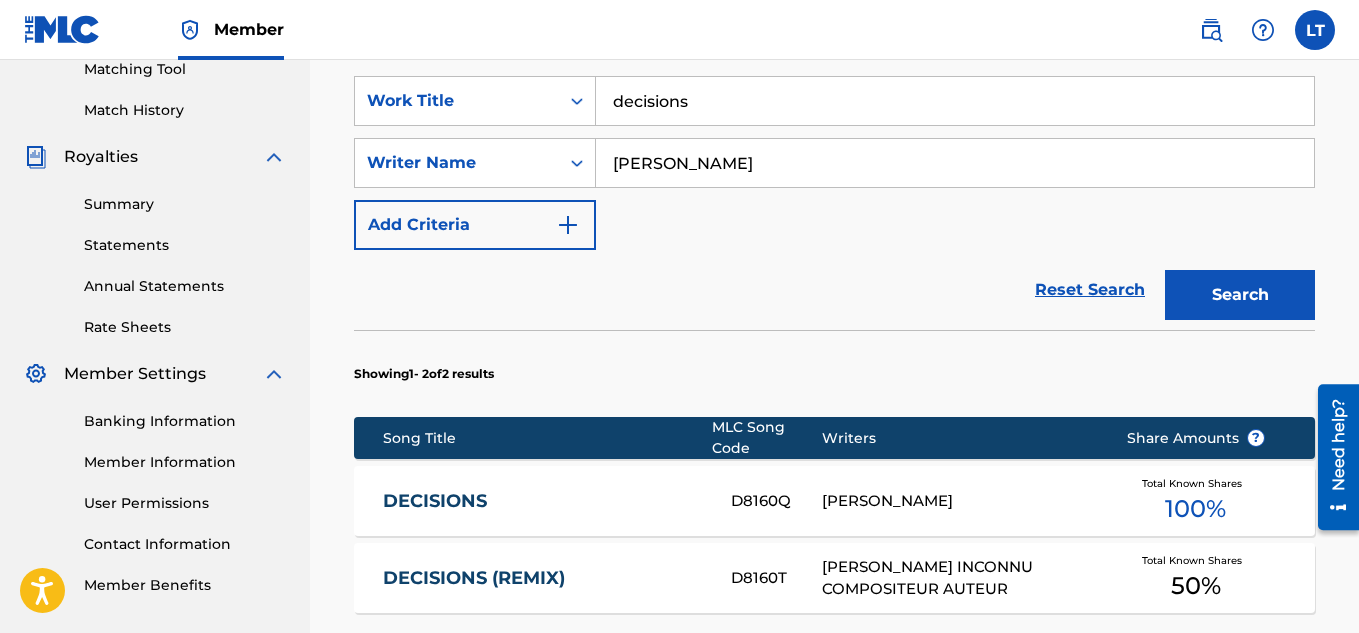 scroll, scrollTop: 407, scrollLeft: 0, axis: vertical 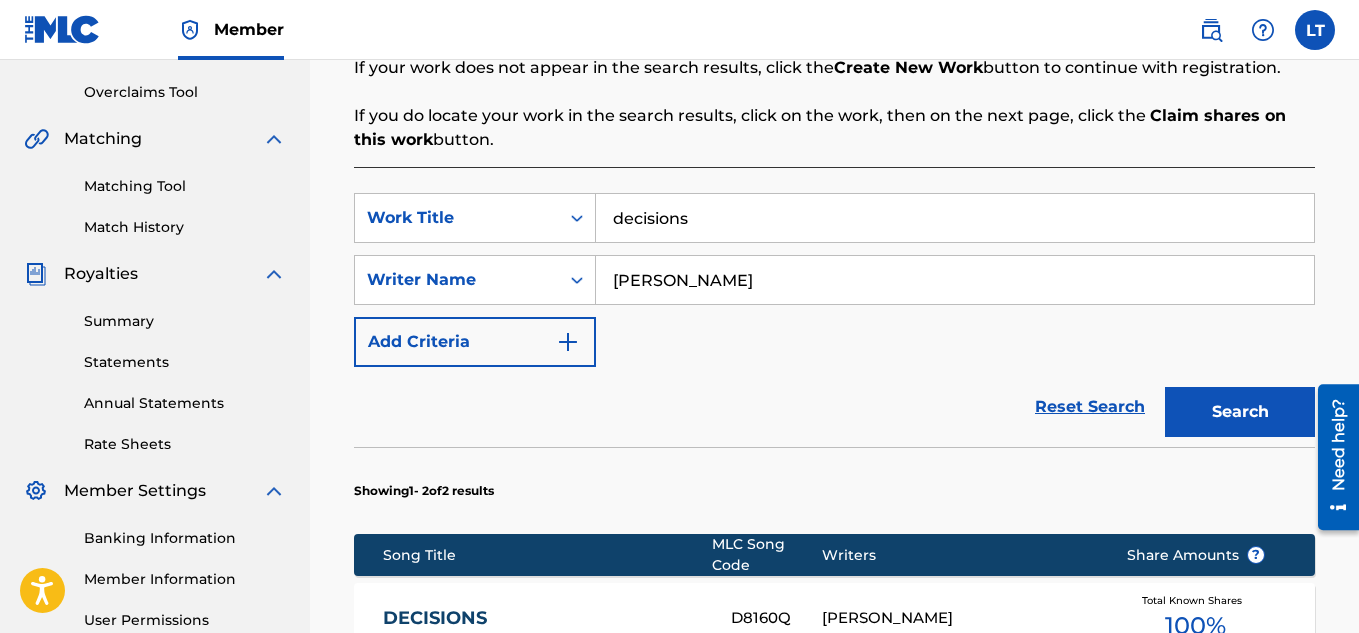 click on "decisions" at bounding box center [955, 218] 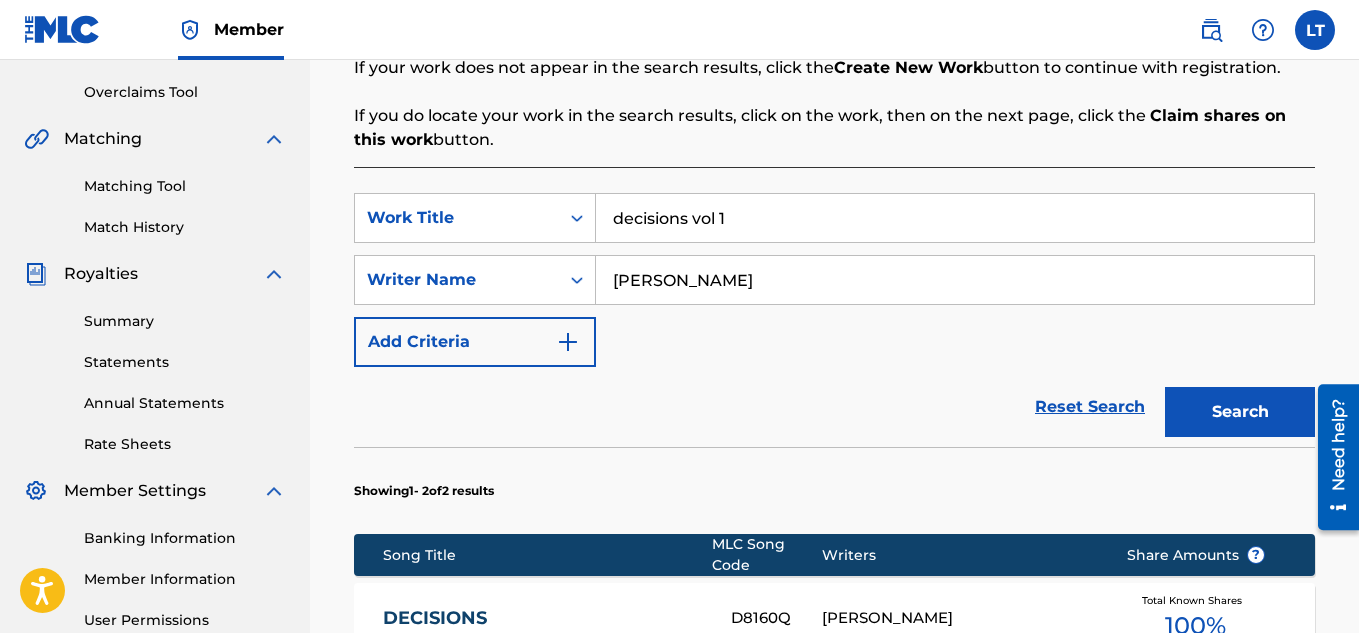 click on "Search" at bounding box center (1240, 412) 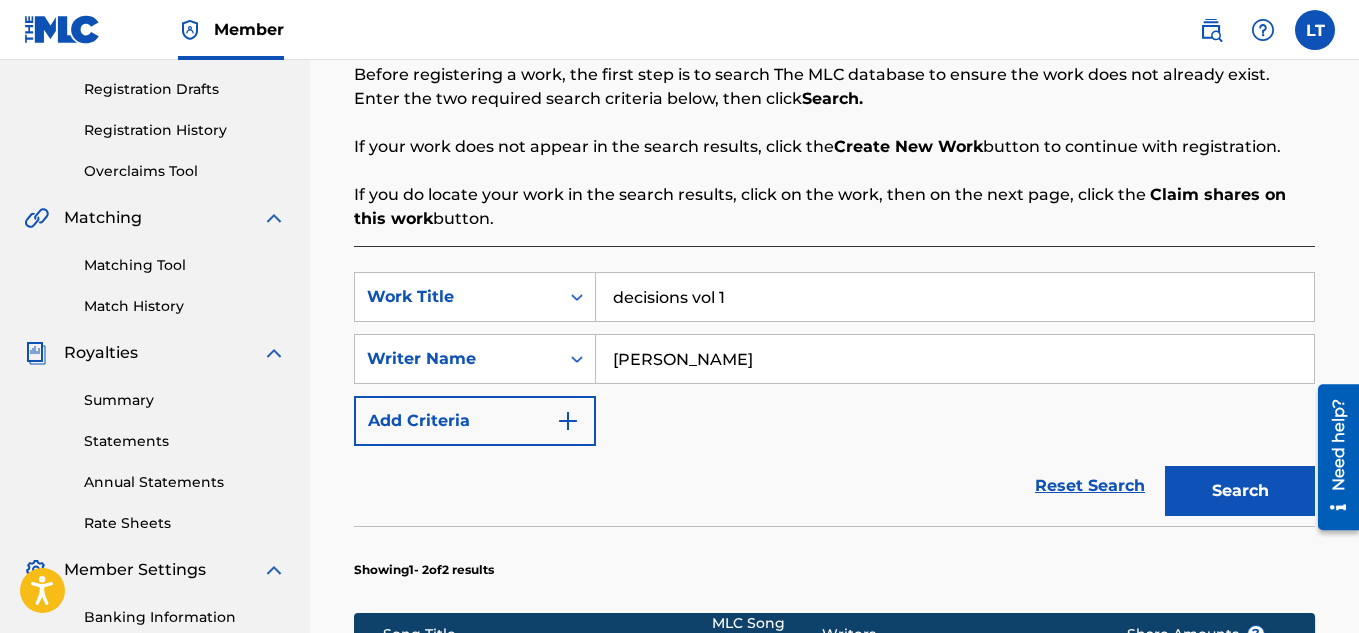 scroll, scrollTop: 307, scrollLeft: 0, axis: vertical 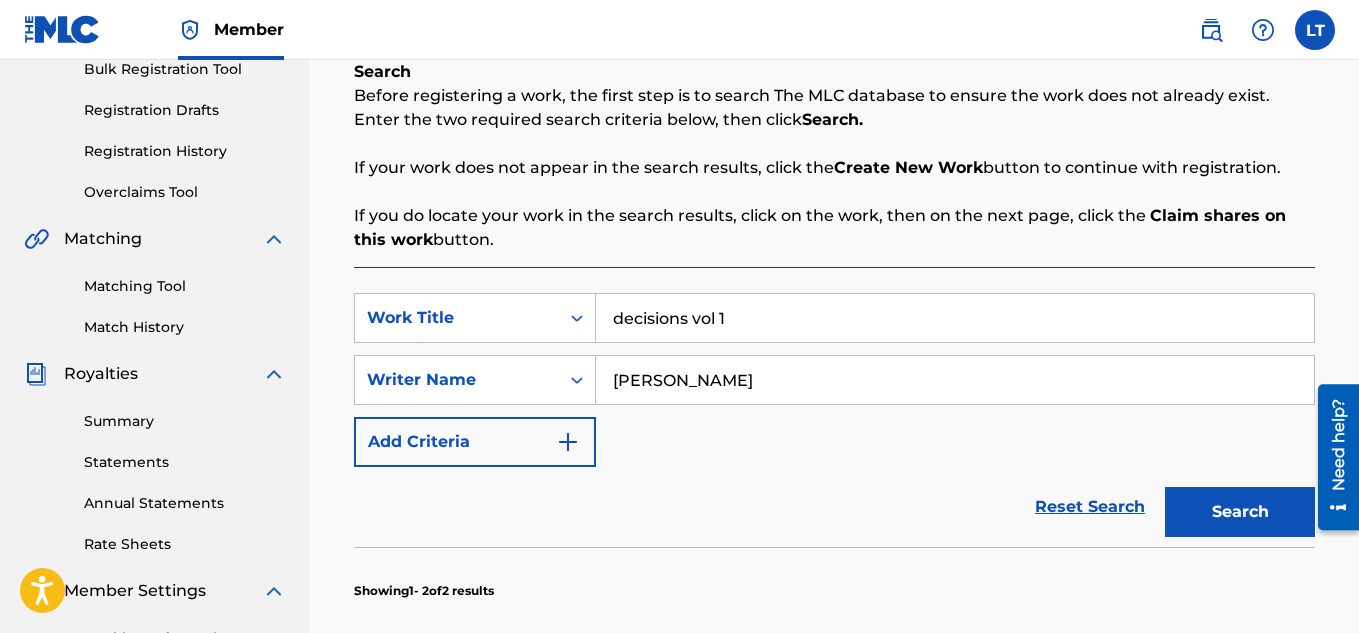 click on "decisions vol 1" at bounding box center [955, 318] 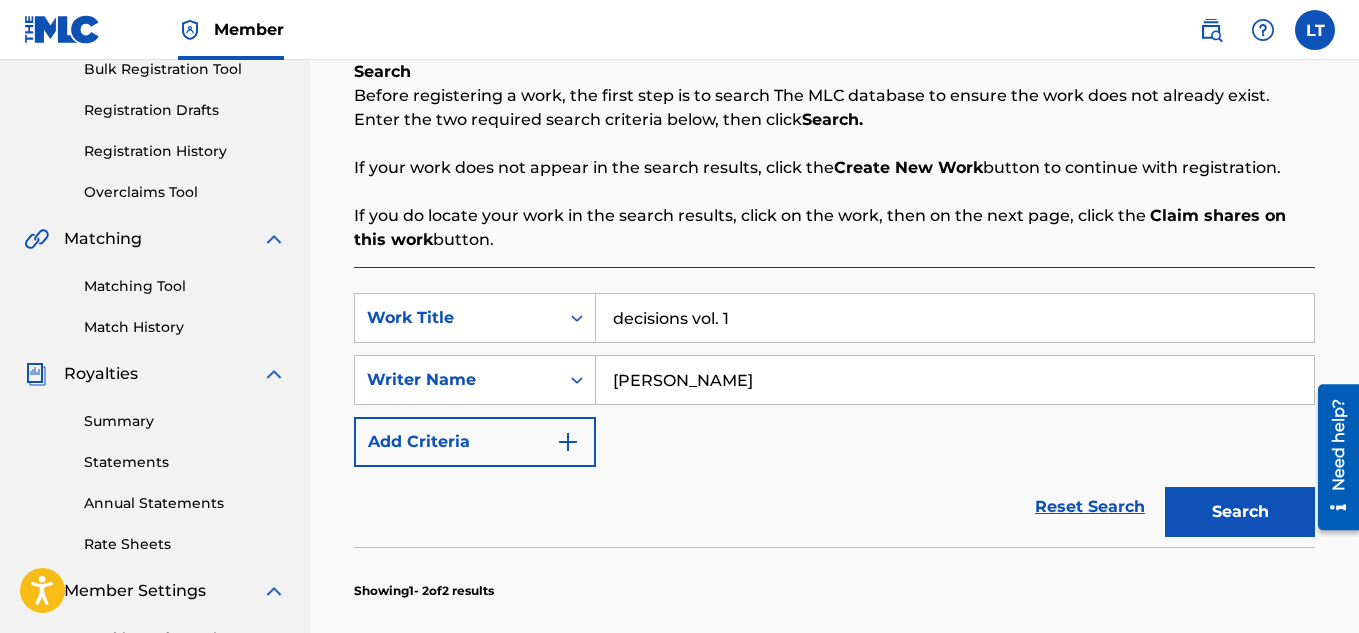 type on "decisions vol. 1" 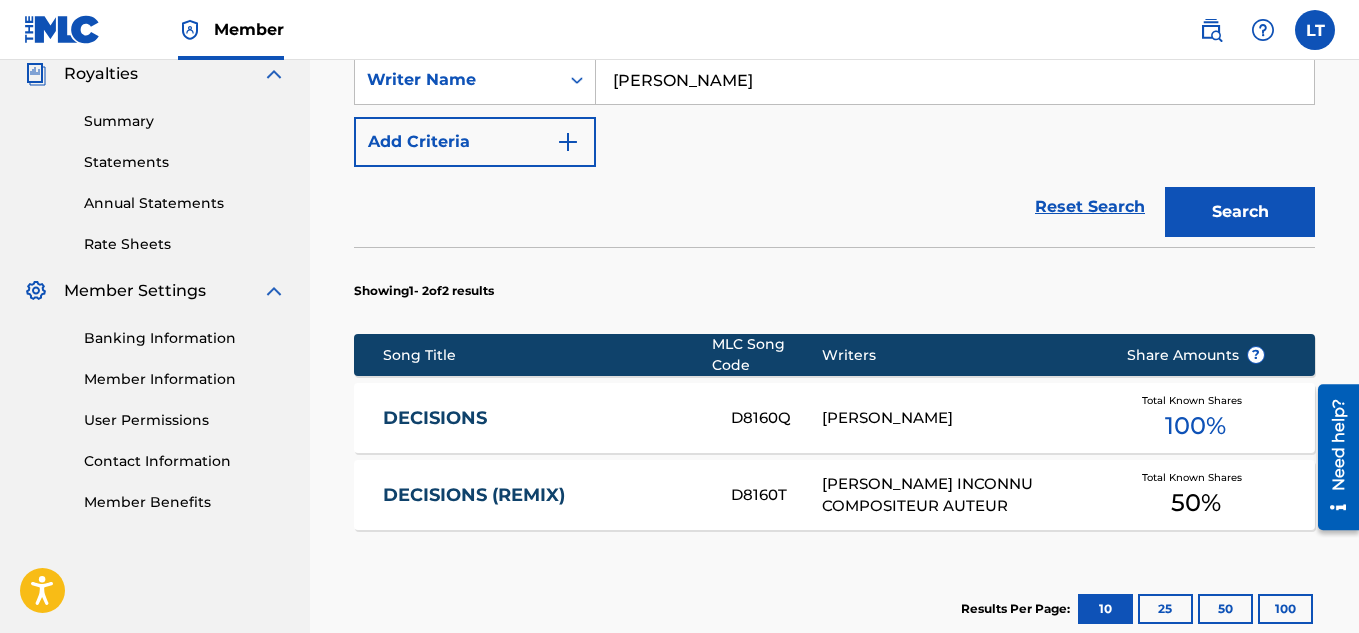 scroll, scrollTop: 707, scrollLeft: 0, axis: vertical 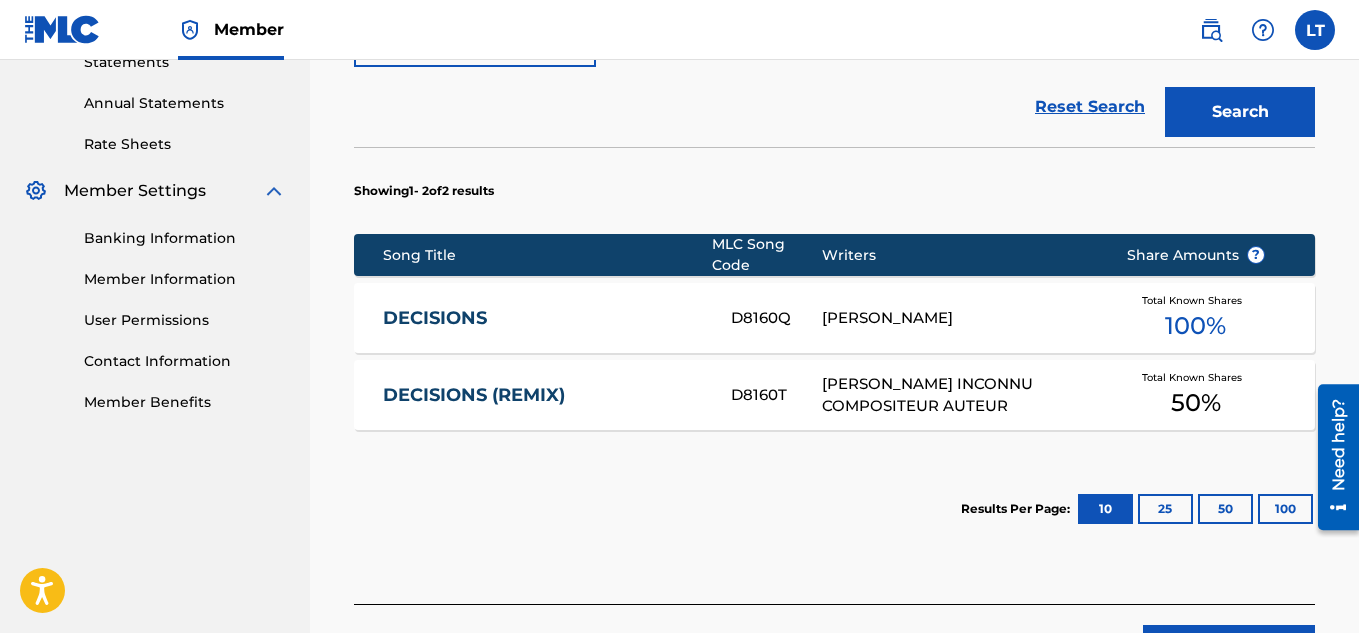 click on "DECISIONS" at bounding box center [543, 318] 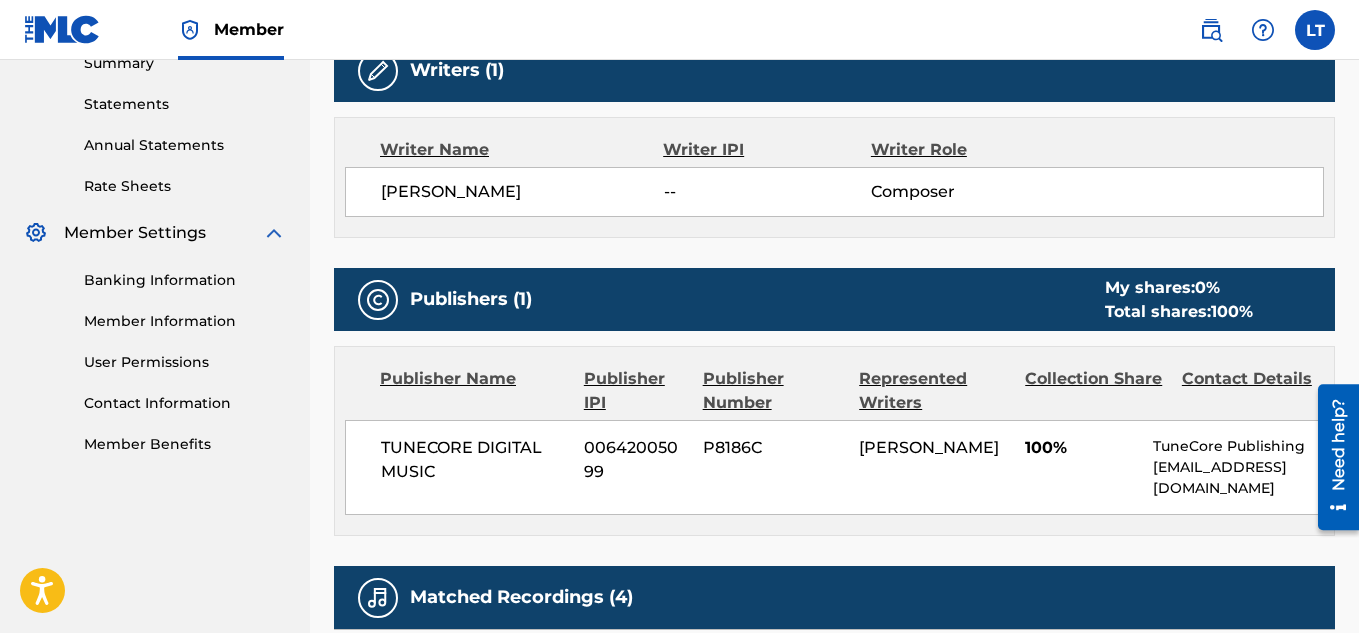 scroll, scrollTop: 700, scrollLeft: 0, axis: vertical 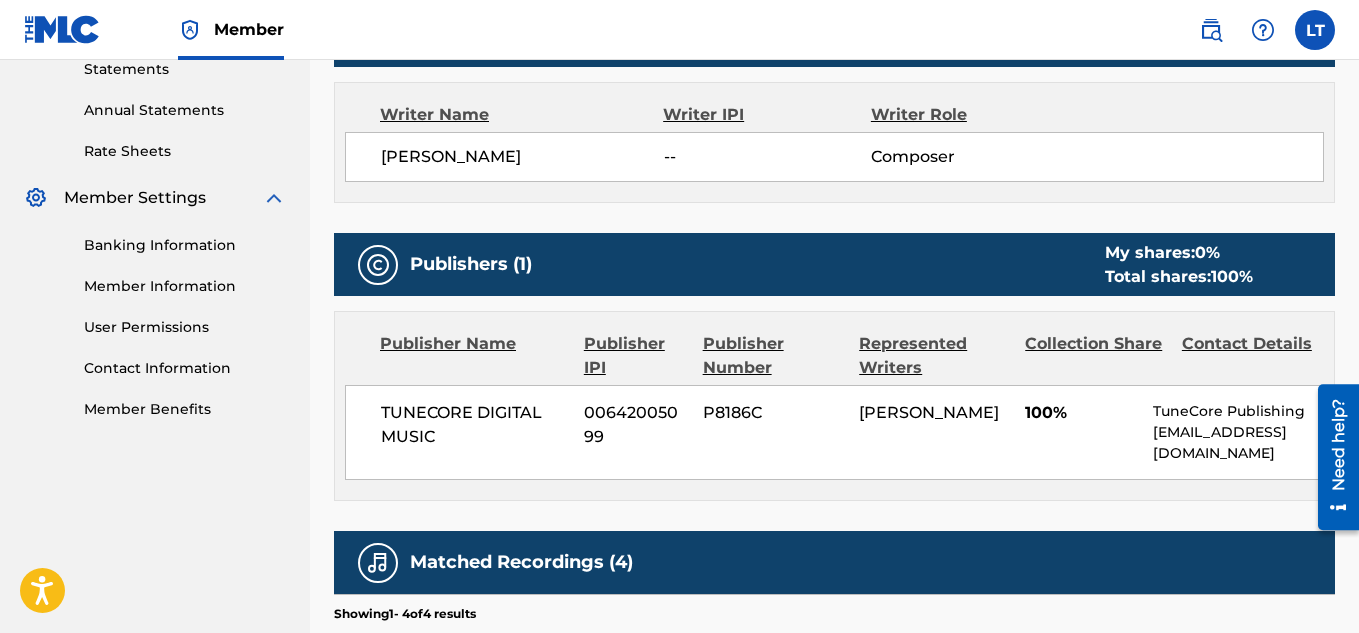 drag, startPoint x: 1279, startPoint y: 213, endPoint x: 769, endPoint y: 127, distance: 517.20013 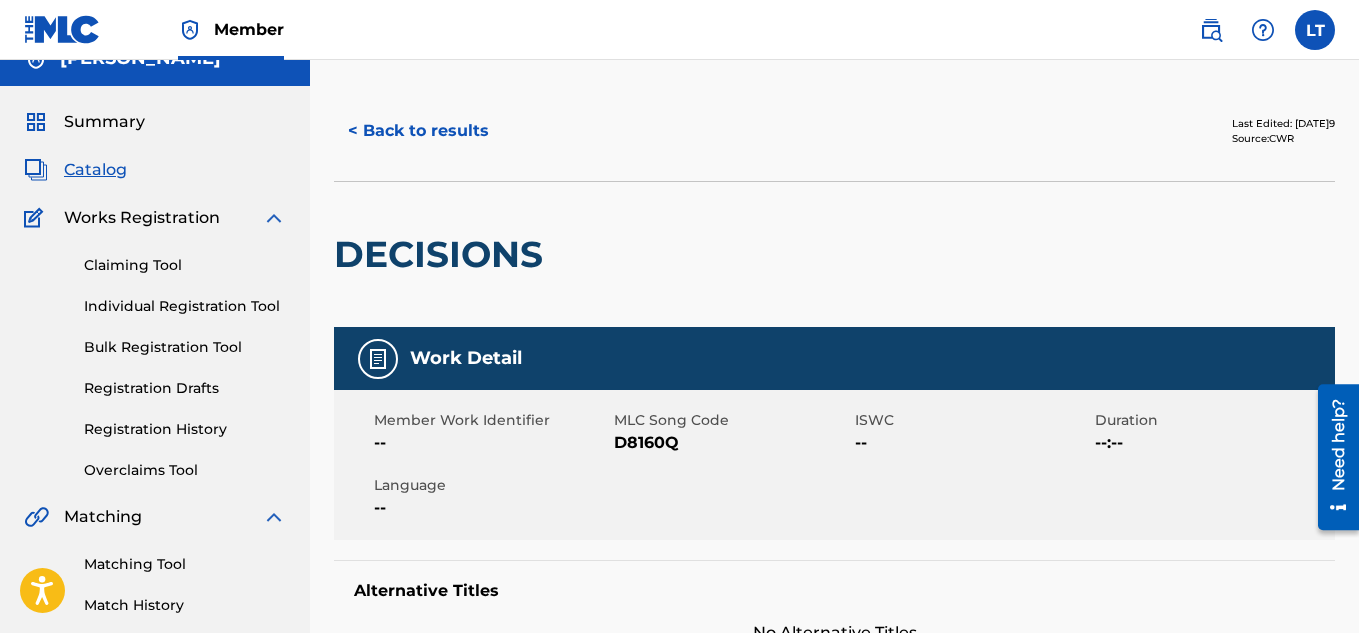 scroll, scrollTop: 0, scrollLeft: 0, axis: both 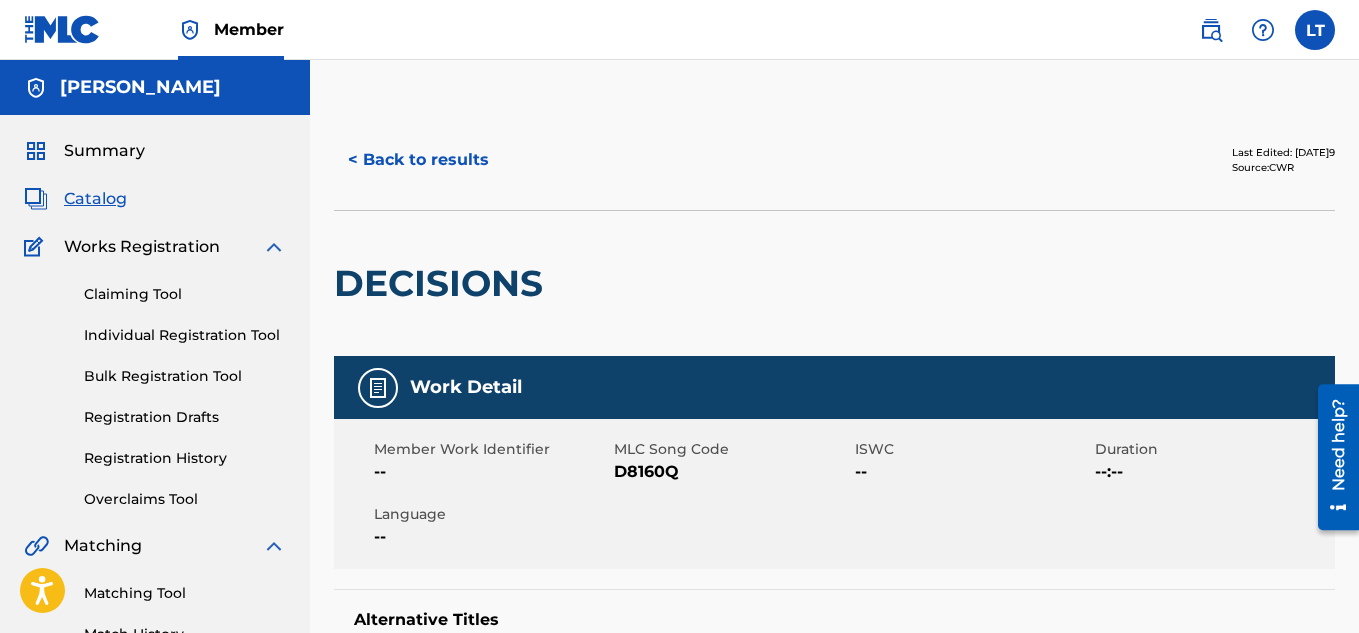 click on "< Back to results" at bounding box center (418, 160) 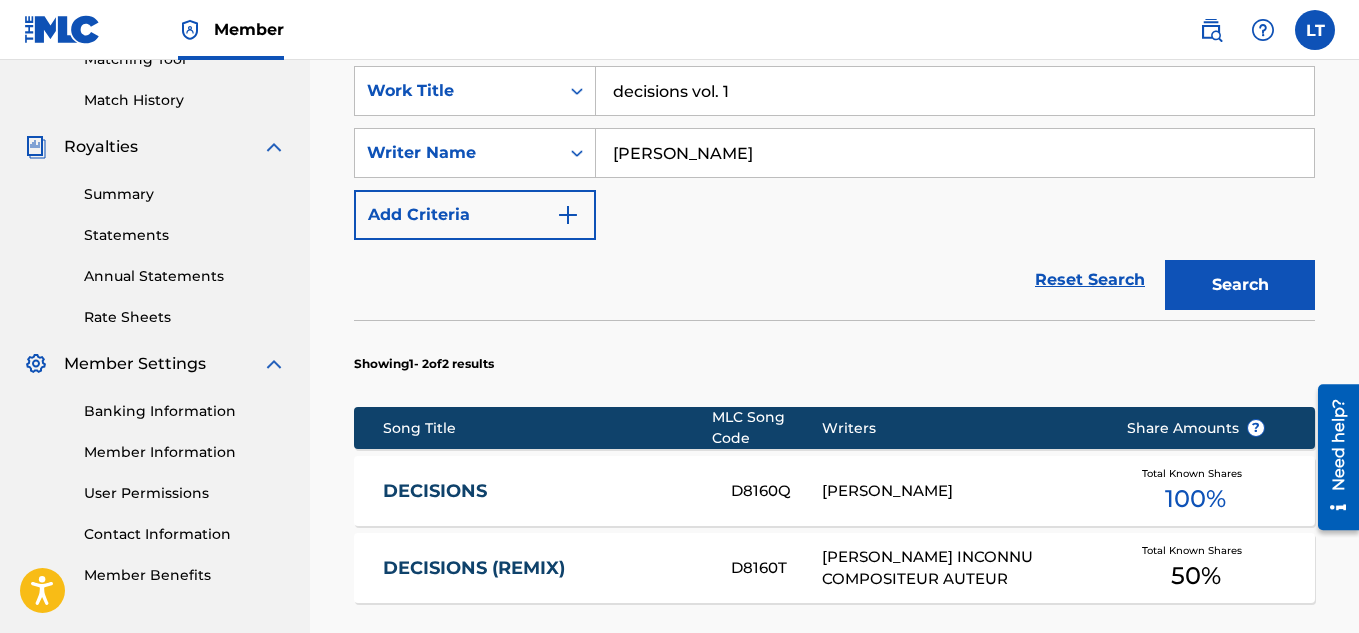 scroll, scrollTop: 507, scrollLeft: 0, axis: vertical 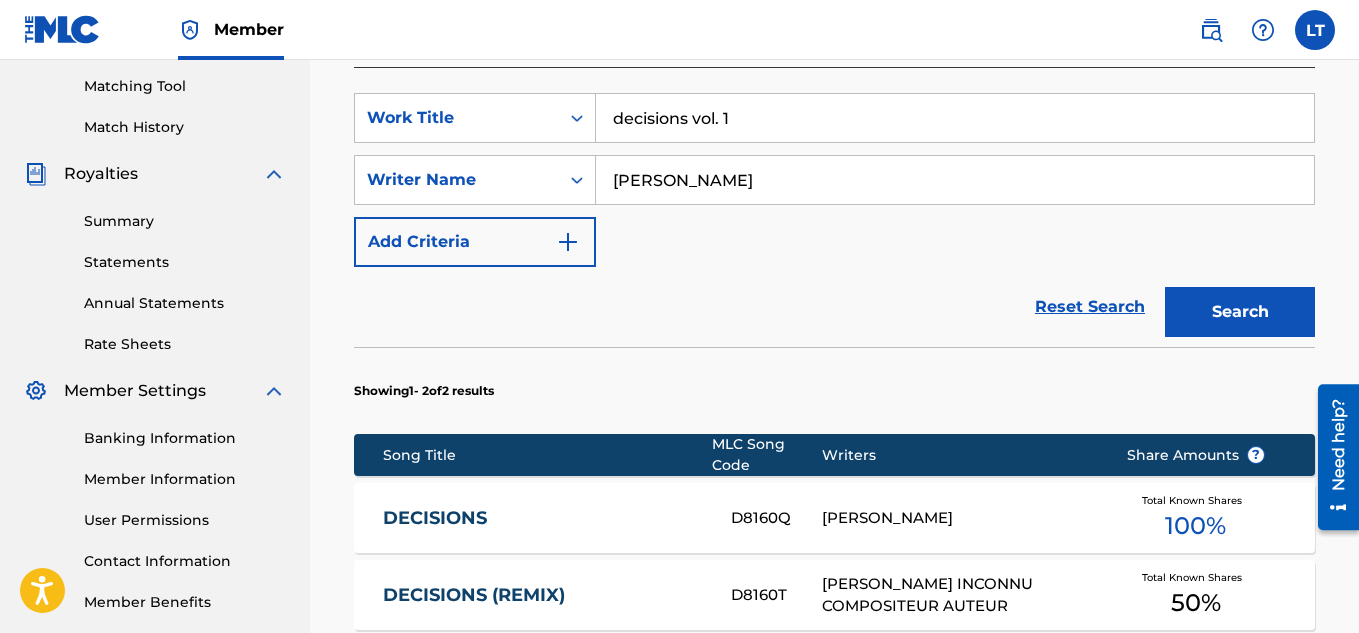drag, startPoint x: 746, startPoint y: 126, endPoint x: 495, endPoint y: 86, distance: 254.16727 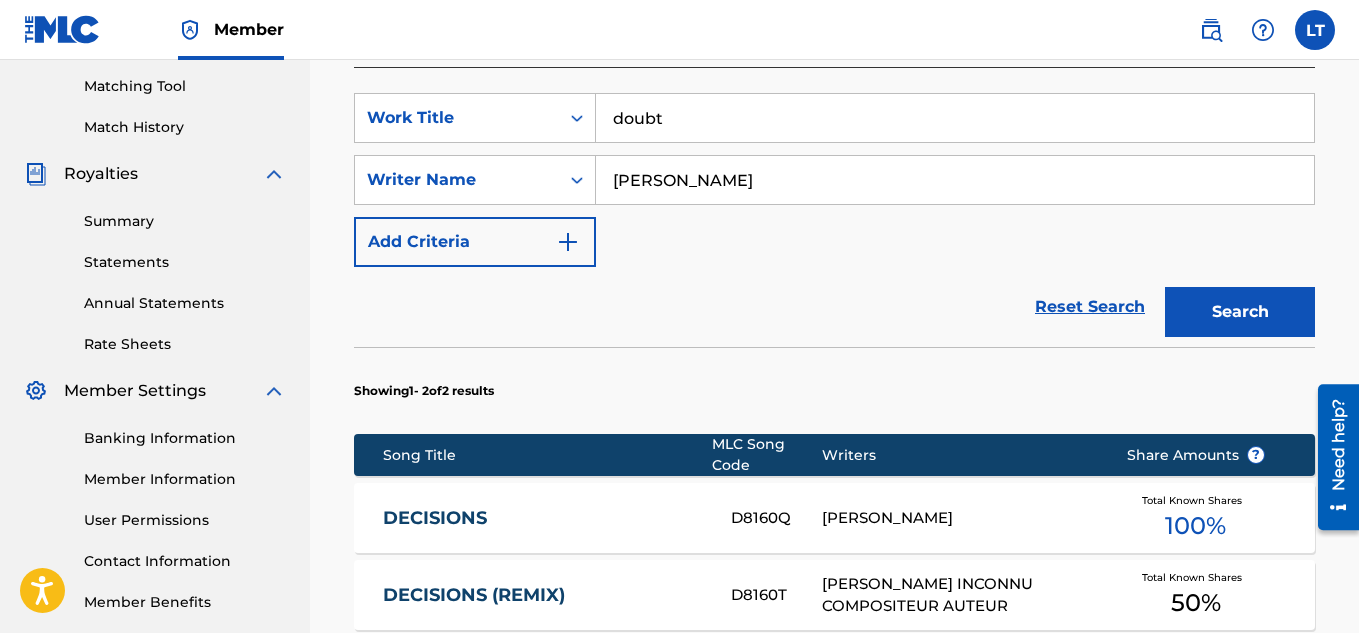 type on "doubt" 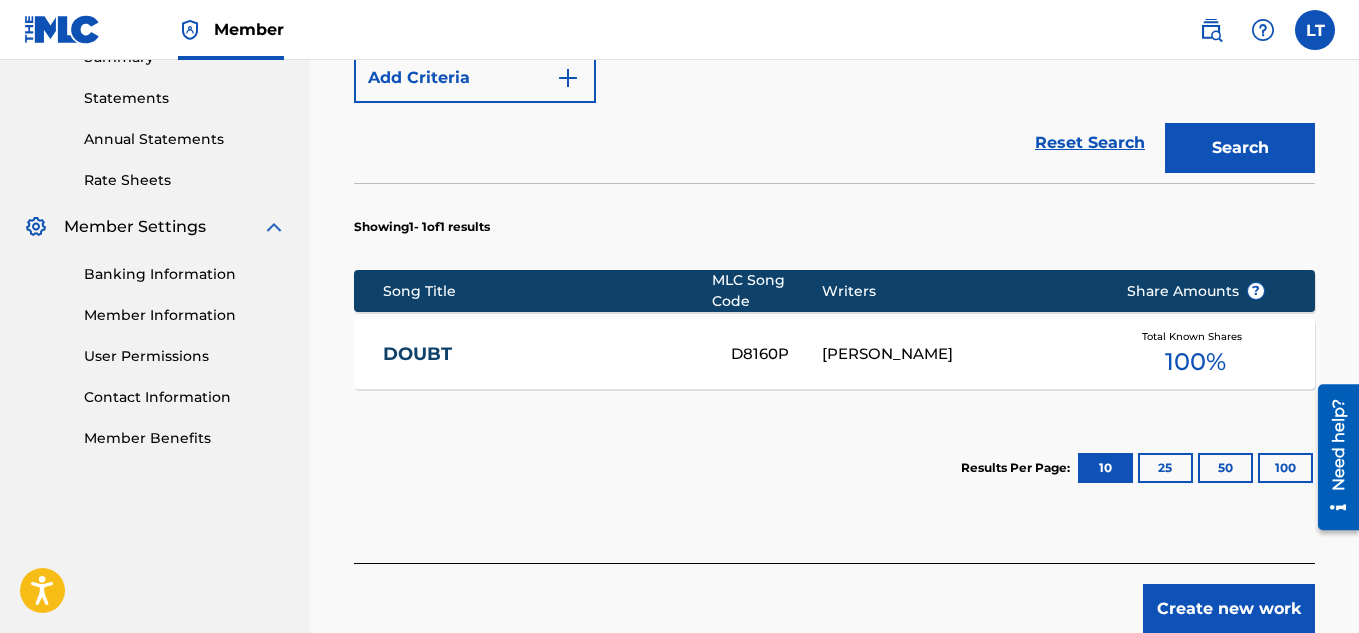 scroll, scrollTop: 707, scrollLeft: 0, axis: vertical 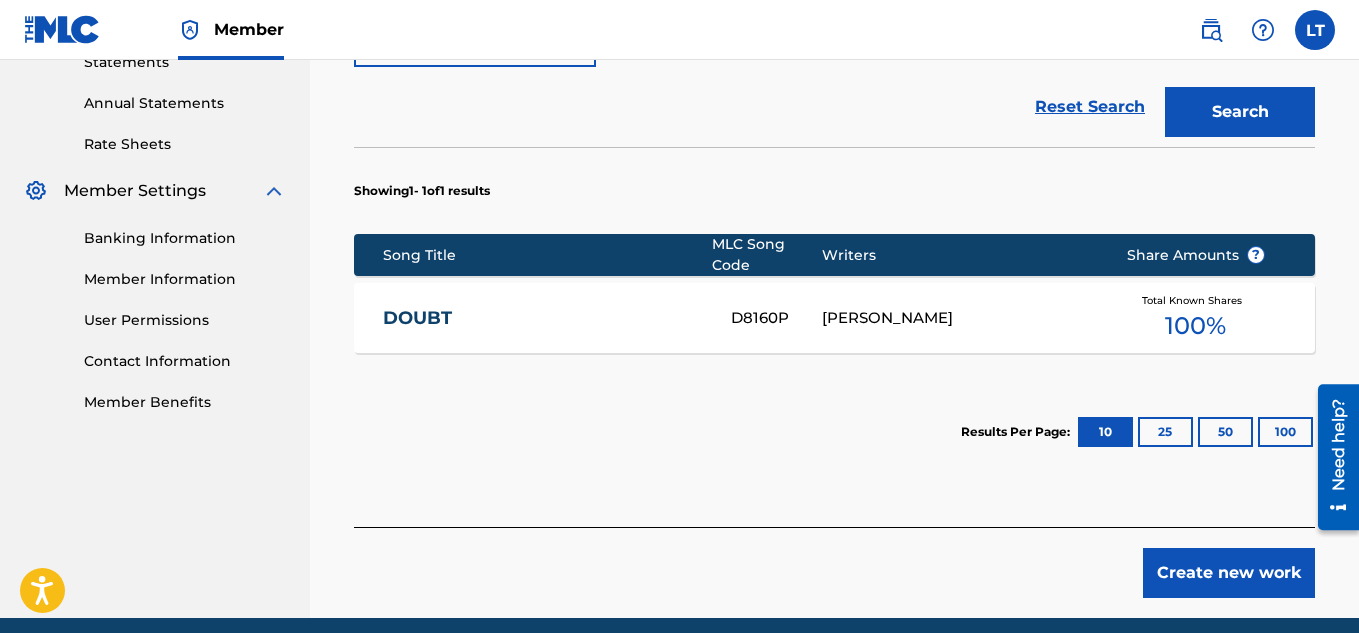 click on "DOUBT" at bounding box center [543, 318] 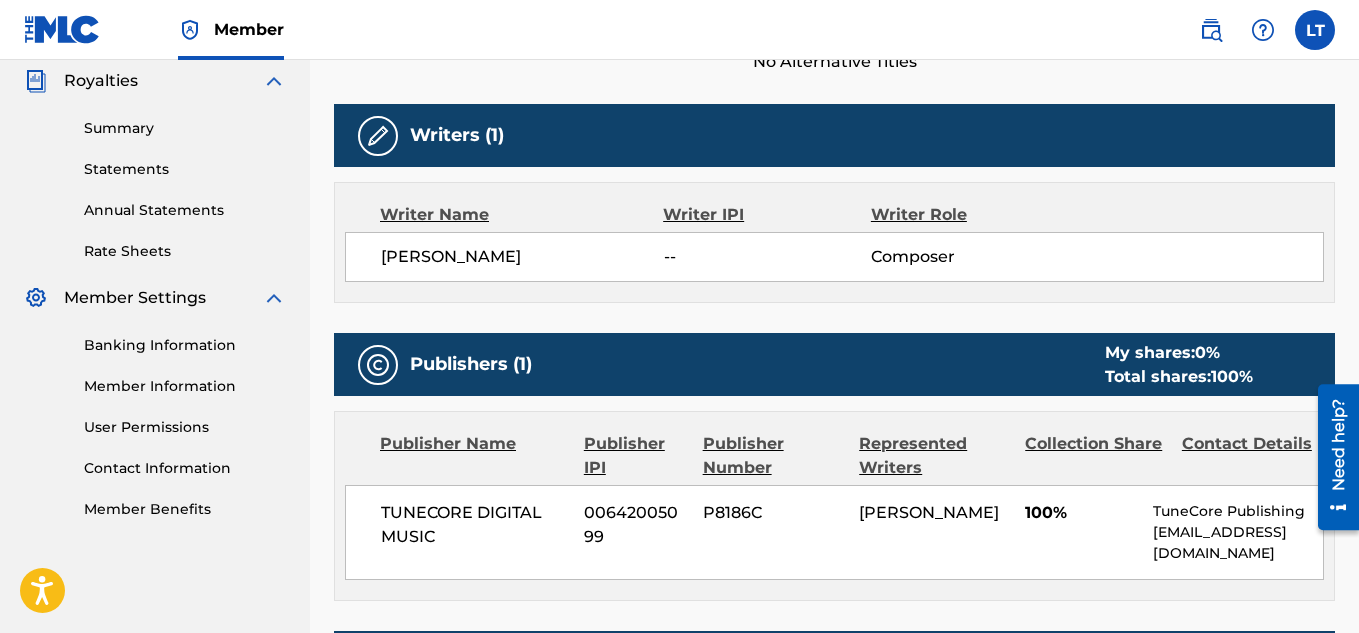 scroll, scrollTop: 800, scrollLeft: 0, axis: vertical 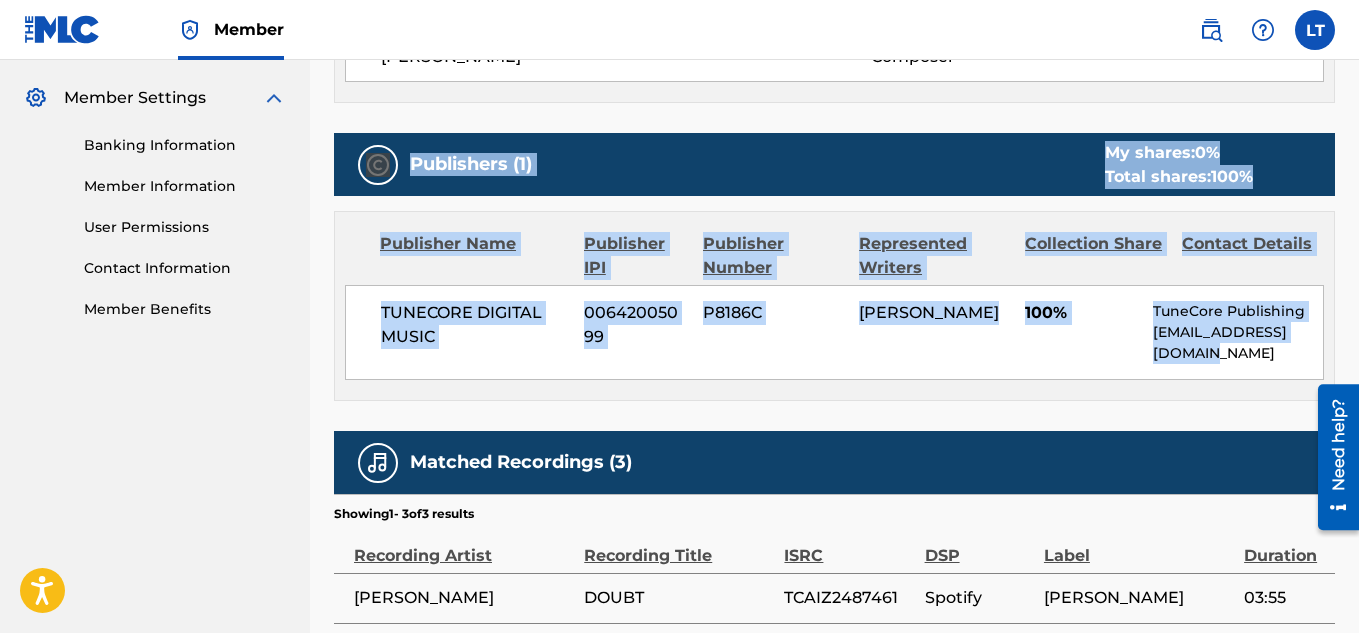 drag, startPoint x: 326, startPoint y: 120, endPoint x: 1243, endPoint y: 379, distance: 952.8746 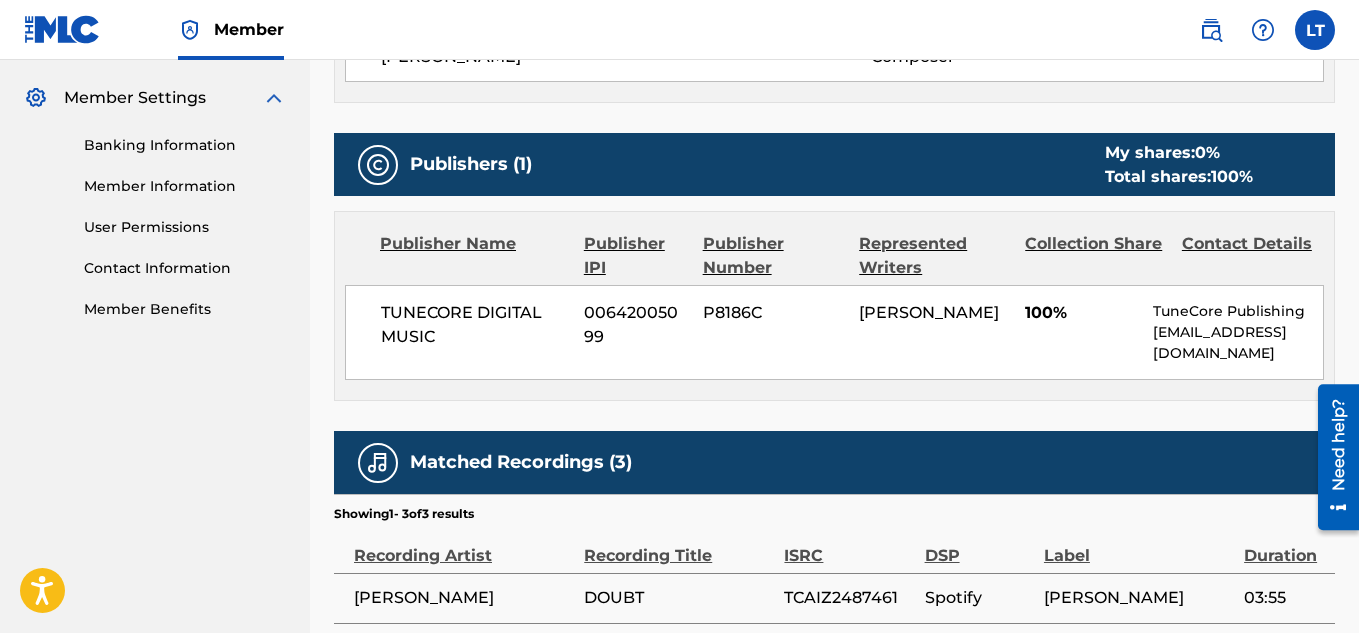 drag, startPoint x: 1260, startPoint y: 106, endPoint x: 1232, endPoint y: 105, distance: 28.01785 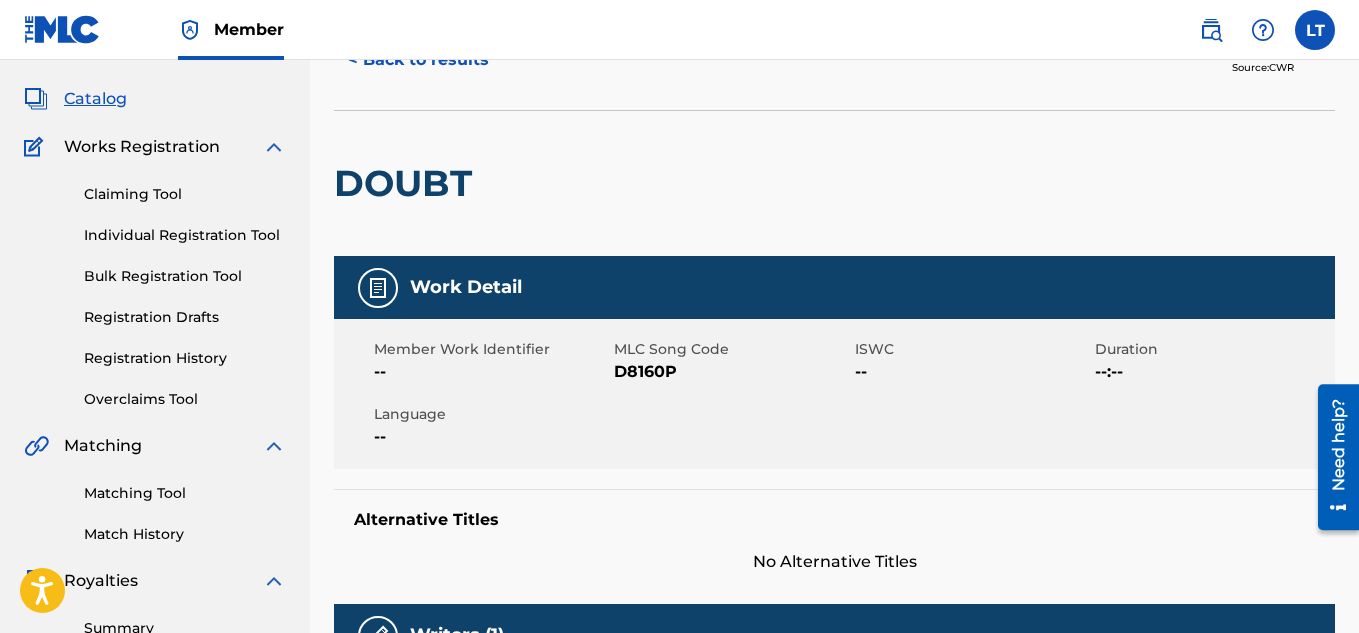 scroll, scrollTop: 0, scrollLeft: 0, axis: both 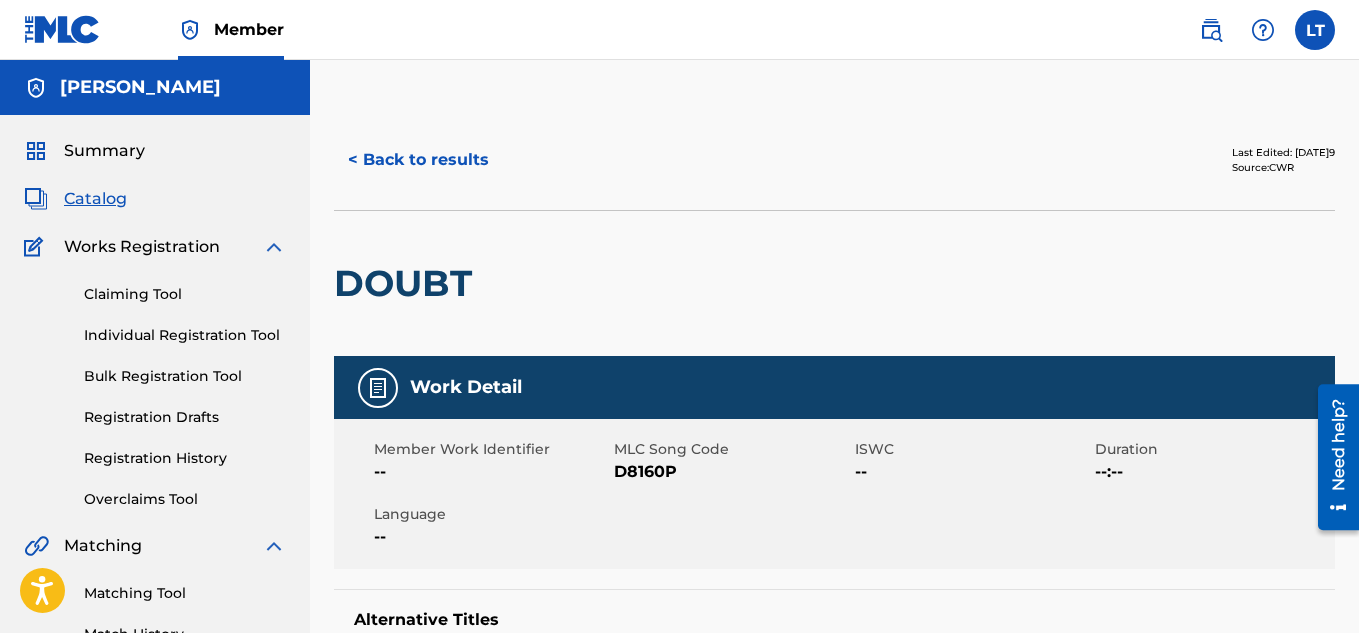 click on "< Back to results" at bounding box center [418, 160] 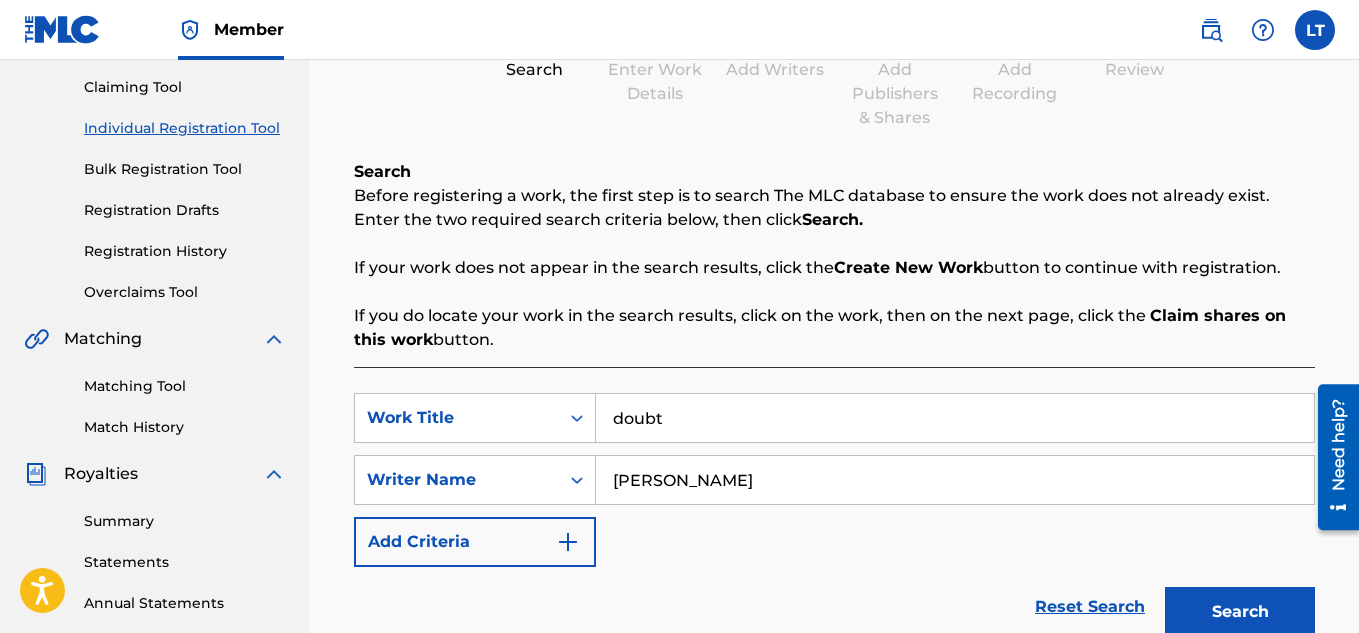 scroll, scrollTop: 307, scrollLeft: 0, axis: vertical 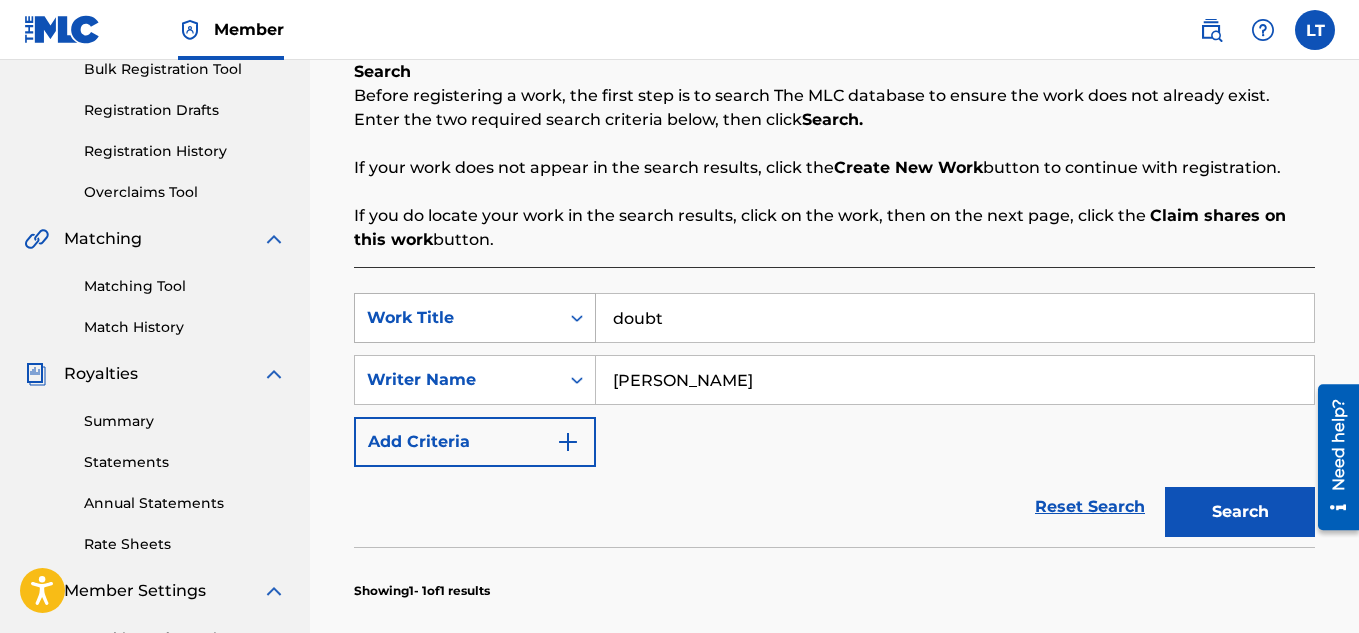 drag, startPoint x: 691, startPoint y: 307, endPoint x: 564, endPoint y: 312, distance: 127.09839 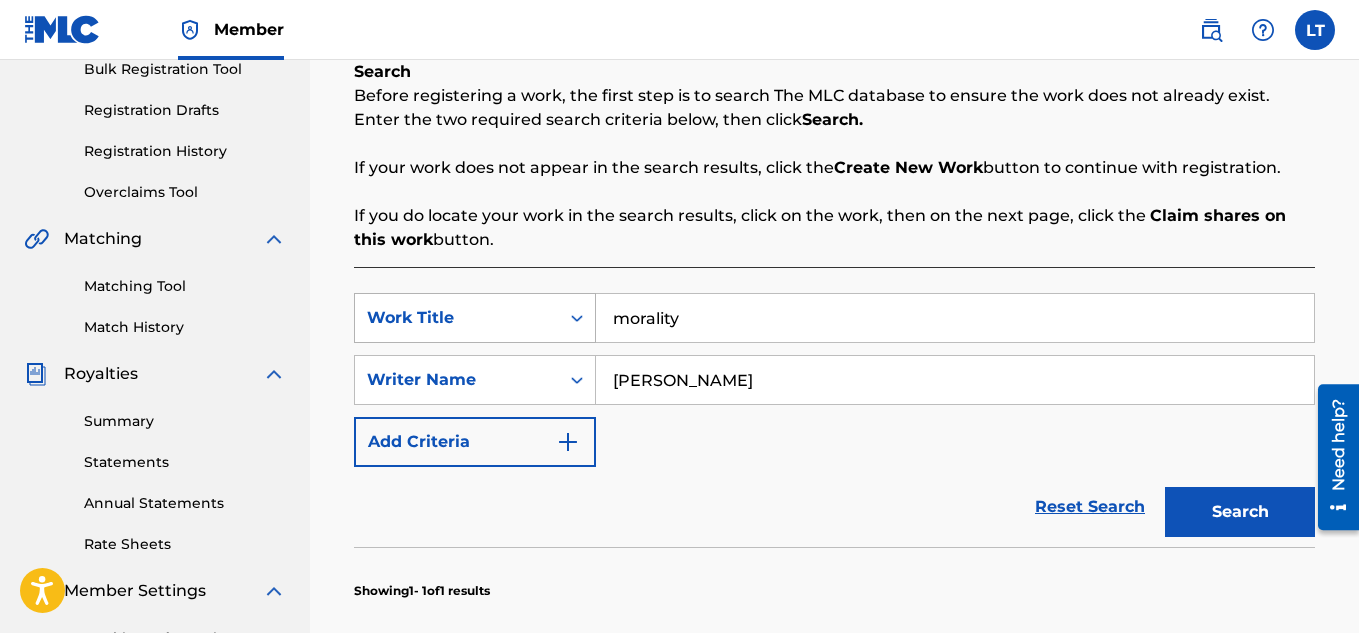 type on "morality" 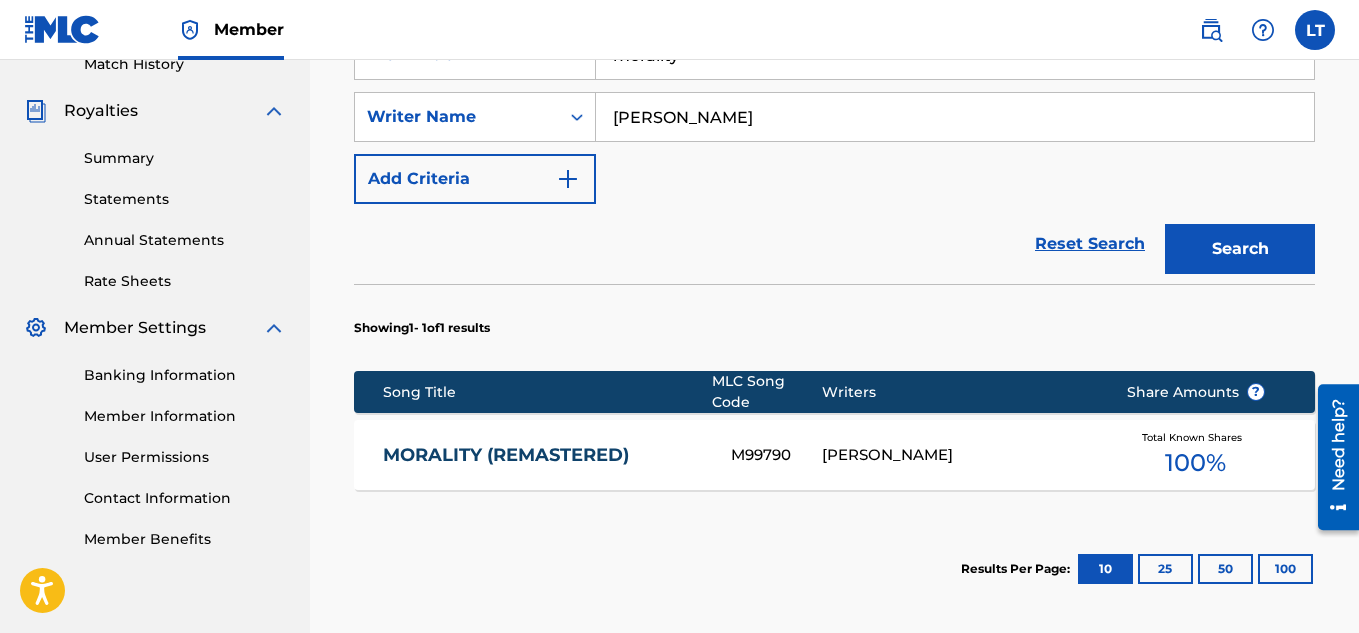 scroll, scrollTop: 607, scrollLeft: 0, axis: vertical 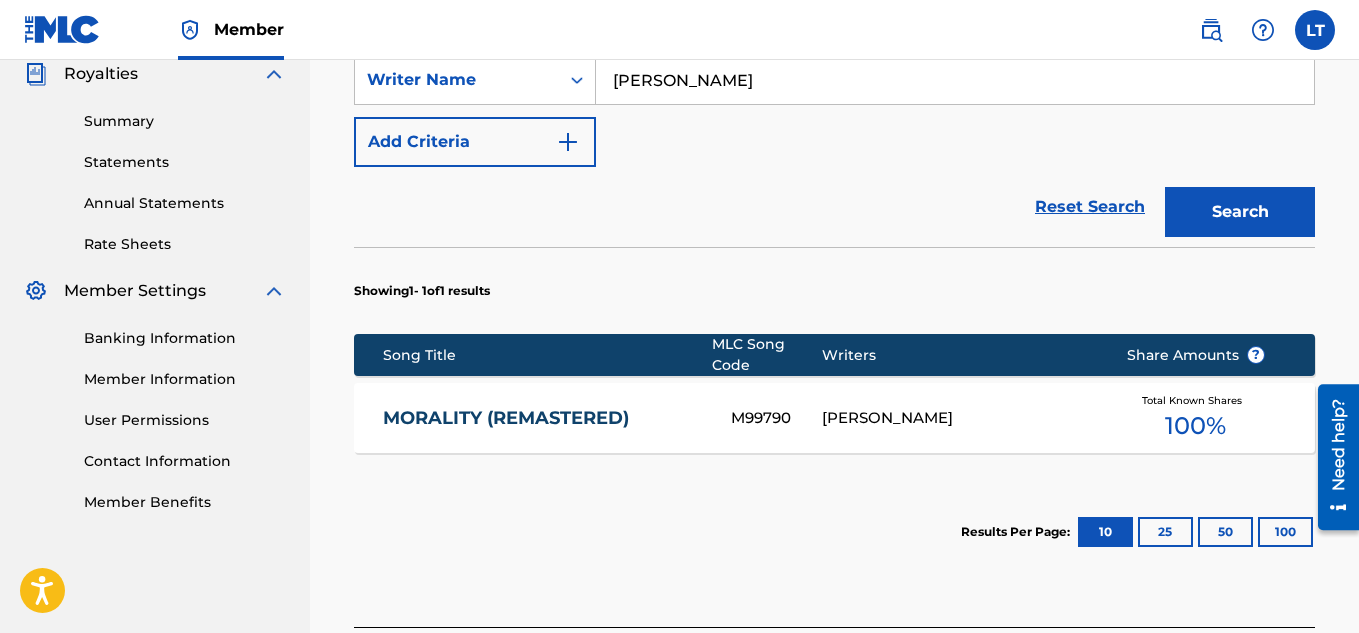 click on "MORALITY (REMASTERED)" at bounding box center (543, 418) 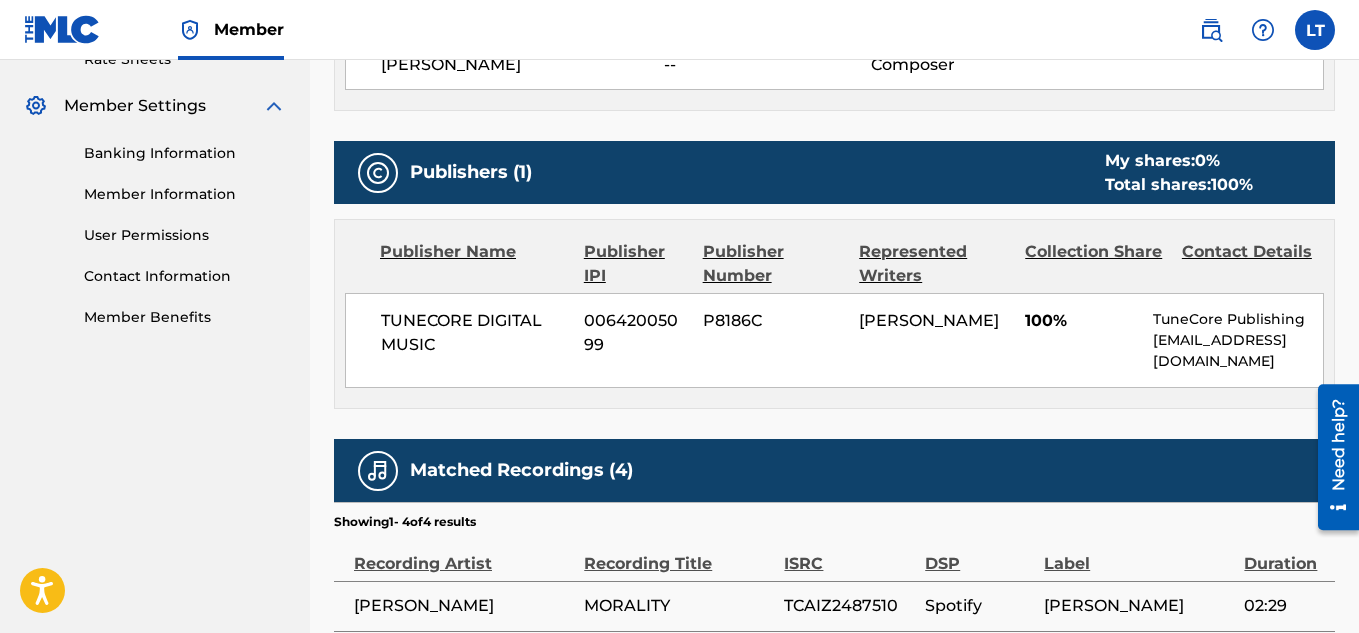 scroll, scrollTop: 800, scrollLeft: 0, axis: vertical 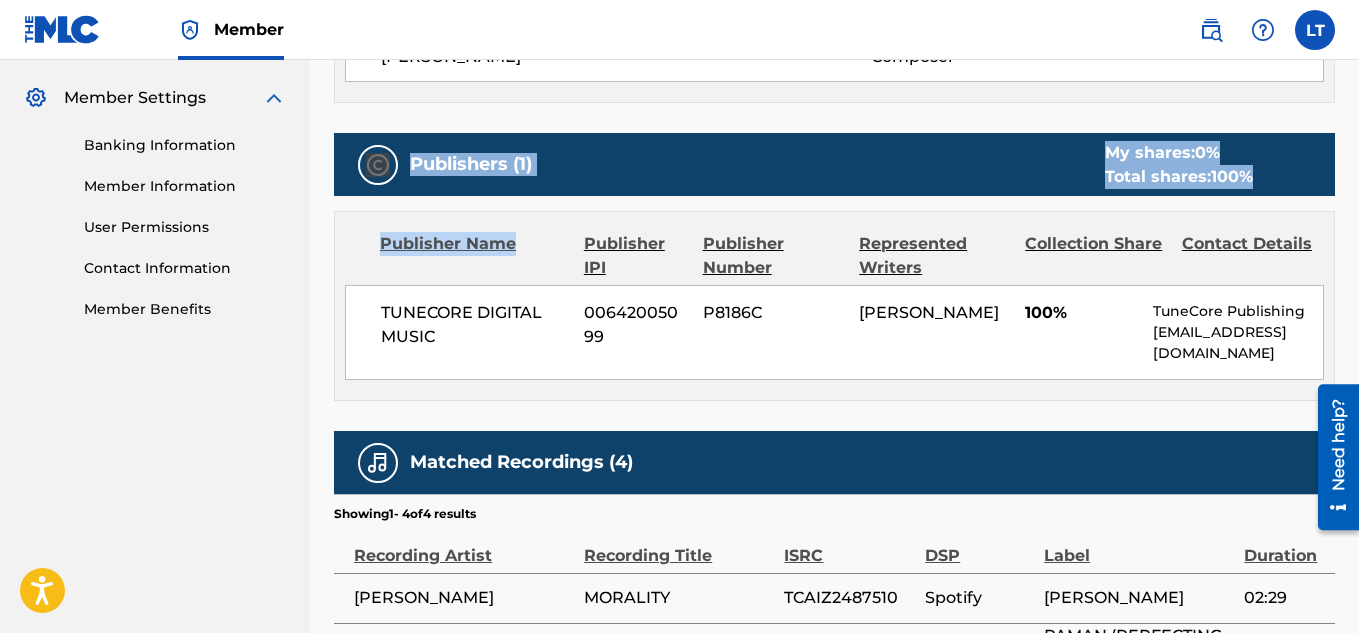 click on "Work Detail   Member Work Identifier -- MLC Song Code M99790 ISWC -- Duration --:-- Language -- Alternative Titles No Alternative Titles Writers   (1) Writer Name Writer IPI Writer Role [PERSON_NAME]-- Composer Publishers   (1) My shares:  0 % Total shares:  100 % Publisher Name Publisher IPI Publisher Number Represented Writers Collection Share Contact Details TUNECORE DIGITAL MUSIC 00642005099 P8186C [PERSON_NAME]100% TuneCore Publishing [EMAIL_ADDRESS][DOMAIN_NAME] My shares:  0 % Total shares:  100 % Matched Recordings   (4) Showing  1  -   4  of  4   results   Recording Artist Recording Title ISRC DSP Label Duration [PERSON_NAME] MORALITY TCAIZ2487510 Spotify [PERSON_NAME] 02:29 [PERSON_NAME] MORALITY TCAAU1143738 Apple Music PAMAN (PERFECTING ARTIST MANAGEMENT) 02:32 [PERSON_NAME] MORALITY TCAIZ2487510 YouTube -- 02:29 [PERSON_NAME] MORALITY (REMASTERED) TCABC1149003 Apple Music [PERSON_NAME] 02:28" at bounding box center (834, 165) 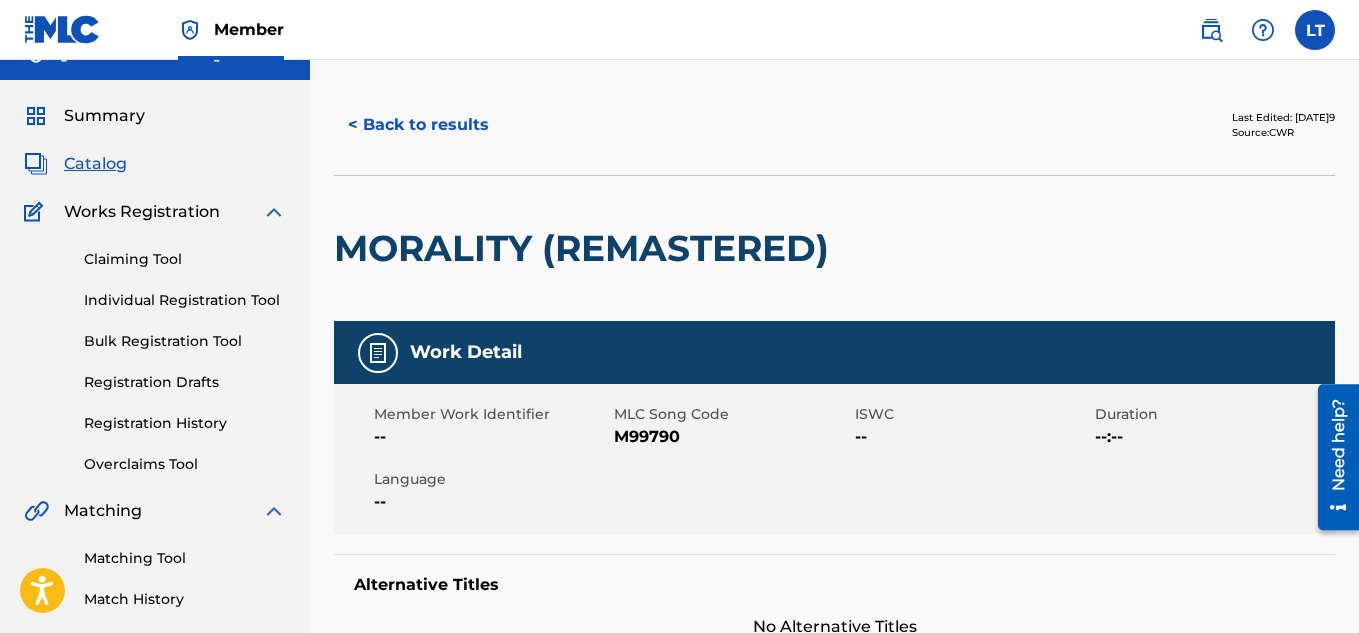 scroll, scrollTop: 0, scrollLeft: 0, axis: both 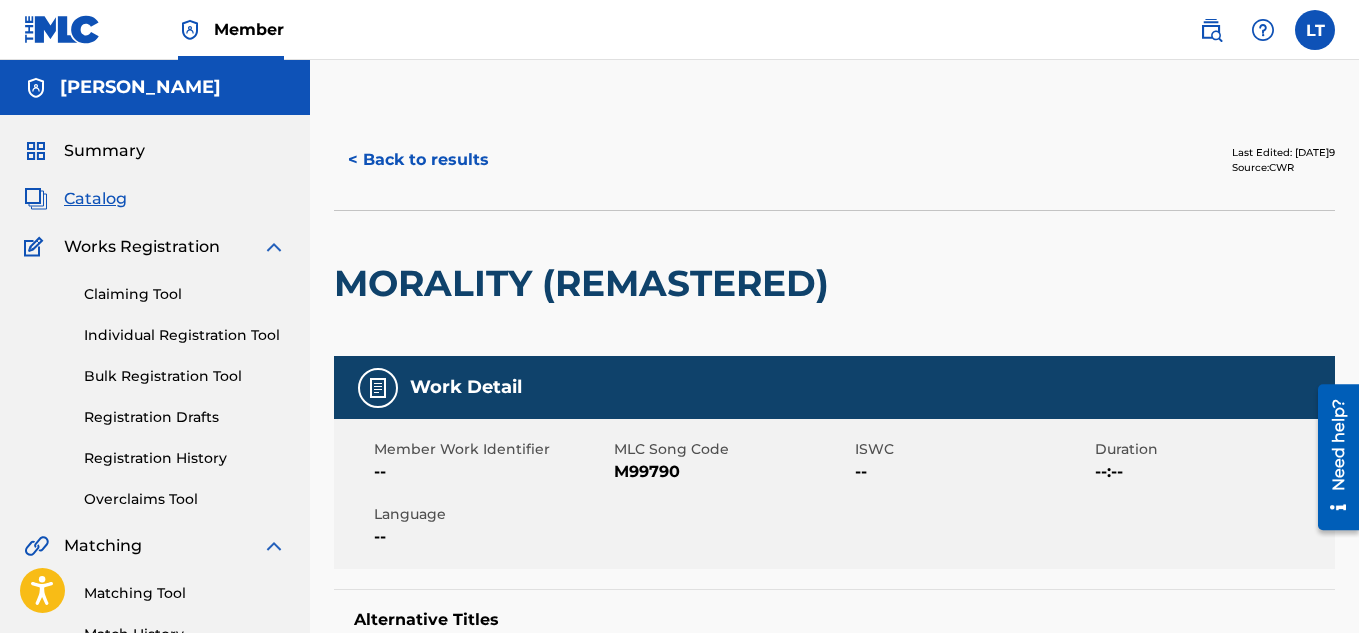 click on "< Back to results" at bounding box center [418, 160] 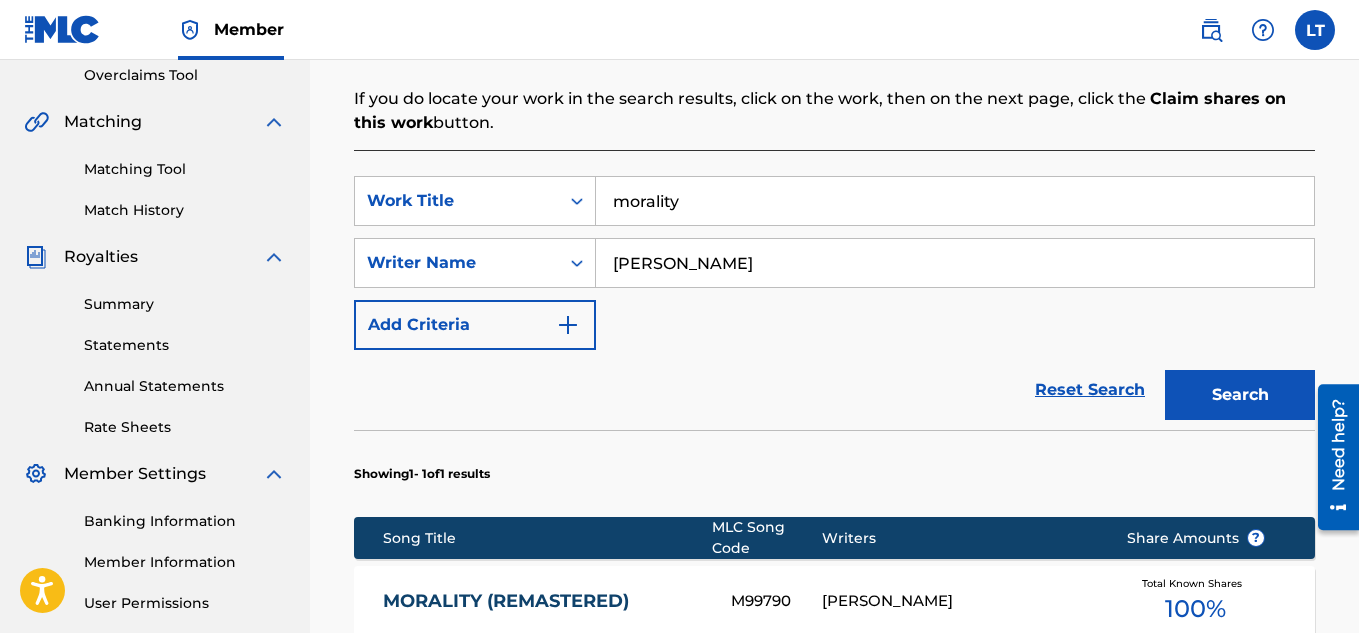 scroll, scrollTop: 407, scrollLeft: 0, axis: vertical 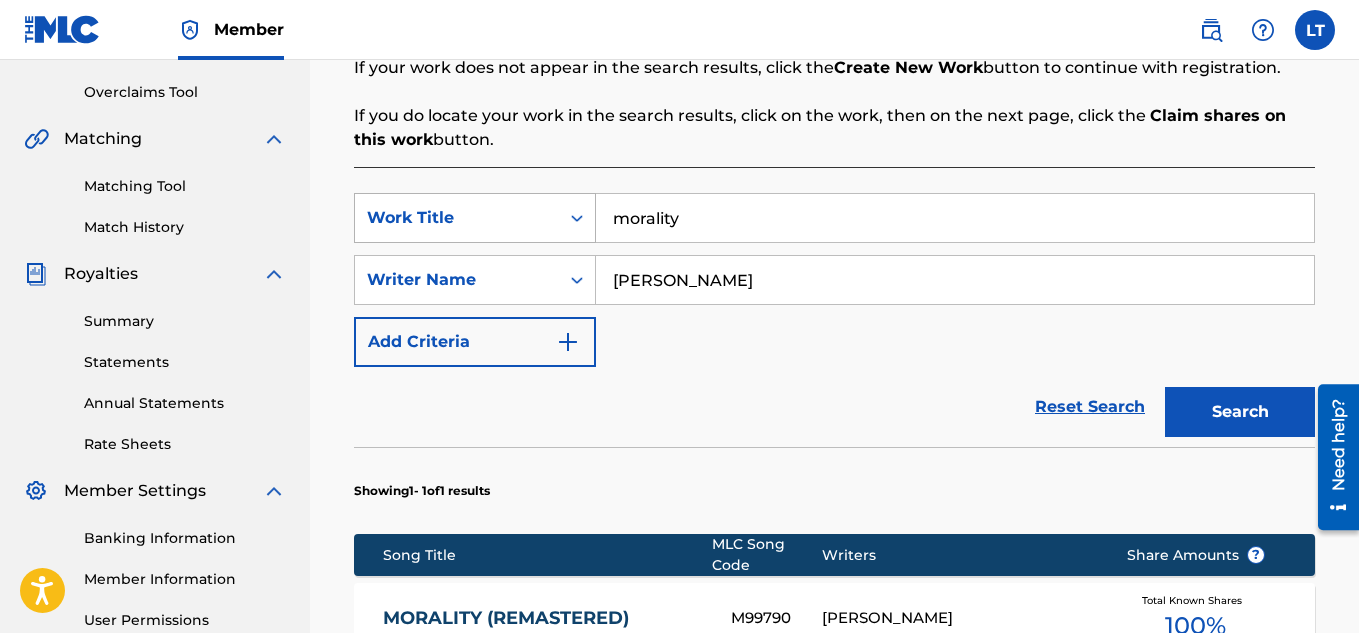 drag, startPoint x: 683, startPoint y: 213, endPoint x: 559, endPoint y: 207, distance: 124.14507 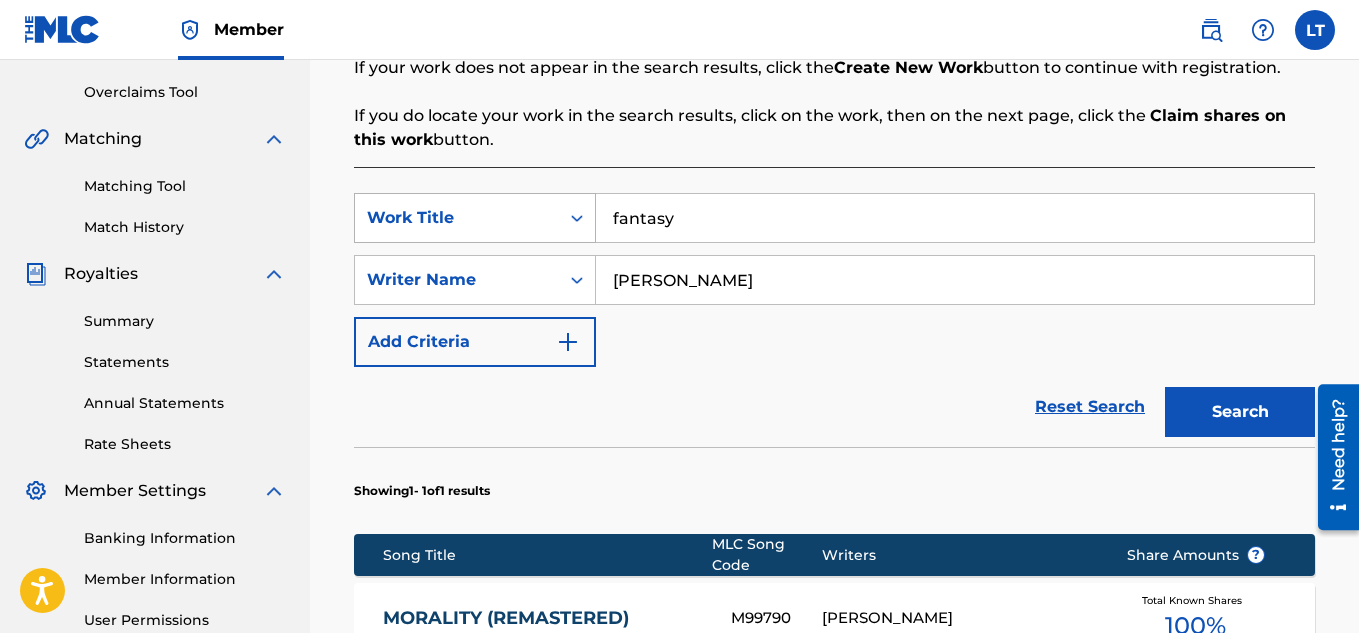 type on "fantasy" 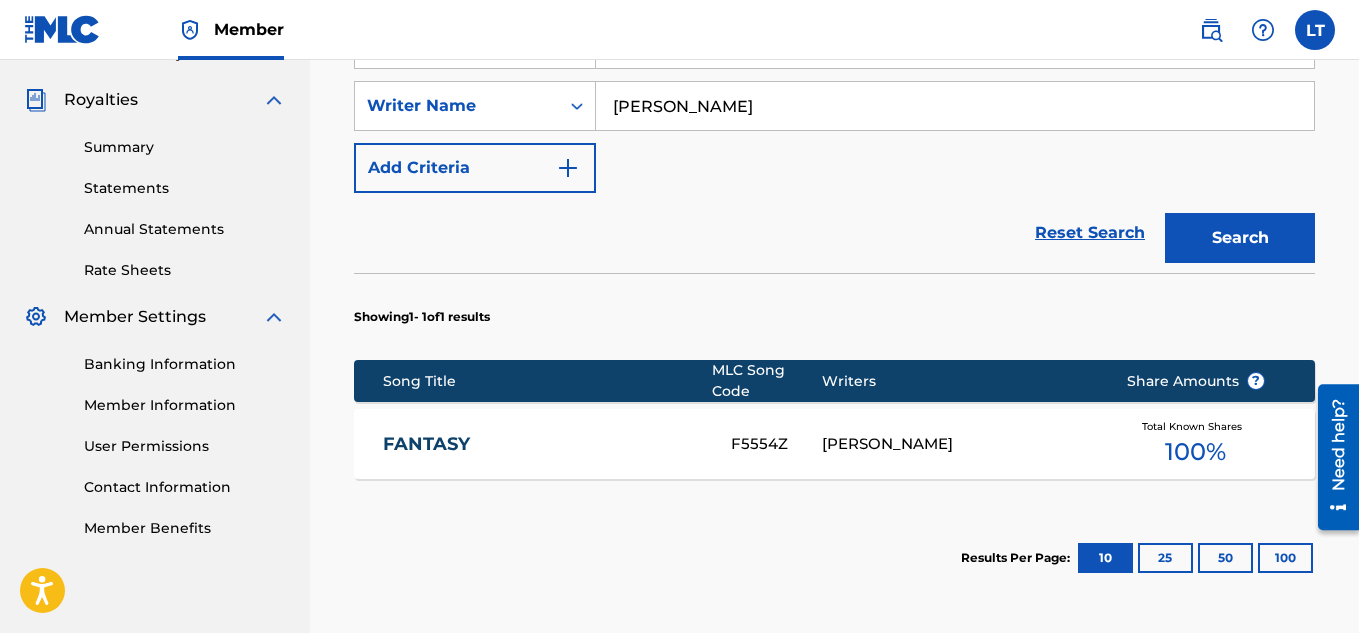 scroll, scrollTop: 607, scrollLeft: 0, axis: vertical 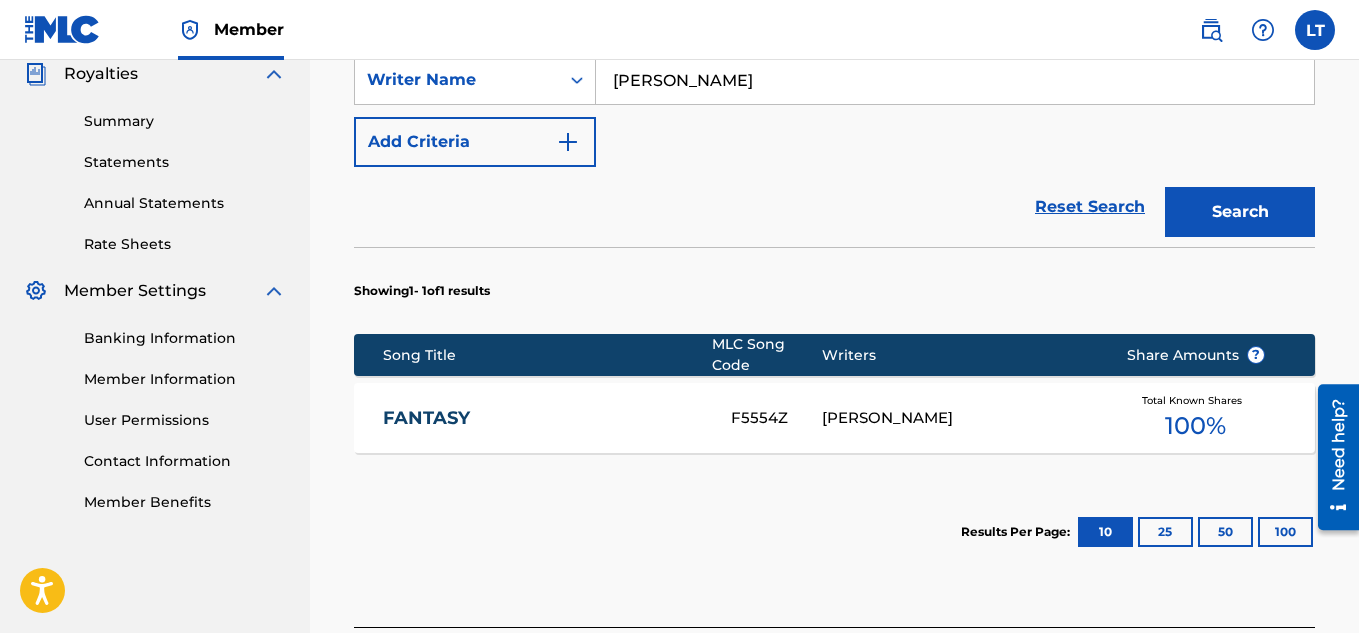 click on "FANTASY" at bounding box center [543, 418] 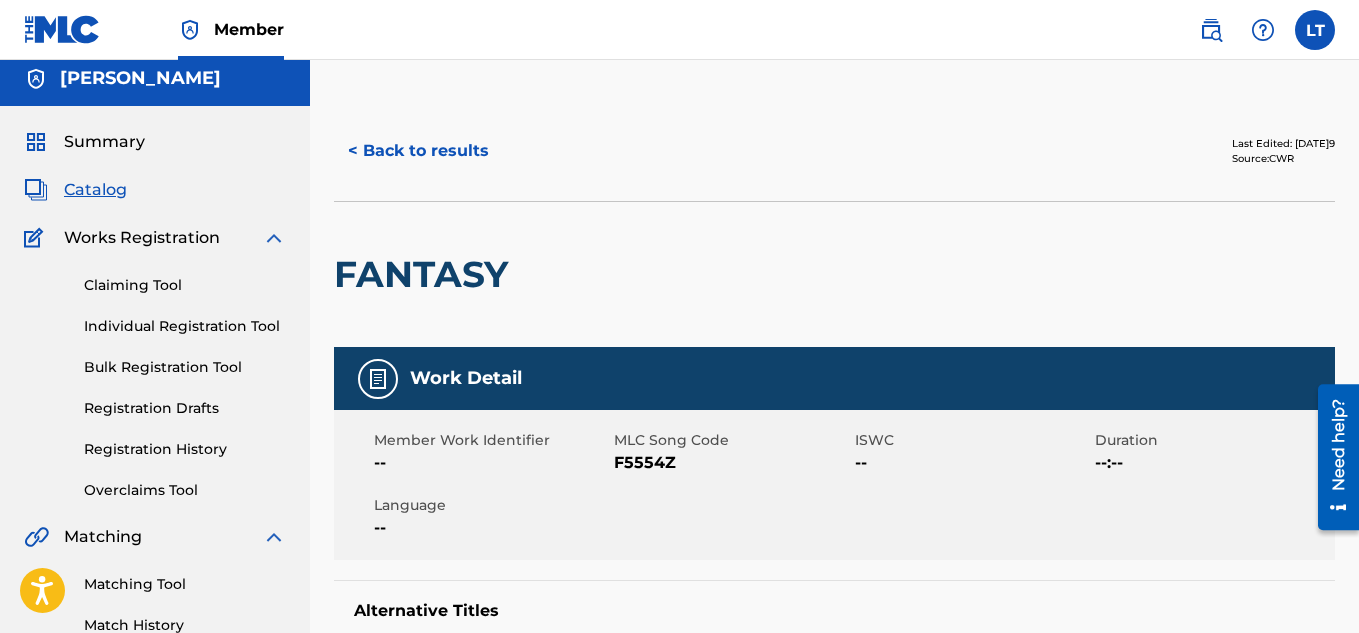 scroll, scrollTop: 0, scrollLeft: 0, axis: both 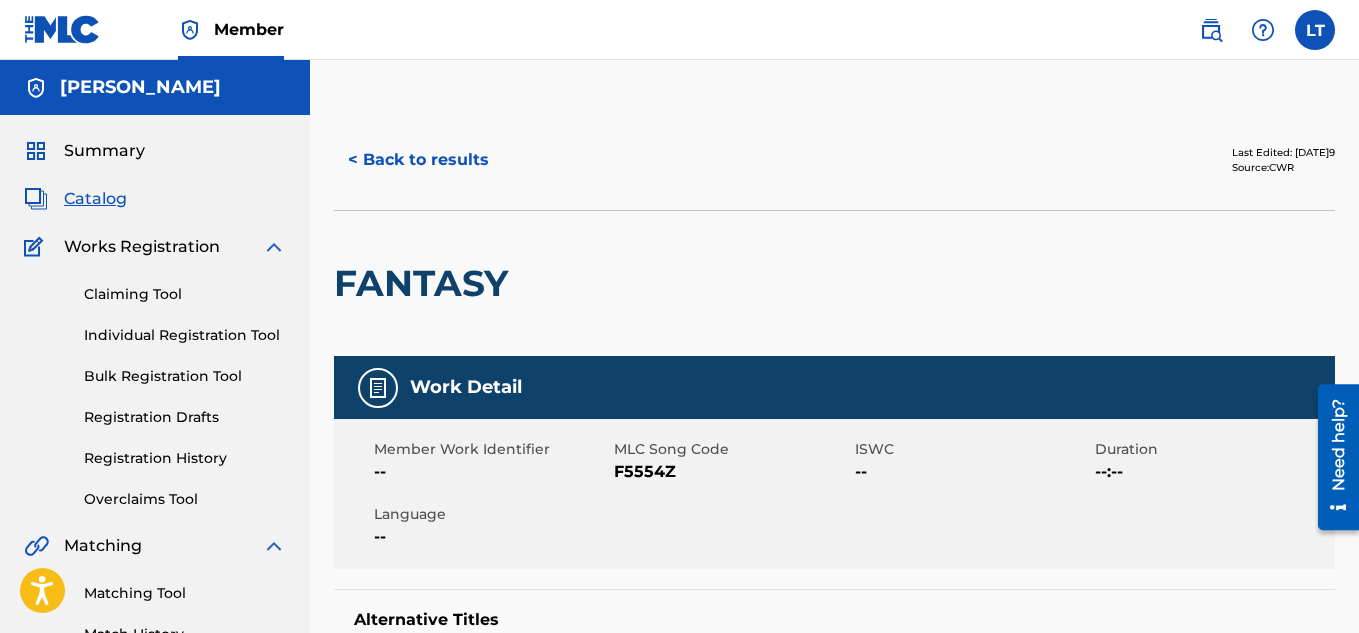 click on "< Back to results" at bounding box center (418, 160) 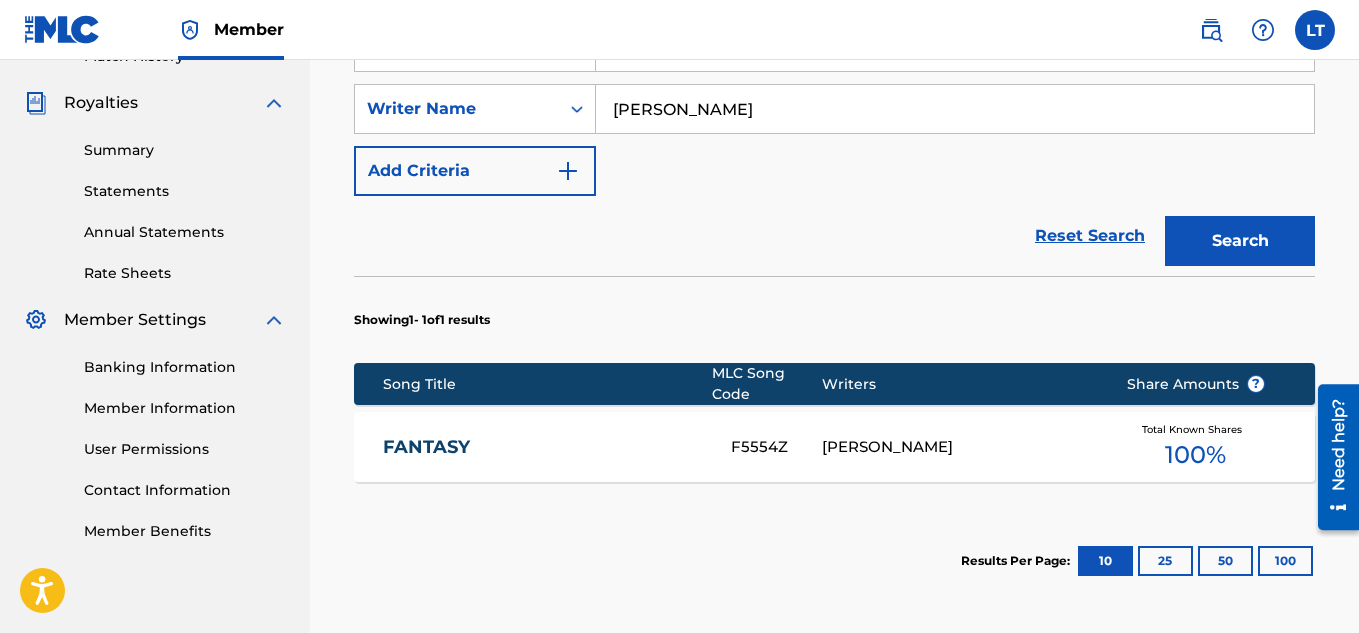 scroll, scrollTop: 488, scrollLeft: 0, axis: vertical 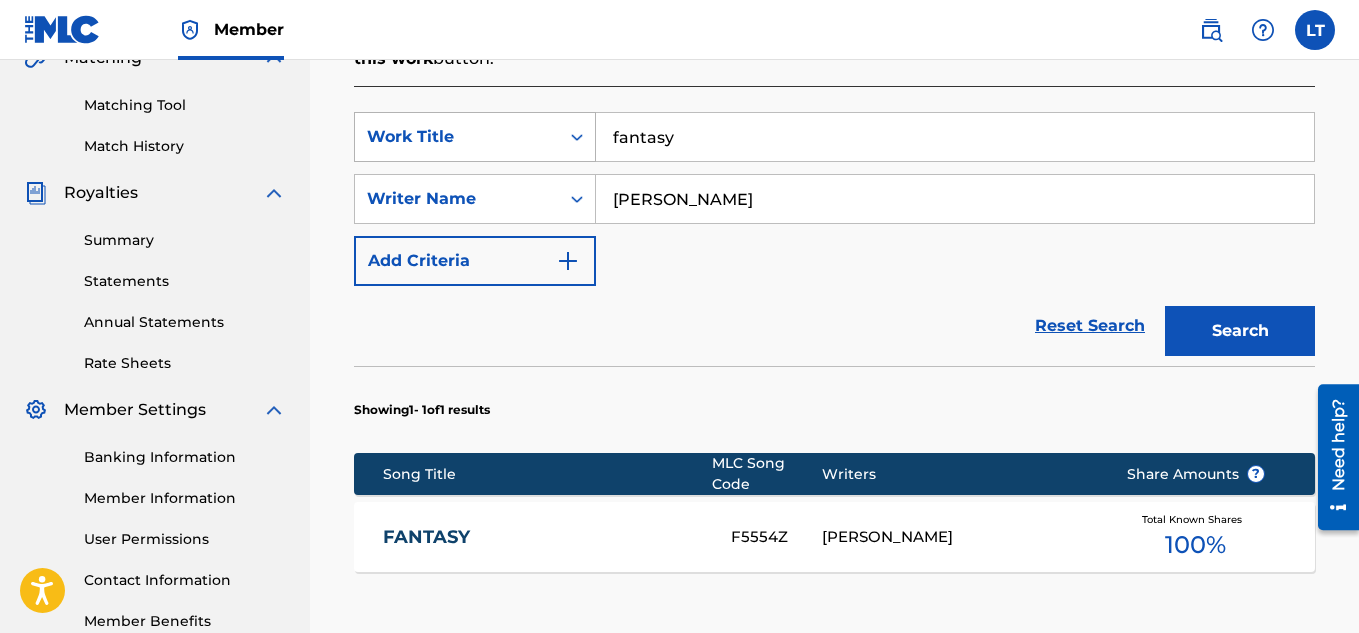 drag, startPoint x: 692, startPoint y: 157, endPoint x: 557, endPoint y: 130, distance: 137.67352 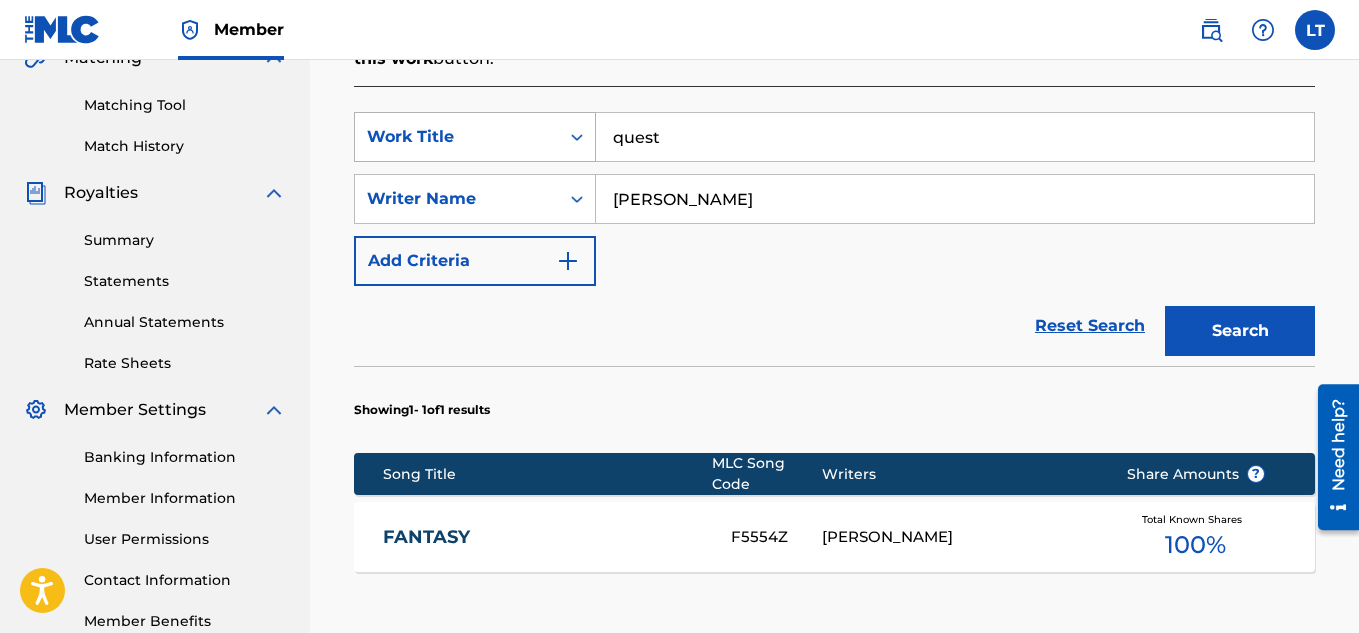type on "quest" 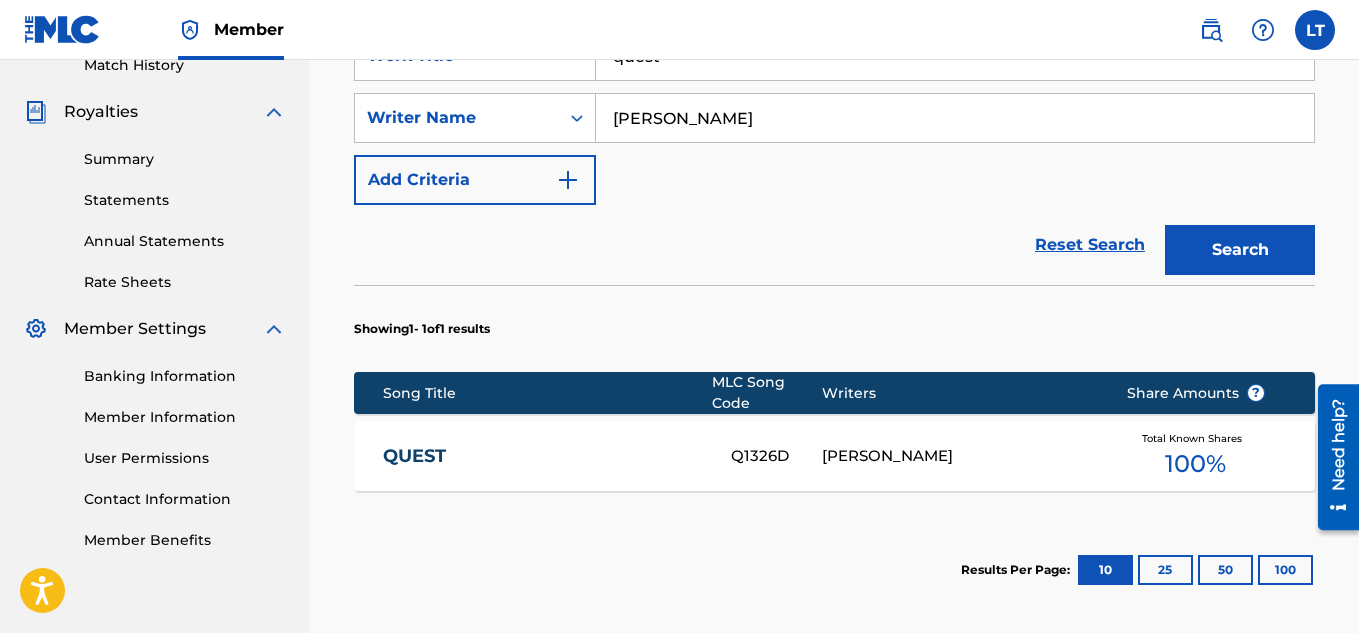 scroll, scrollTop: 688, scrollLeft: 0, axis: vertical 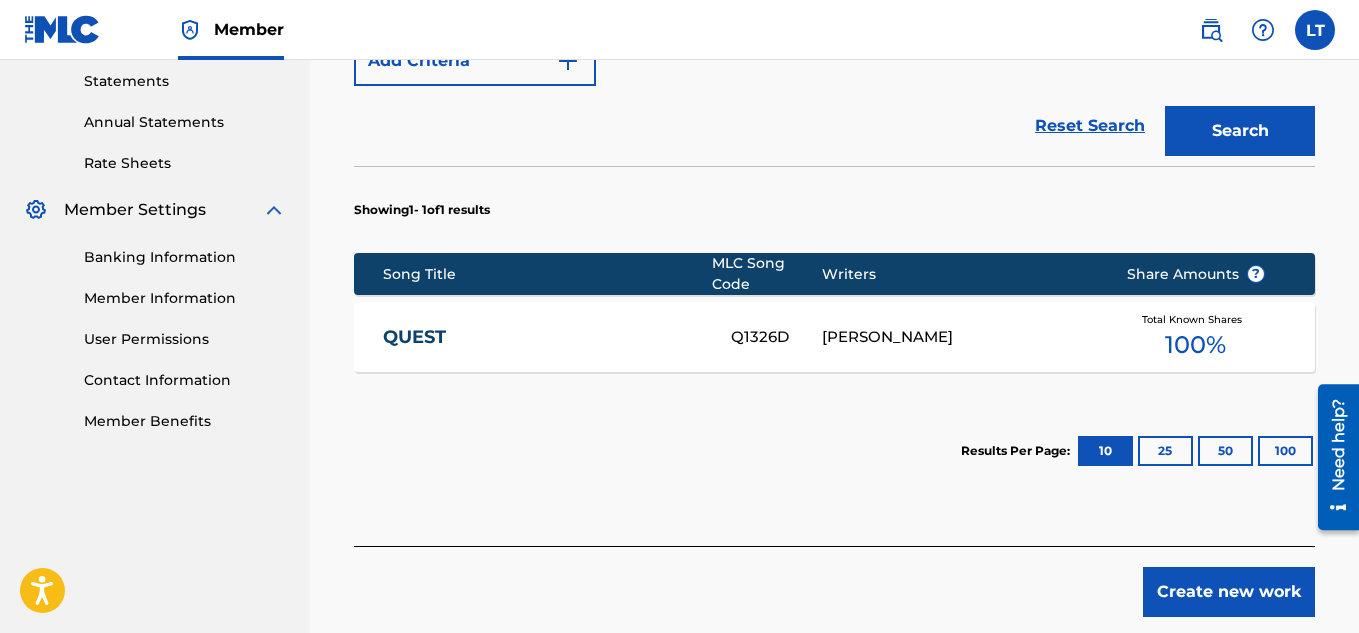 click on "QUEST Q1326D [PERSON_NAME]Total Known Shares 100 %" at bounding box center (834, 337) 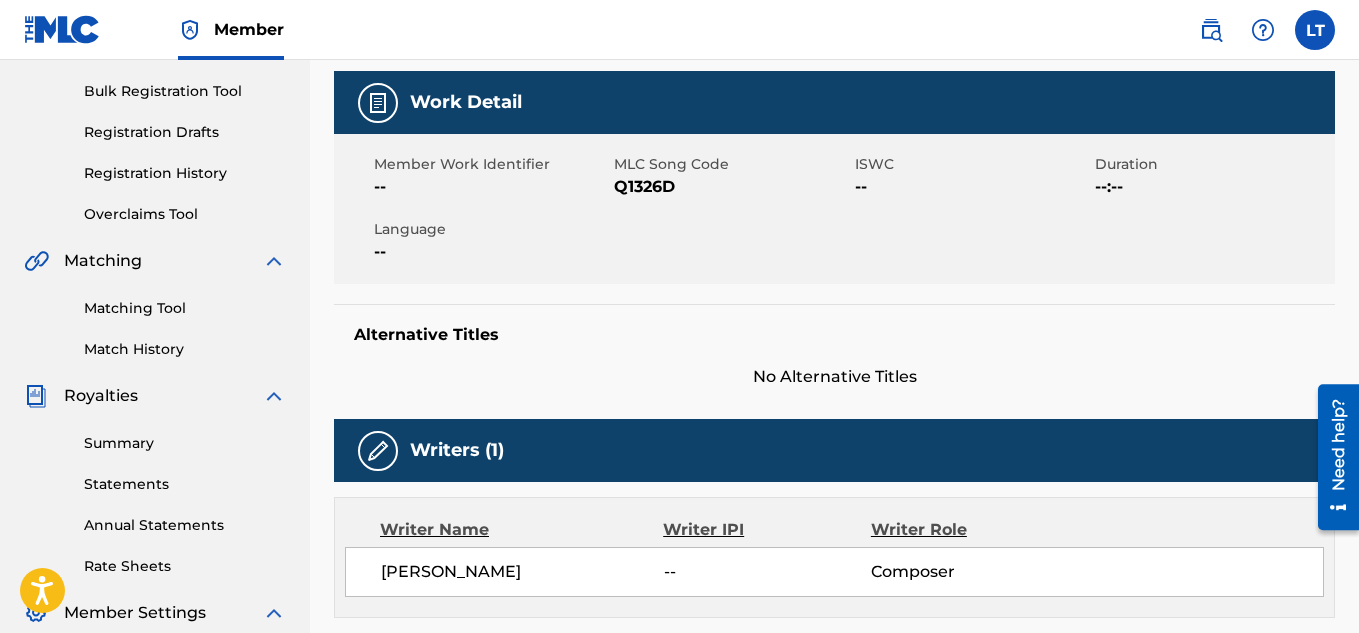 scroll, scrollTop: 0, scrollLeft: 0, axis: both 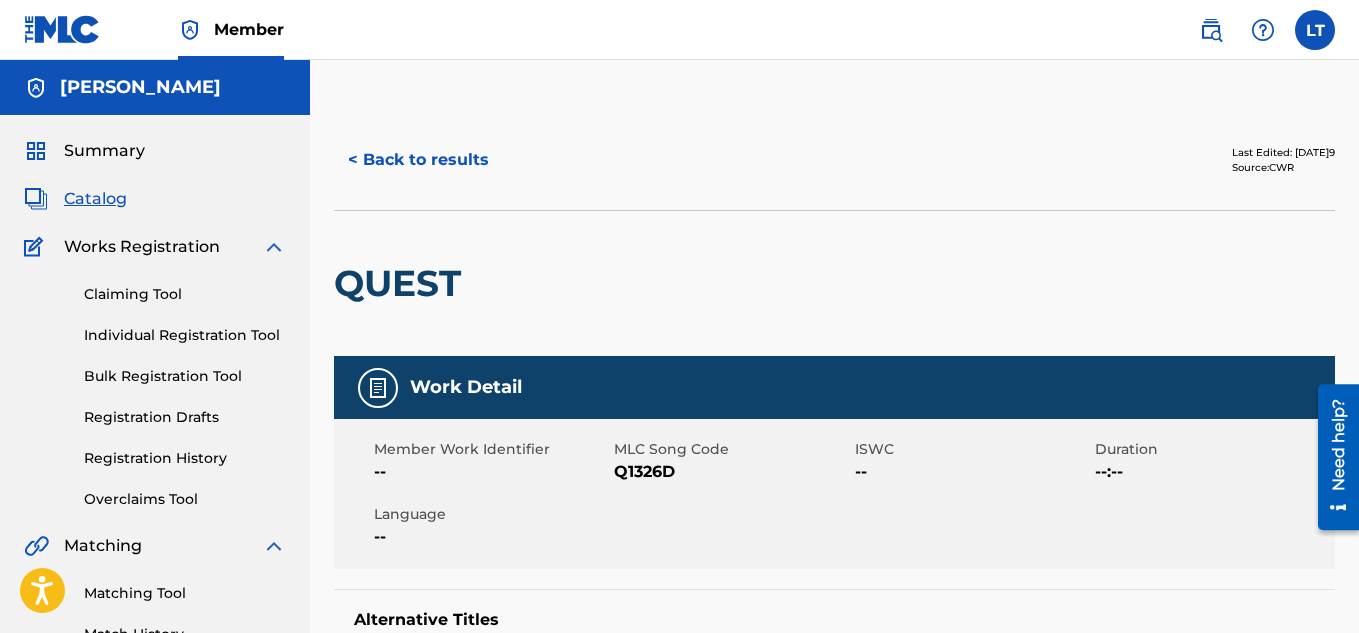 click on "< Back to results" at bounding box center [418, 160] 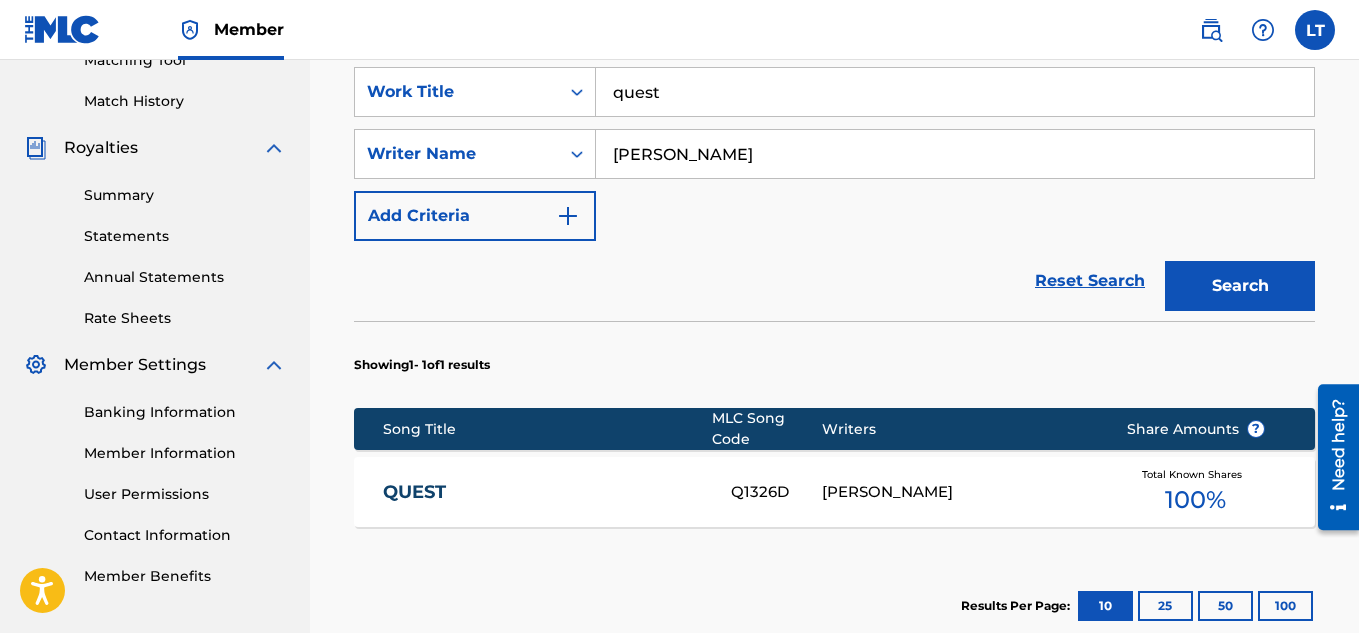 scroll, scrollTop: 407, scrollLeft: 0, axis: vertical 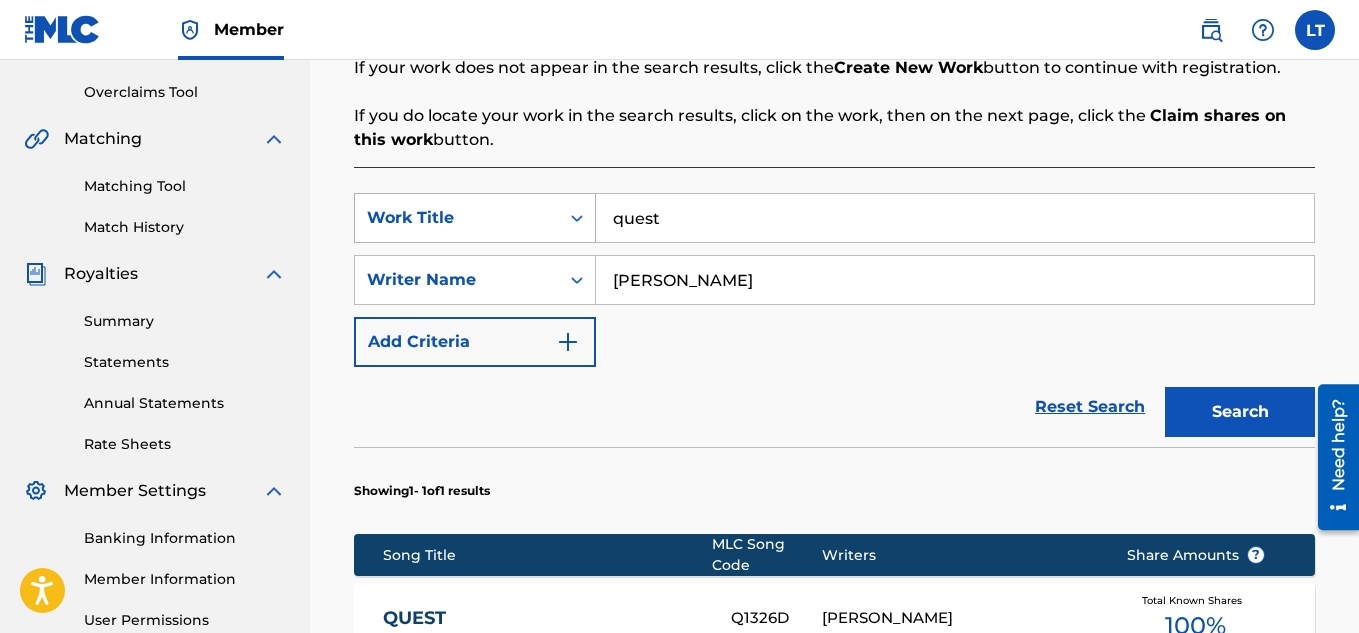 drag, startPoint x: 665, startPoint y: 225, endPoint x: 581, endPoint y: 220, distance: 84.14868 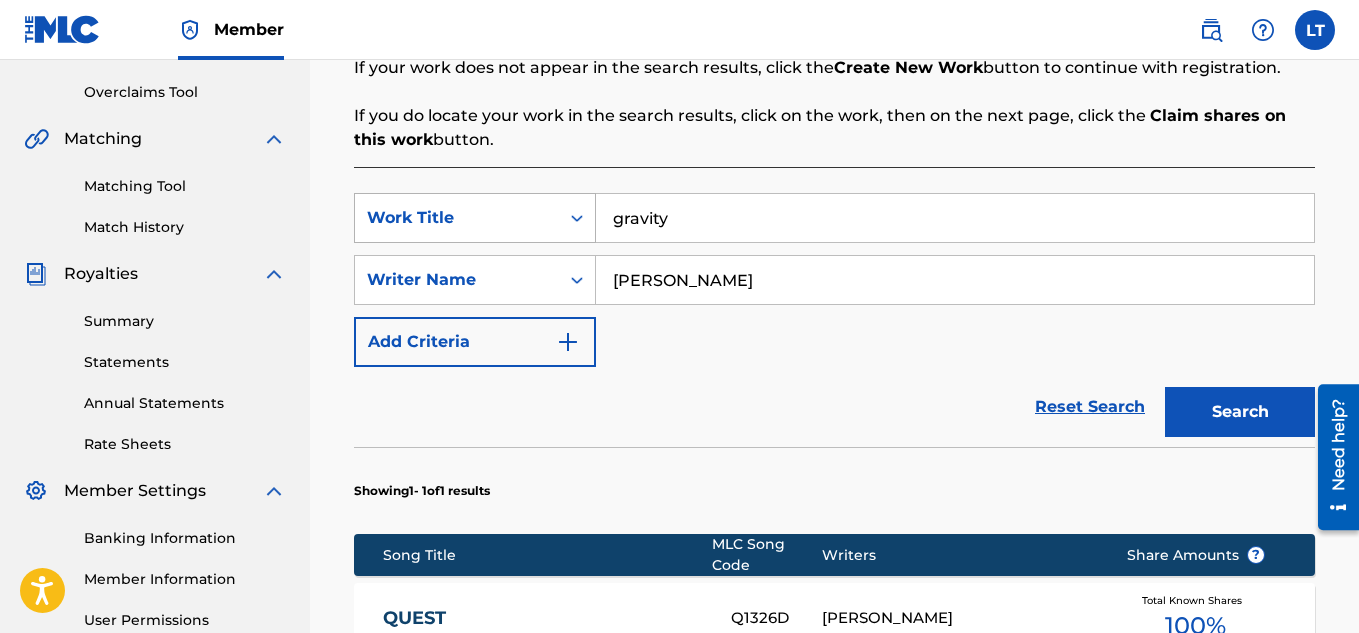 type on "gravity" 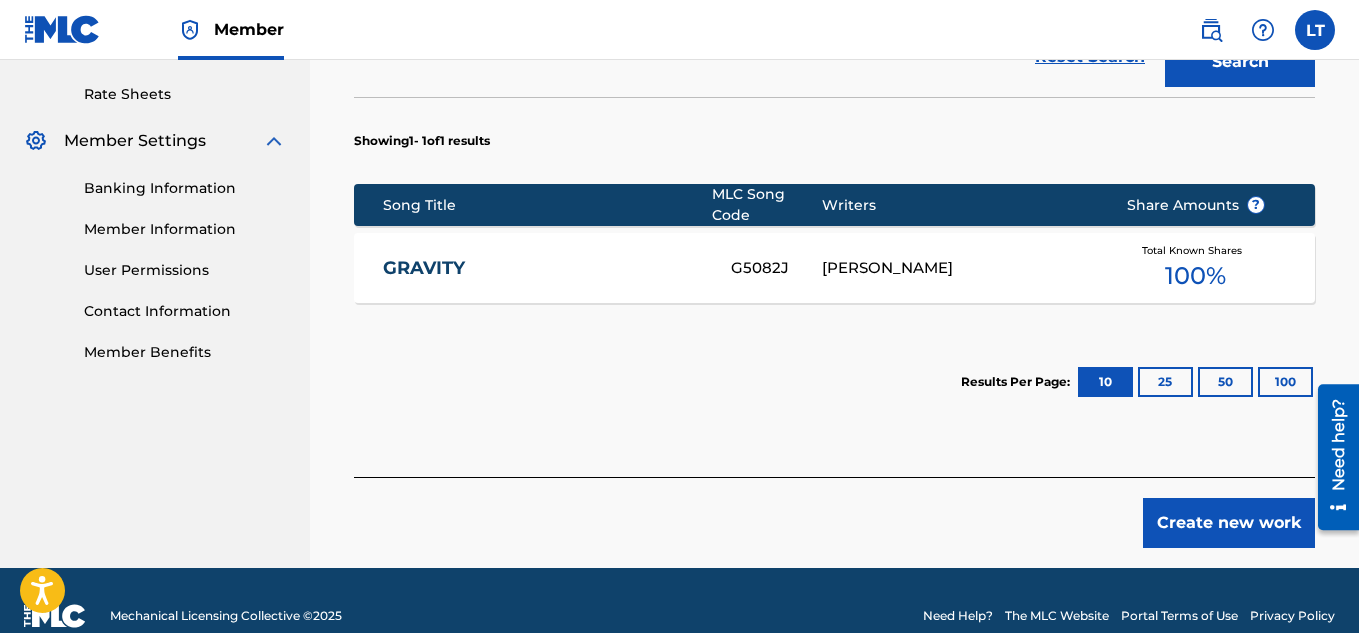 scroll, scrollTop: 788, scrollLeft: 0, axis: vertical 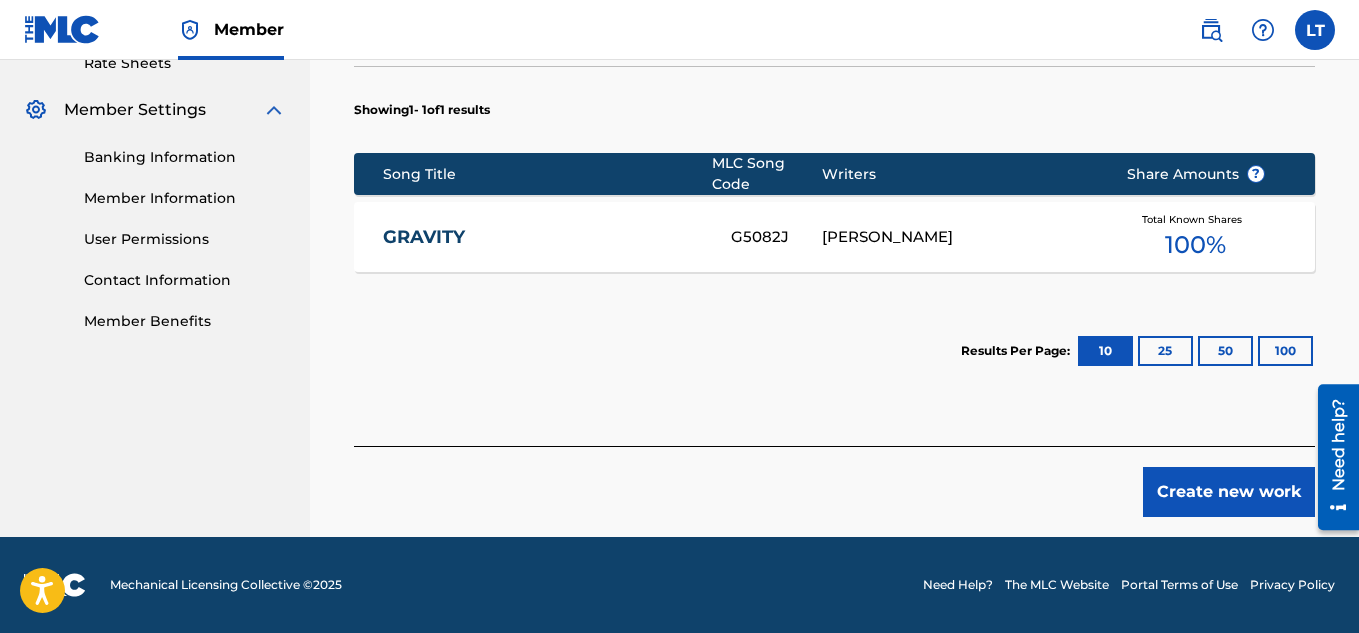 click on "GRAVITY" at bounding box center (543, 237) 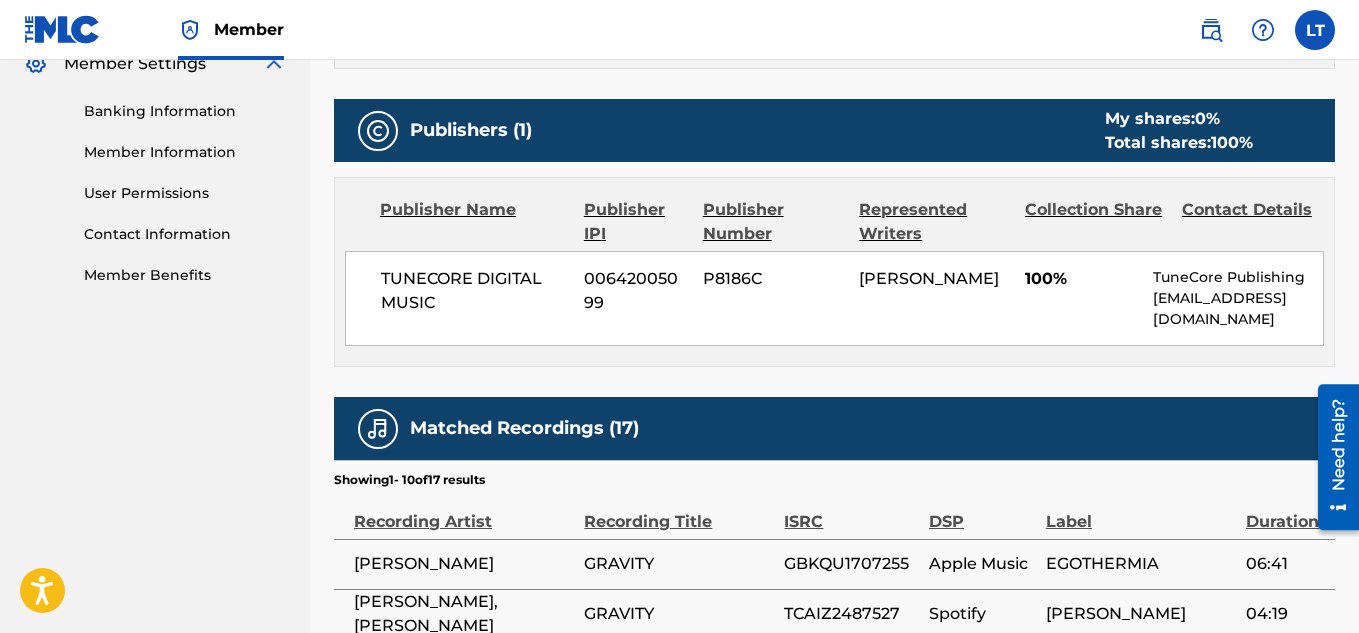 scroll, scrollTop: 800, scrollLeft: 0, axis: vertical 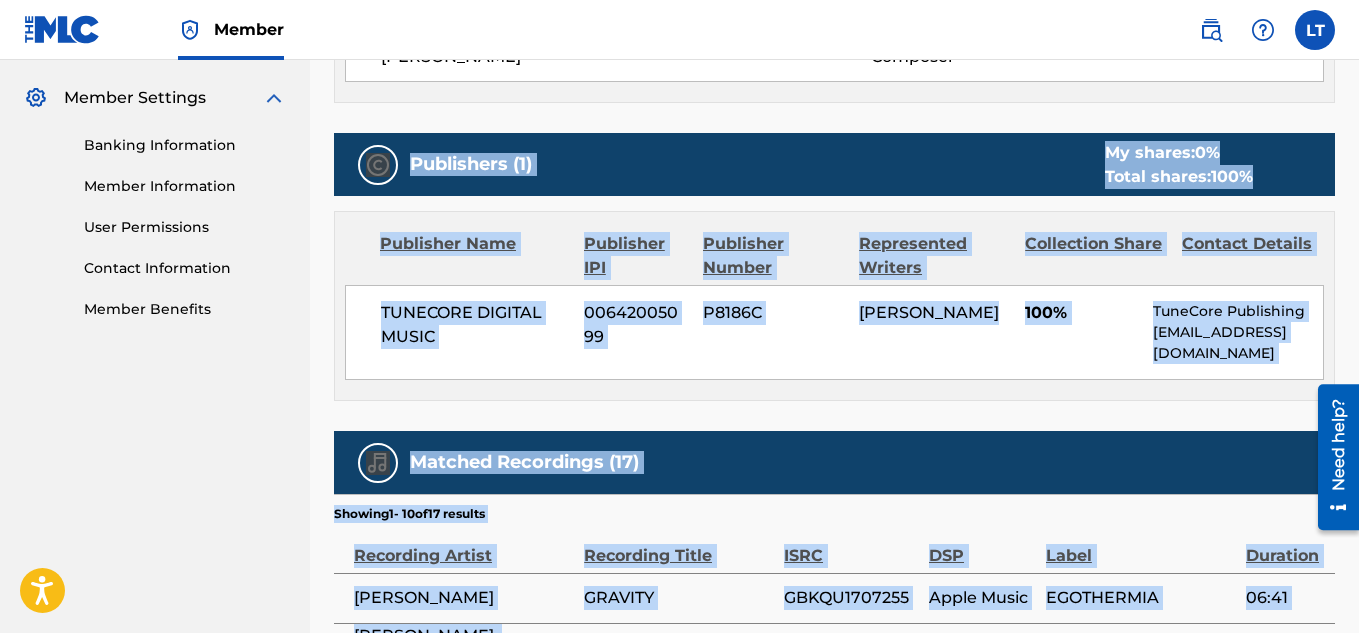 drag, startPoint x: 1631, startPoint y: 504, endPoint x: 1316, endPoint y: 379, distance: 338.89526 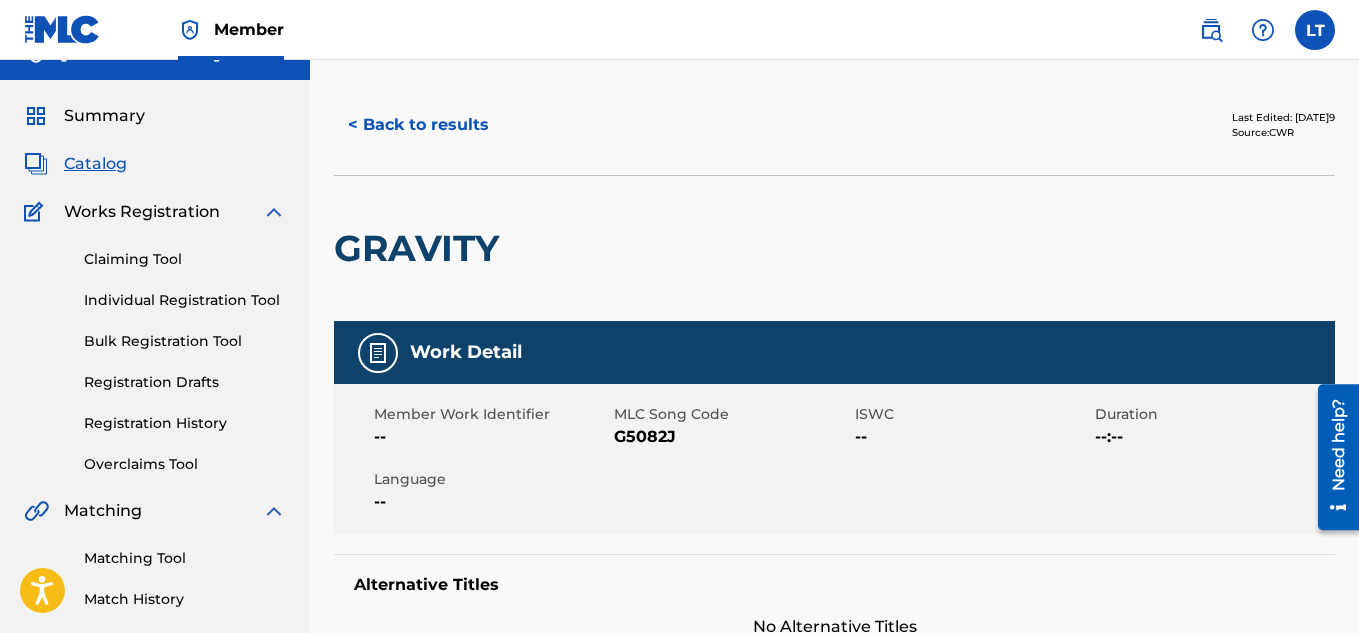 scroll, scrollTop: 0, scrollLeft: 0, axis: both 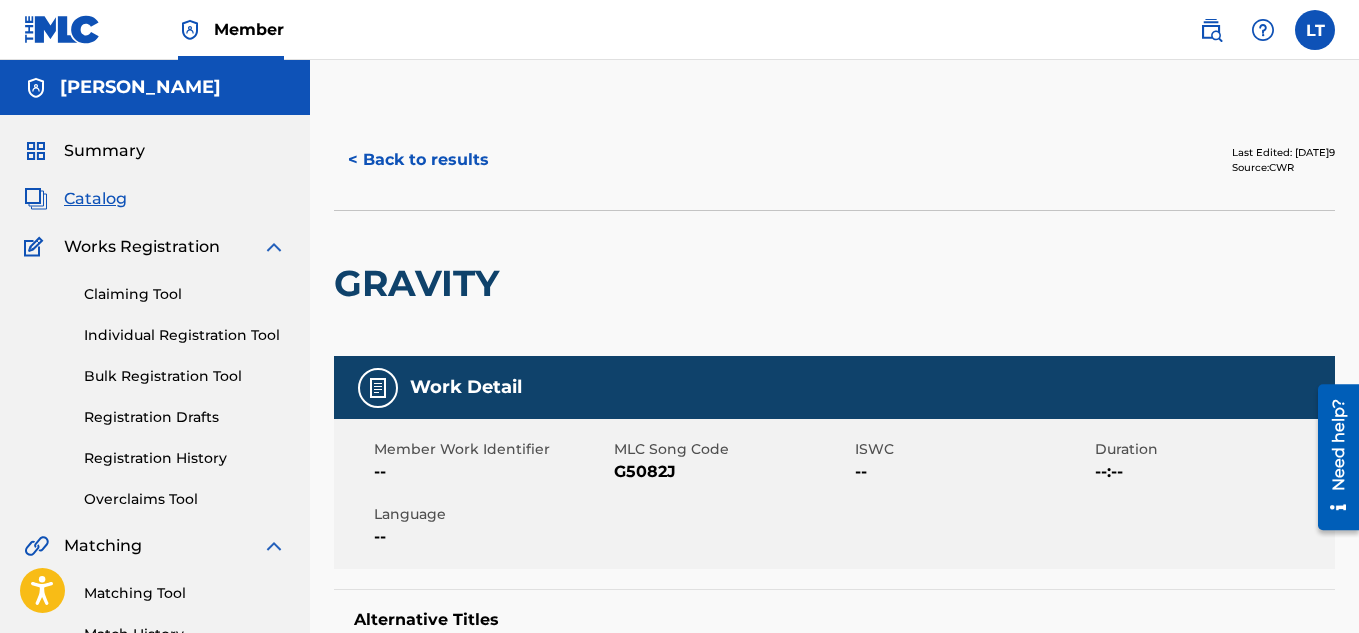 click on "< Back to results" at bounding box center (418, 160) 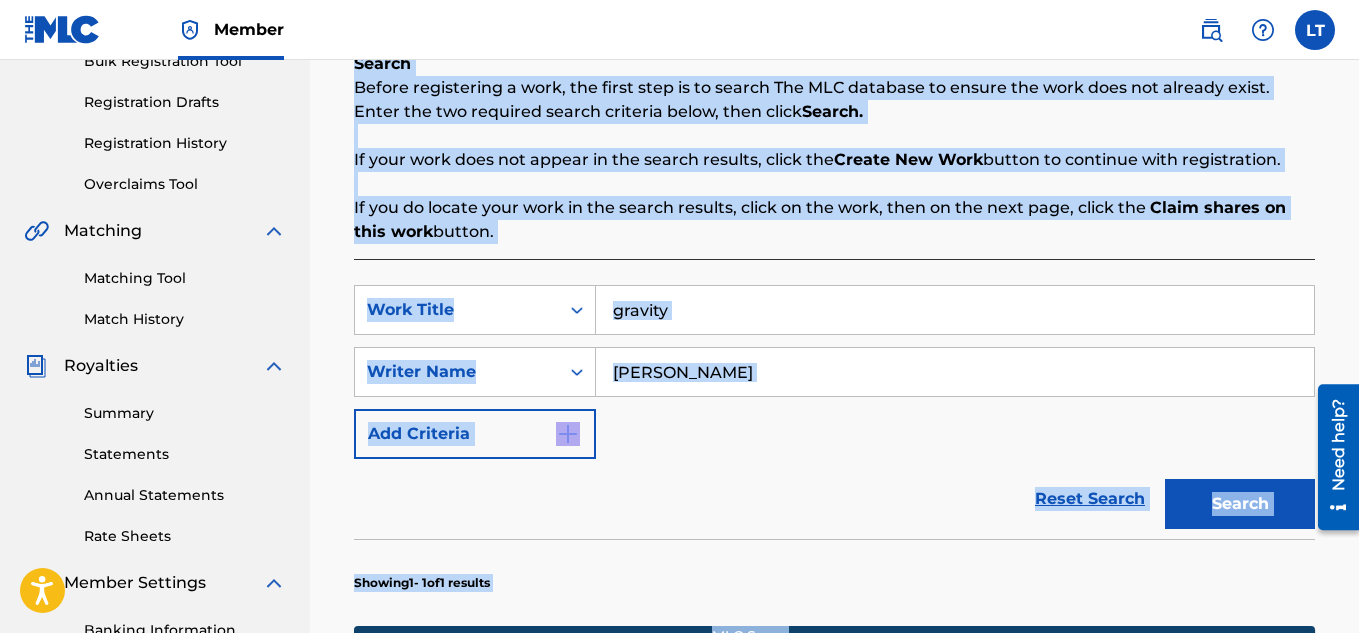 scroll, scrollTop: 307, scrollLeft: 0, axis: vertical 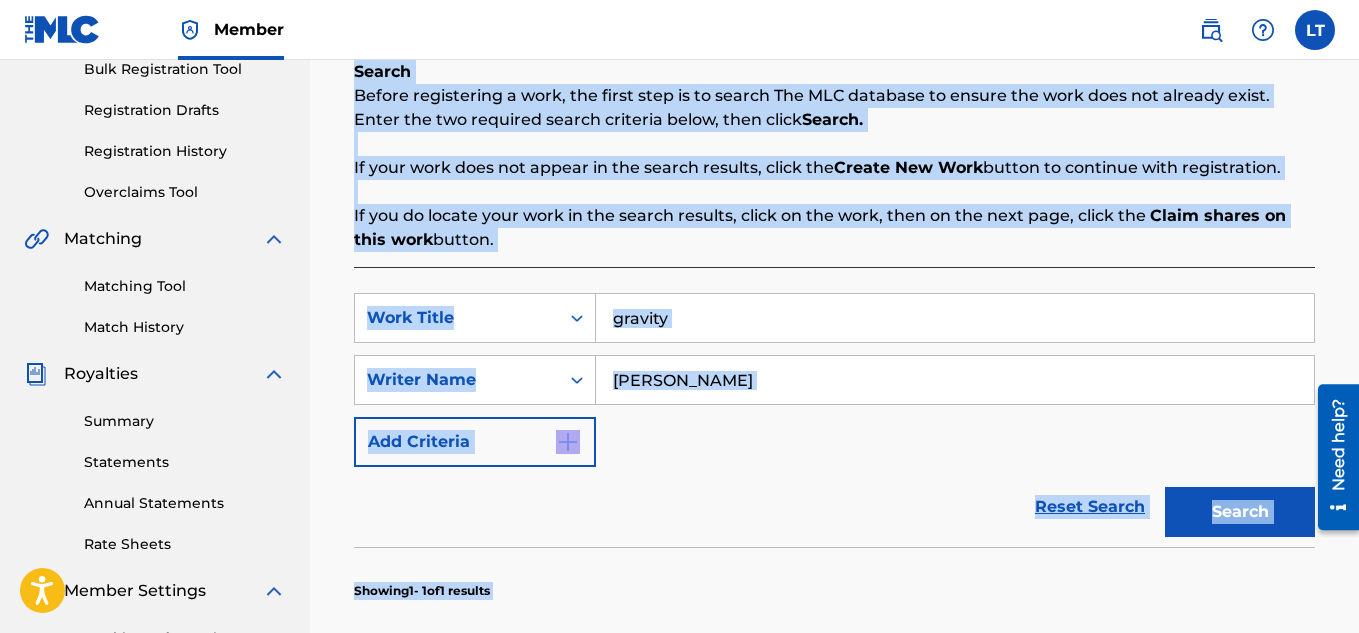 click on "gravity" at bounding box center (955, 318) 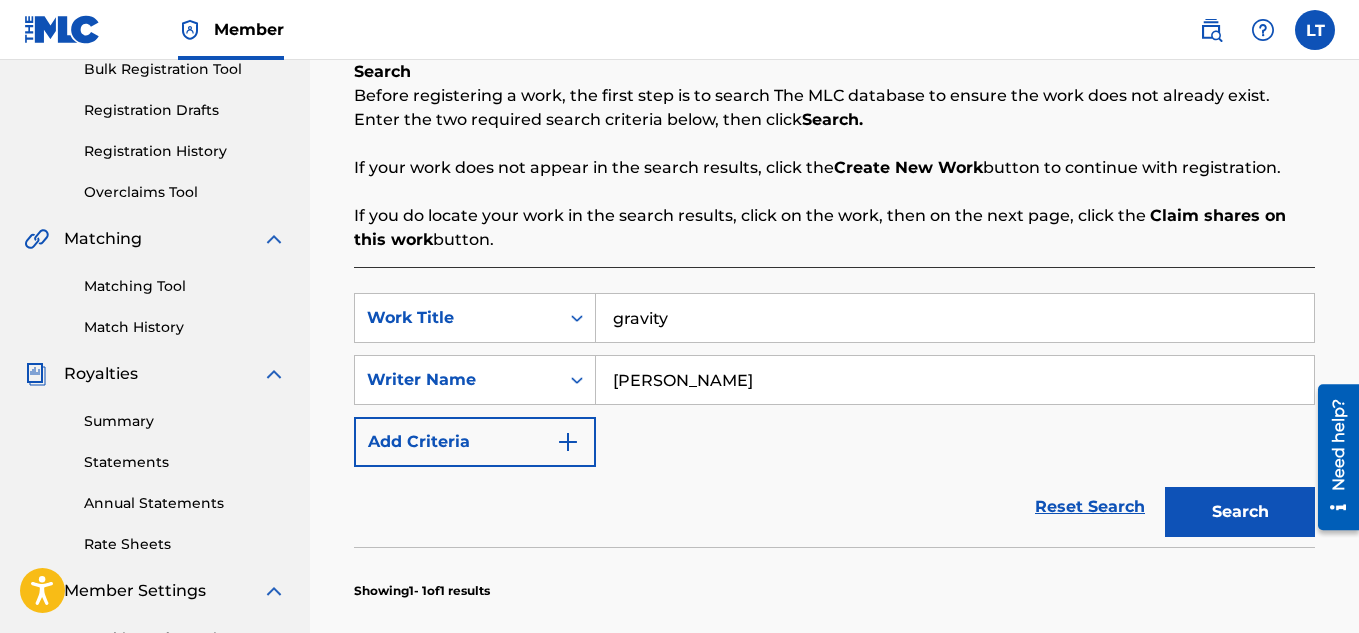 click on "gravity" at bounding box center (955, 318) 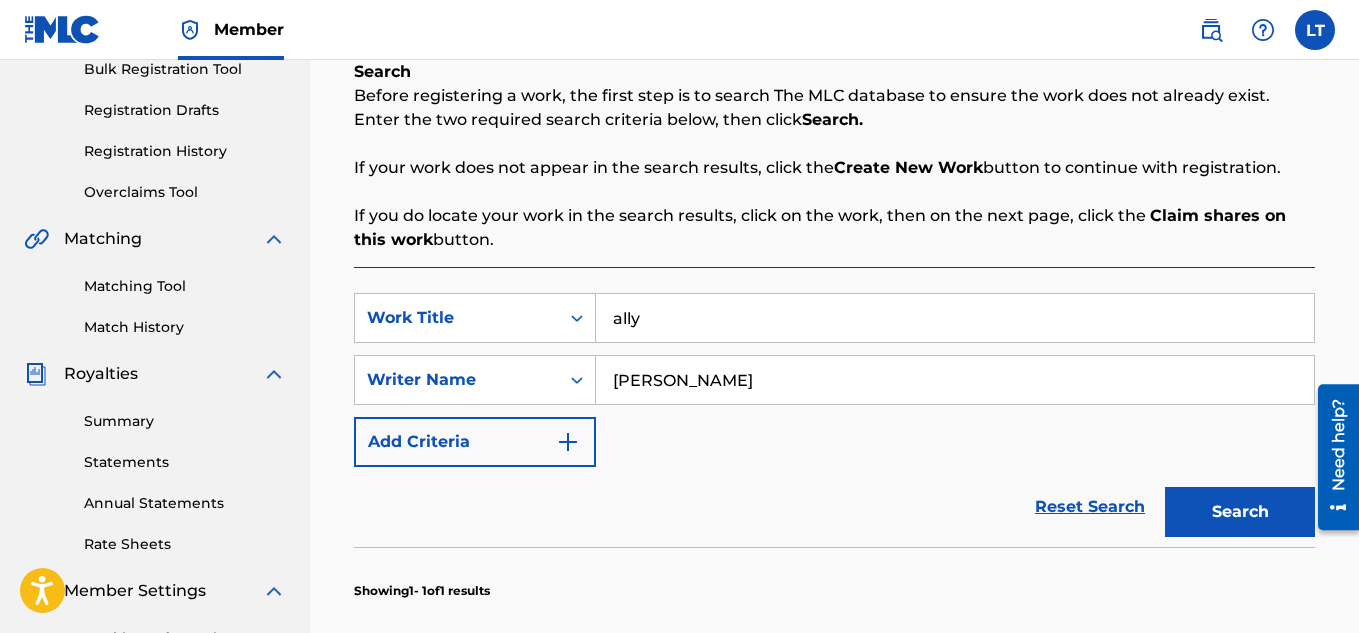 type on "ally" 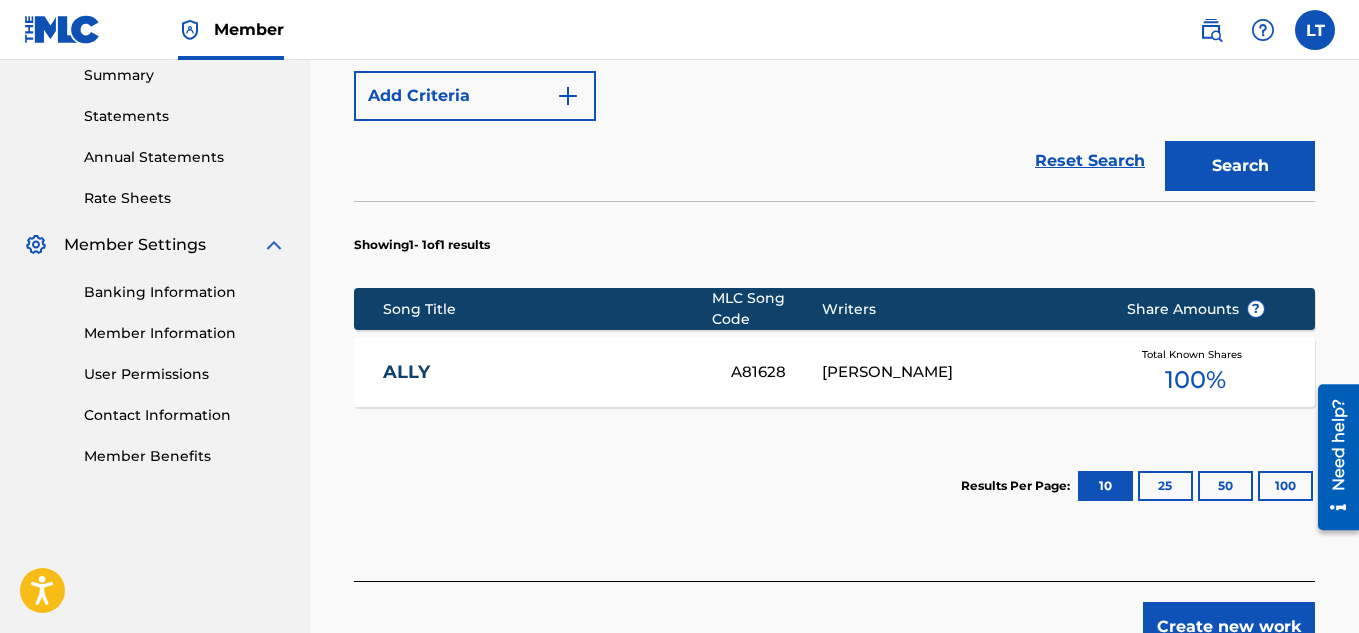 scroll, scrollTop: 707, scrollLeft: 0, axis: vertical 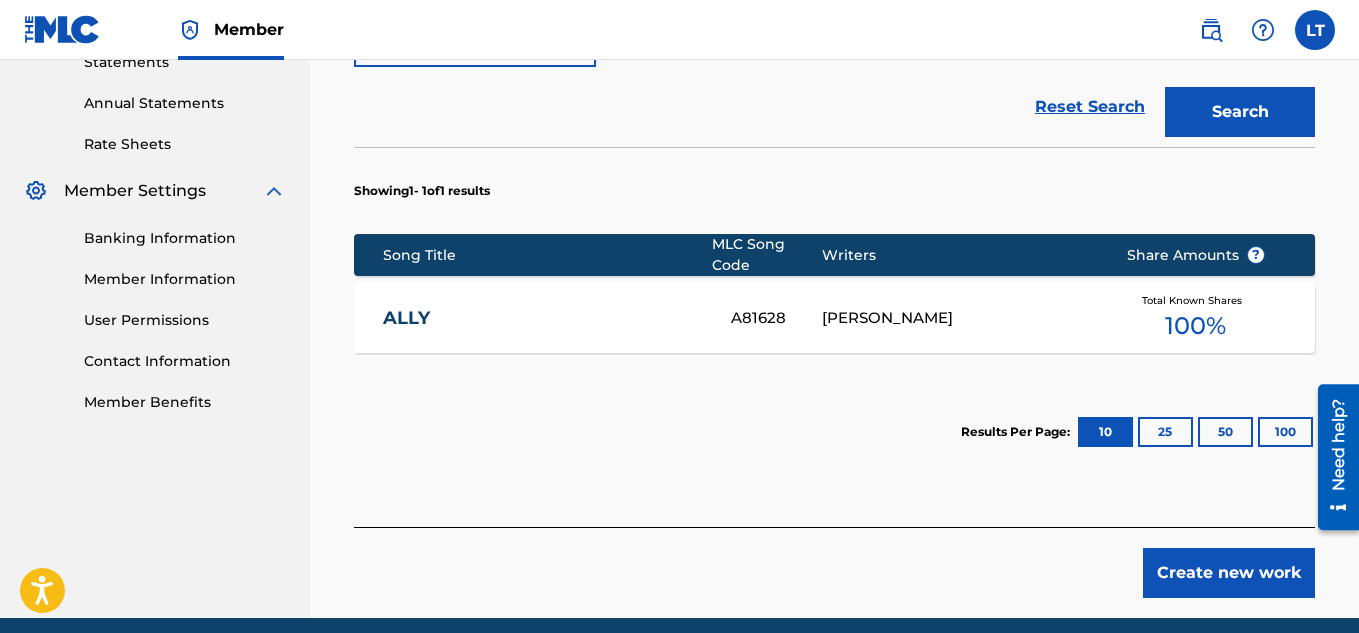 click on "ALLY" at bounding box center [543, 318] 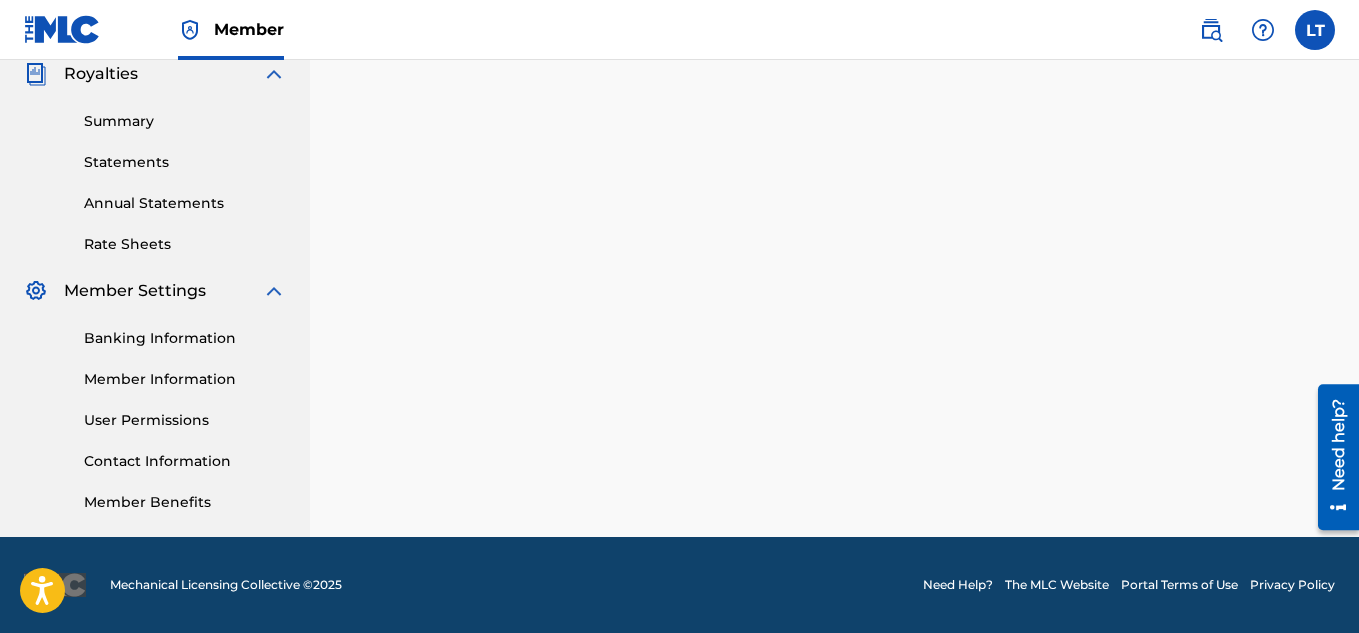 scroll, scrollTop: 0, scrollLeft: 0, axis: both 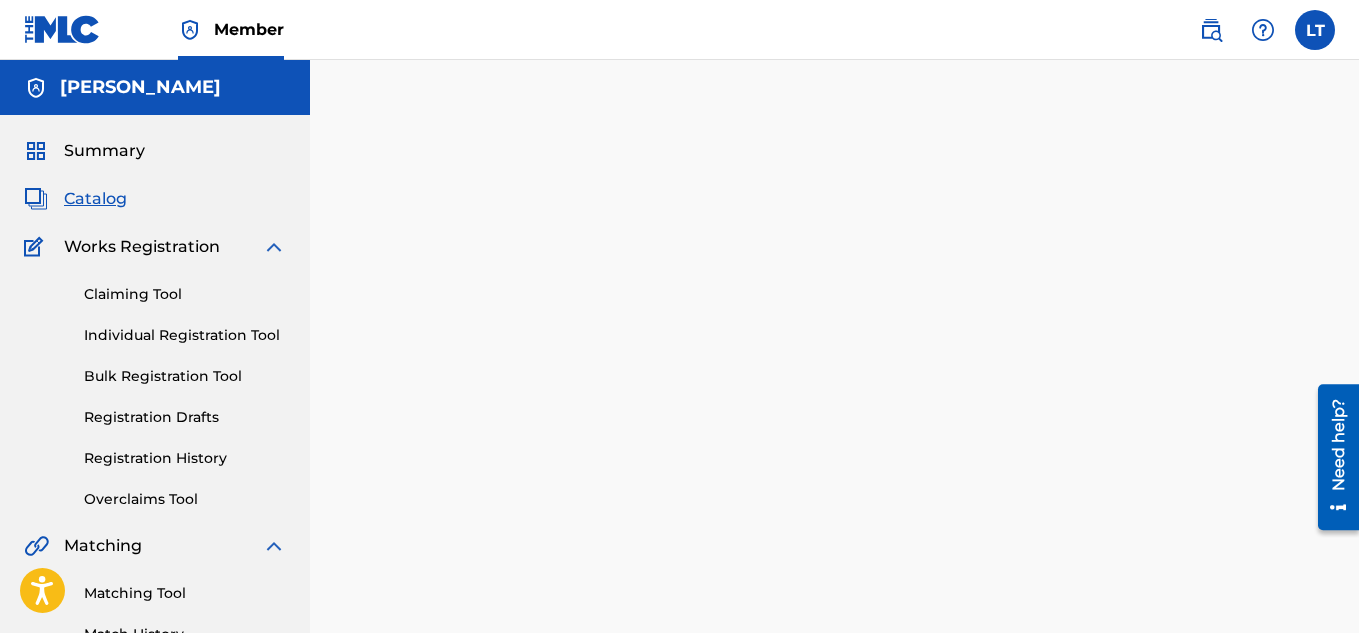 click at bounding box center (834, 627) 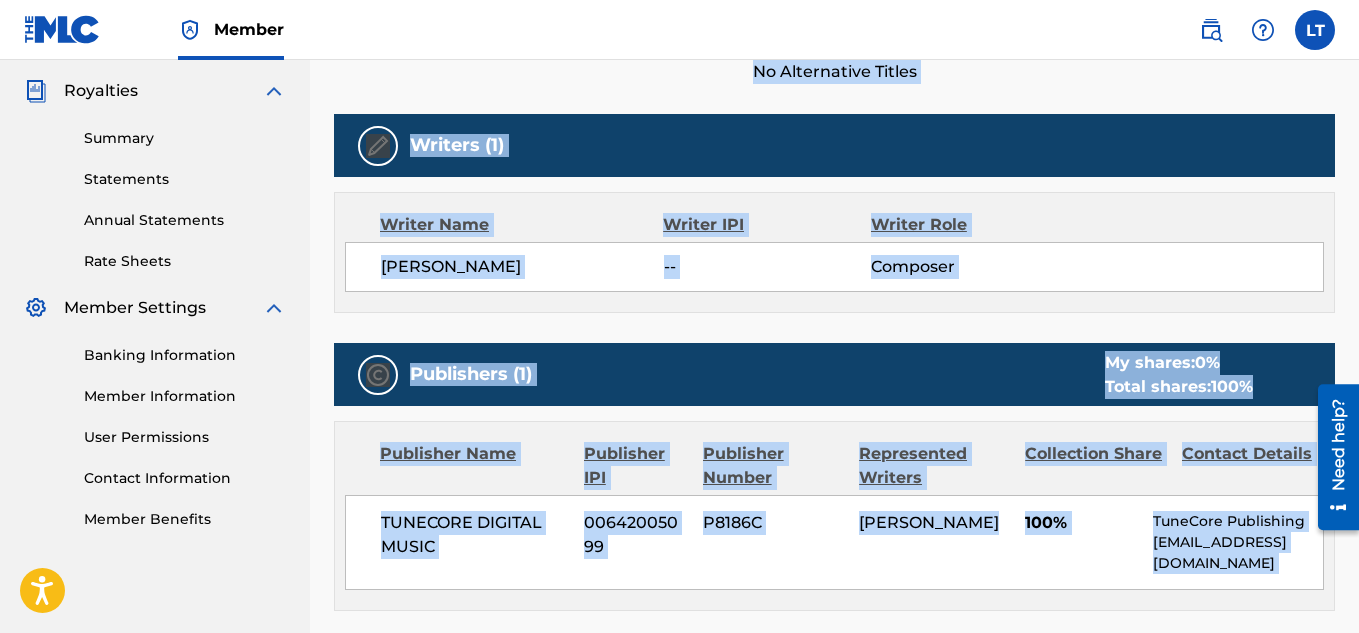 scroll, scrollTop: 600, scrollLeft: 0, axis: vertical 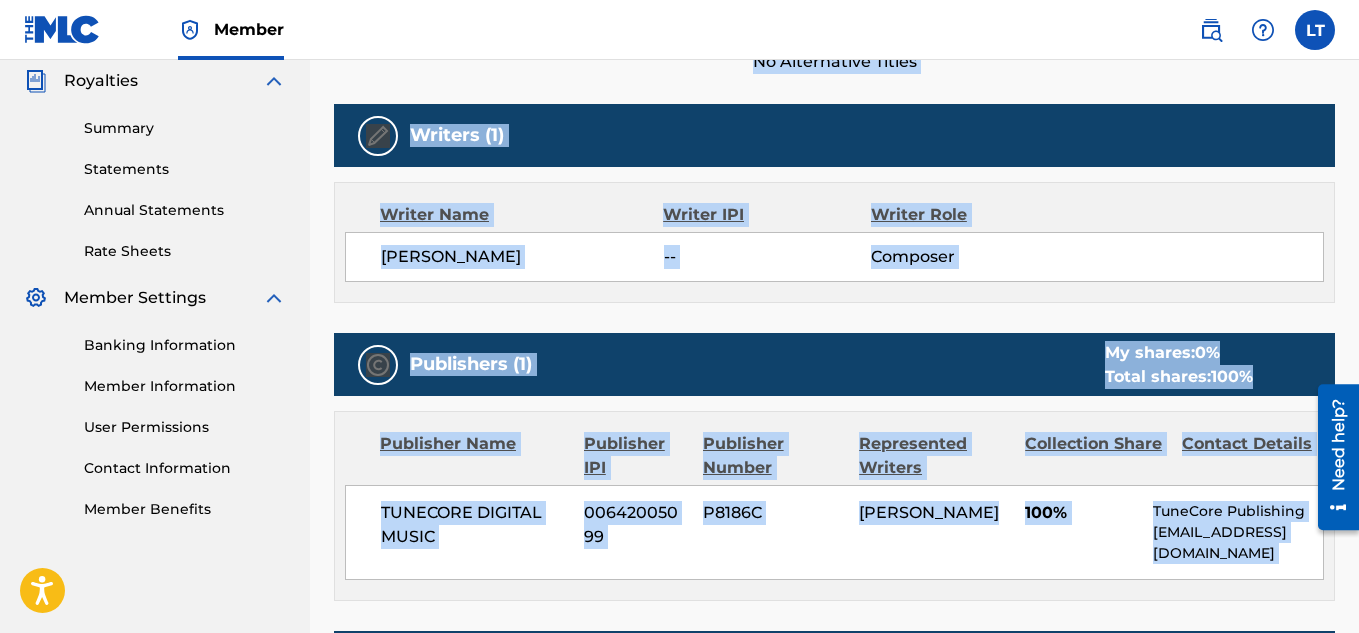 click on "Work Detail   Member Work Identifier -- MLC Song Code A81628 ISWC -- Duration --:-- Language -- Alternative Titles No Alternative Titles Writers   (1) Writer Name Writer IPI Writer Role [PERSON_NAME]-- Composer Publishers   (1) My shares:  0 % Total shares:  100 % Publisher Name Publisher IPI Publisher Number Represented Writers Collection Share Contact Details TUNECORE DIGITAL MUSIC 00642005099 P8186C [PERSON_NAME]100% TuneCore Publishing [EMAIL_ADDRESS][DOMAIN_NAME] My shares:  0 % Total shares:  100 % Matched Recordings   (6) Showing  1  -   6  of  6   results   Recording Artist Recording Title ISRC DSP Label Duration [PERSON_NAME]ALLÍ (UN PERRO CALANDALUZ) ES7111000008 Apple Music A[PERSON_NAME]03:39 [PERSON_NAME][MEDICAL_DATA](UN PERRO CALANDALUZ) ES7111000008 Spotify A[PERSON_NAME]03:40 [PERSON_NAME] ALLY TCAIZ2487521 Spotify [PERSON_NAME] 03:45 [PERSON_NAME] ALLY TCAAU1143739 Apple Music PAMAN (PERFECTING ARTIST MANAGEMENT) 03:44 L[PERSON_NAME]T ALLY TCAIZ2487521 YouTube -- 03:45 [PERSON_NAME] ALLY TCABC1149008 Apple Music [PERSON_NAME] 03:44" at bounding box center (834, 415) 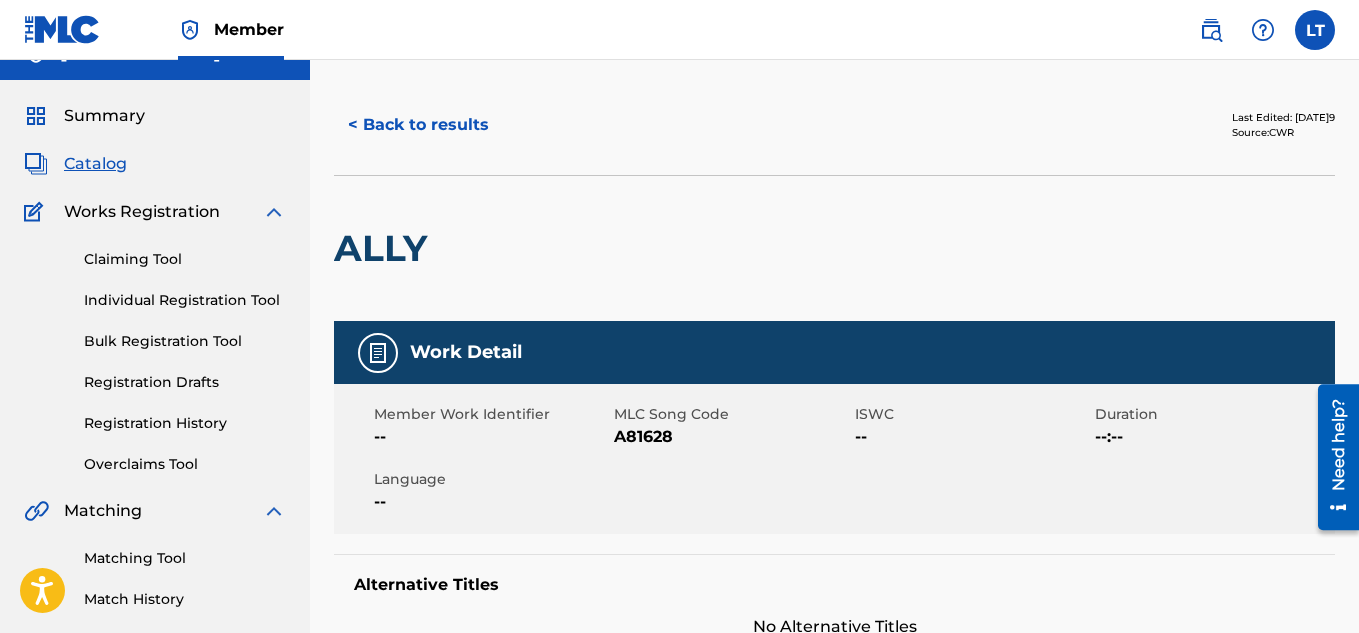 scroll, scrollTop: 0, scrollLeft: 0, axis: both 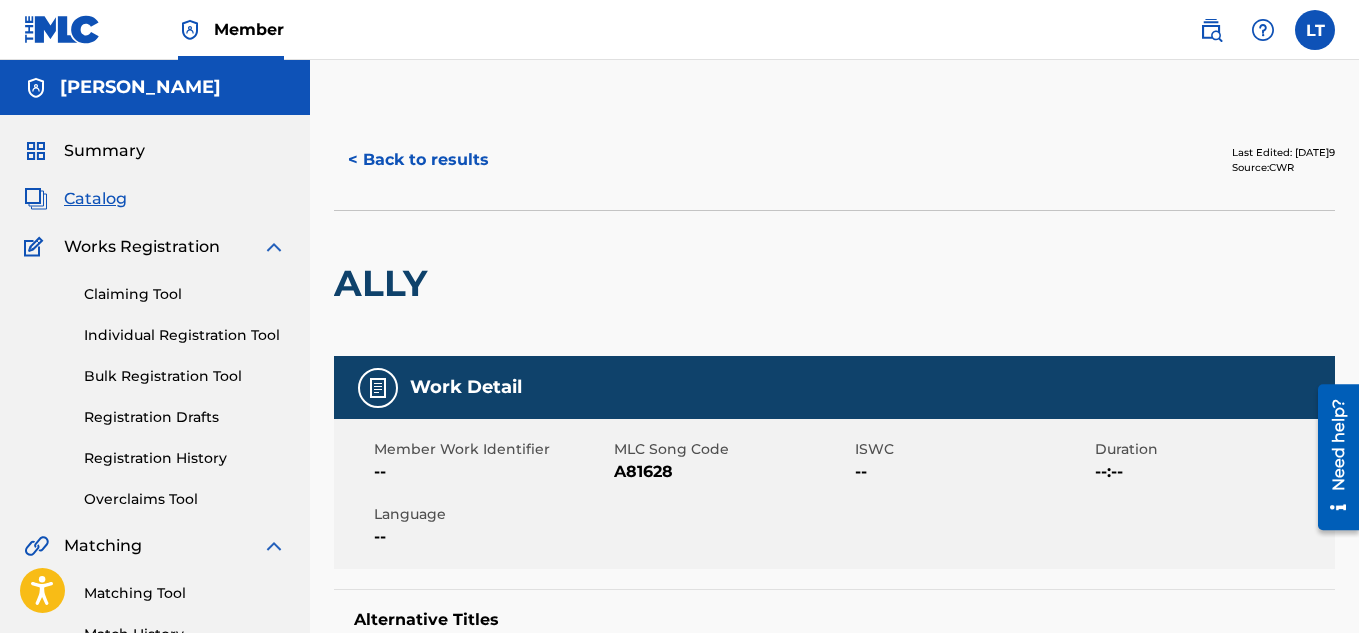 click on "< Back to results" at bounding box center [418, 160] 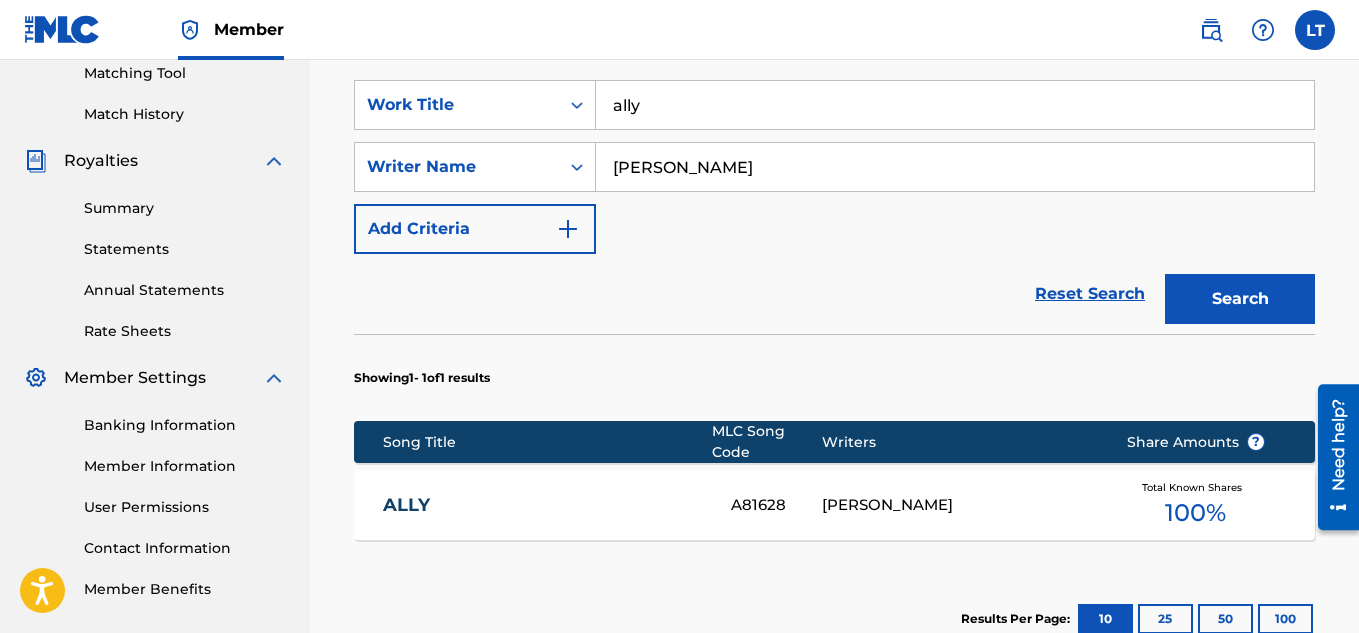 scroll, scrollTop: 407, scrollLeft: 0, axis: vertical 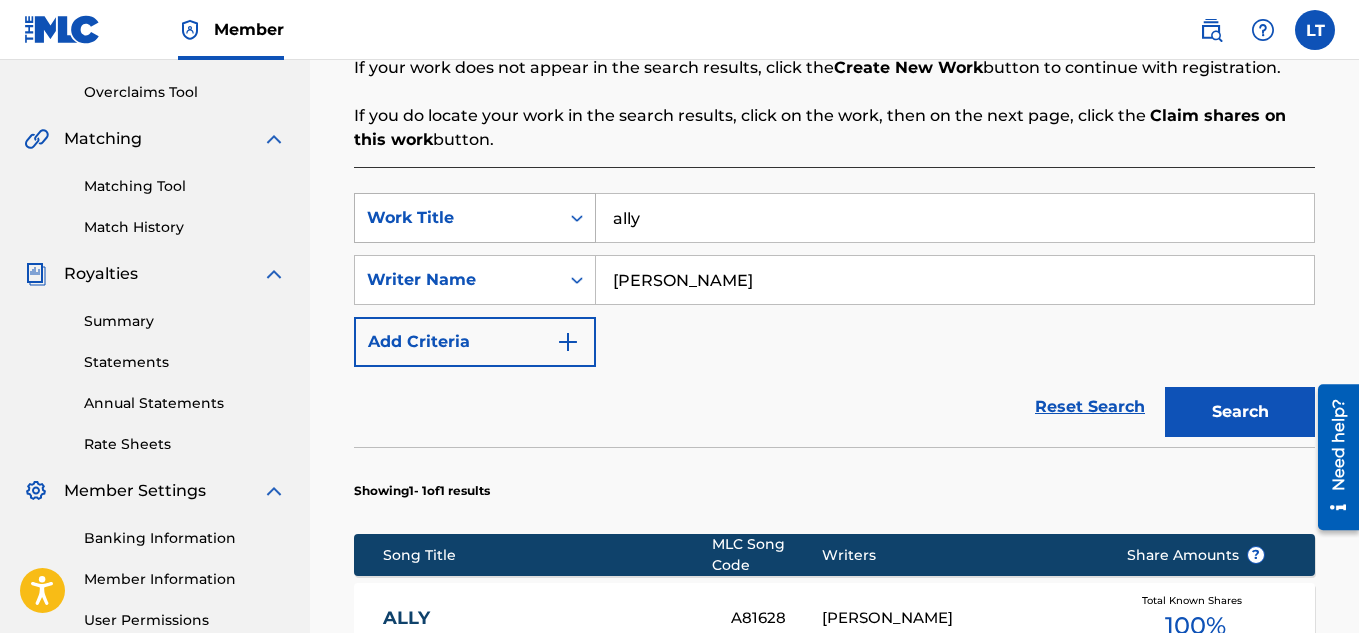 drag, startPoint x: 674, startPoint y: 226, endPoint x: 522, endPoint y: 206, distance: 153.31015 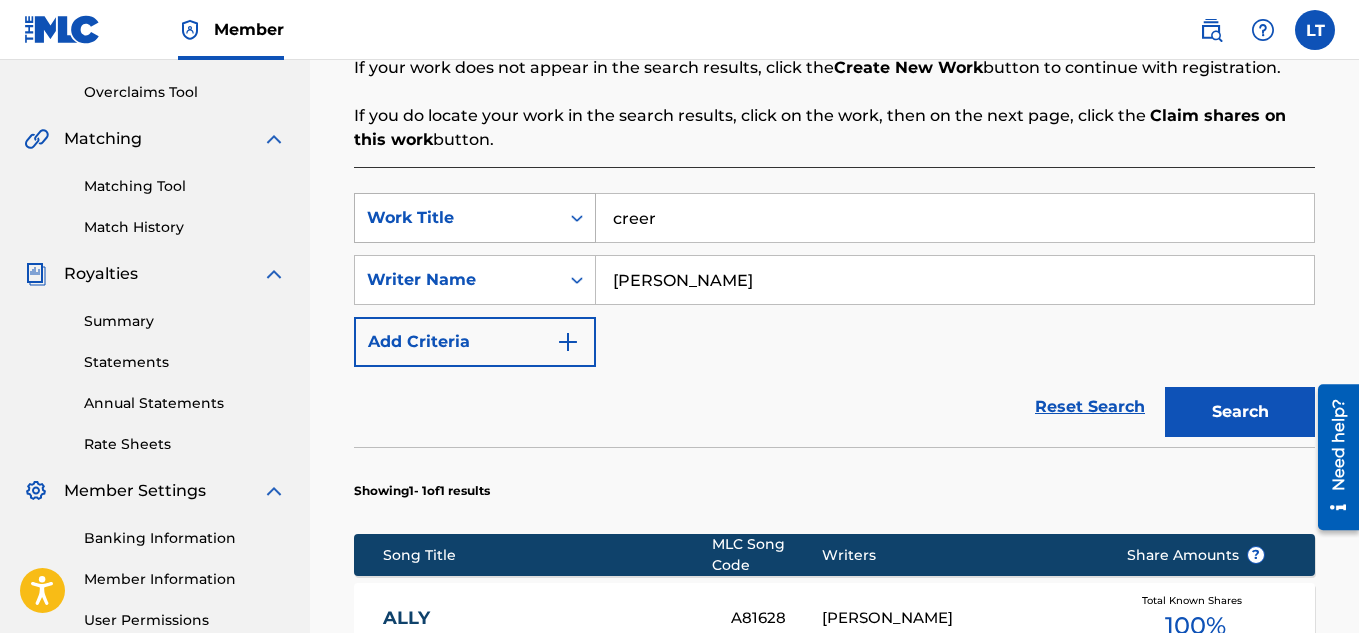 type on "creer" 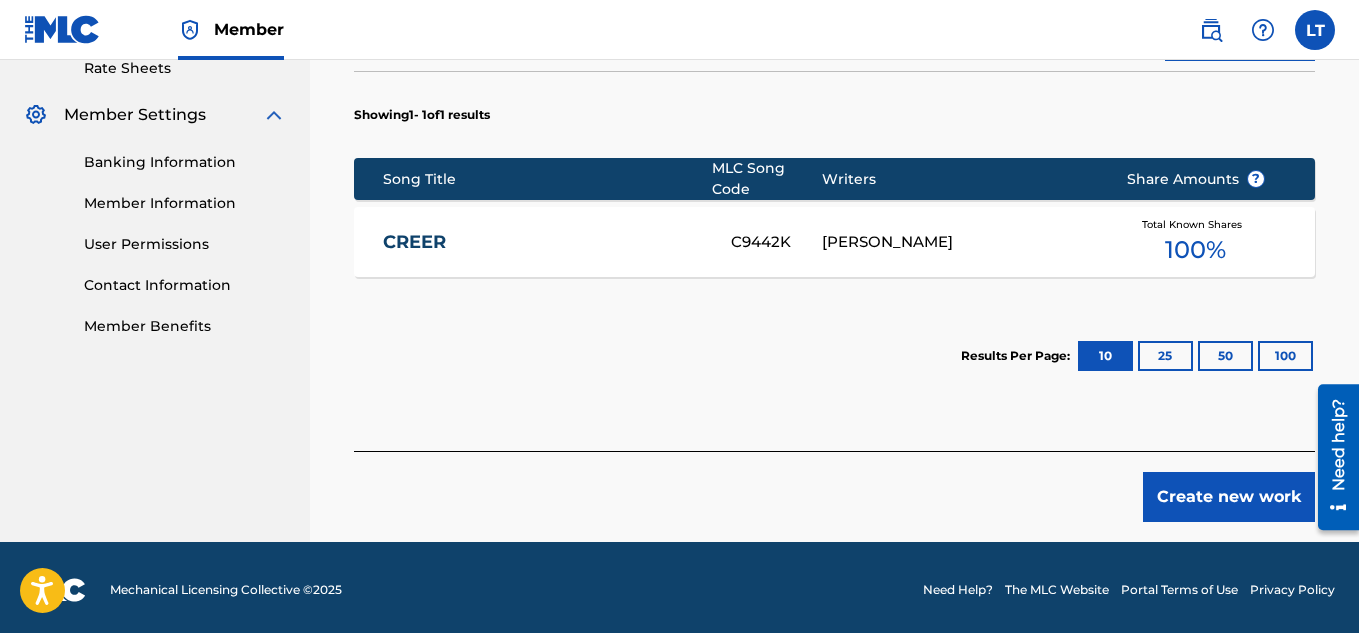 scroll, scrollTop: 788, scrollLeft: 0, axis: vertical 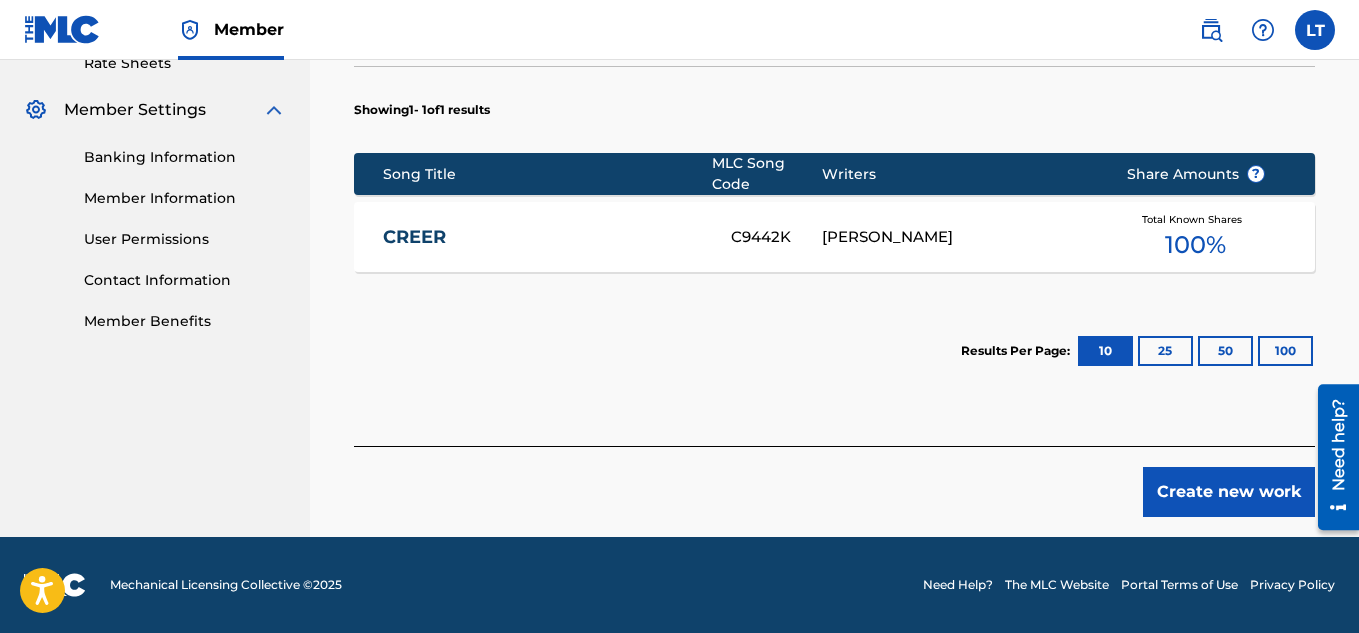 click on "CREER" at bounding box center [543, 237] 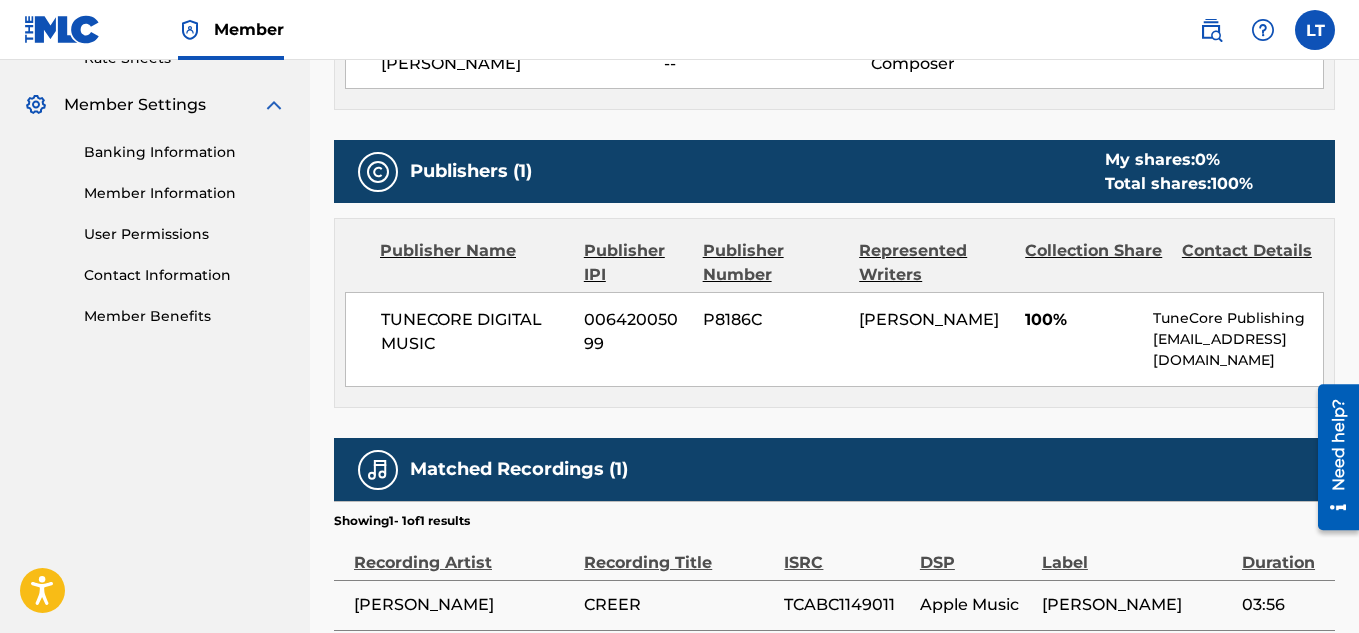 scroll, scrollTop: 800, scrollLeft: 0, axis: vertical 